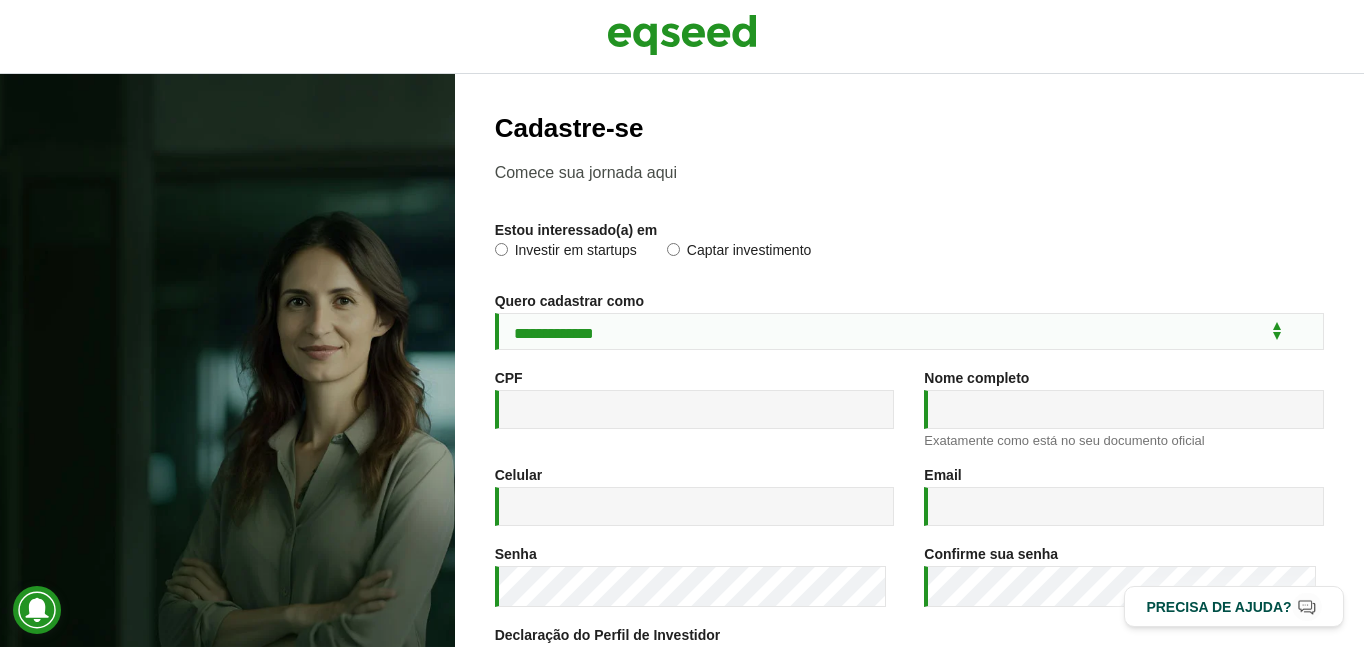 scroll, scrollTop: 0, scrollLeft: 0, axis: both 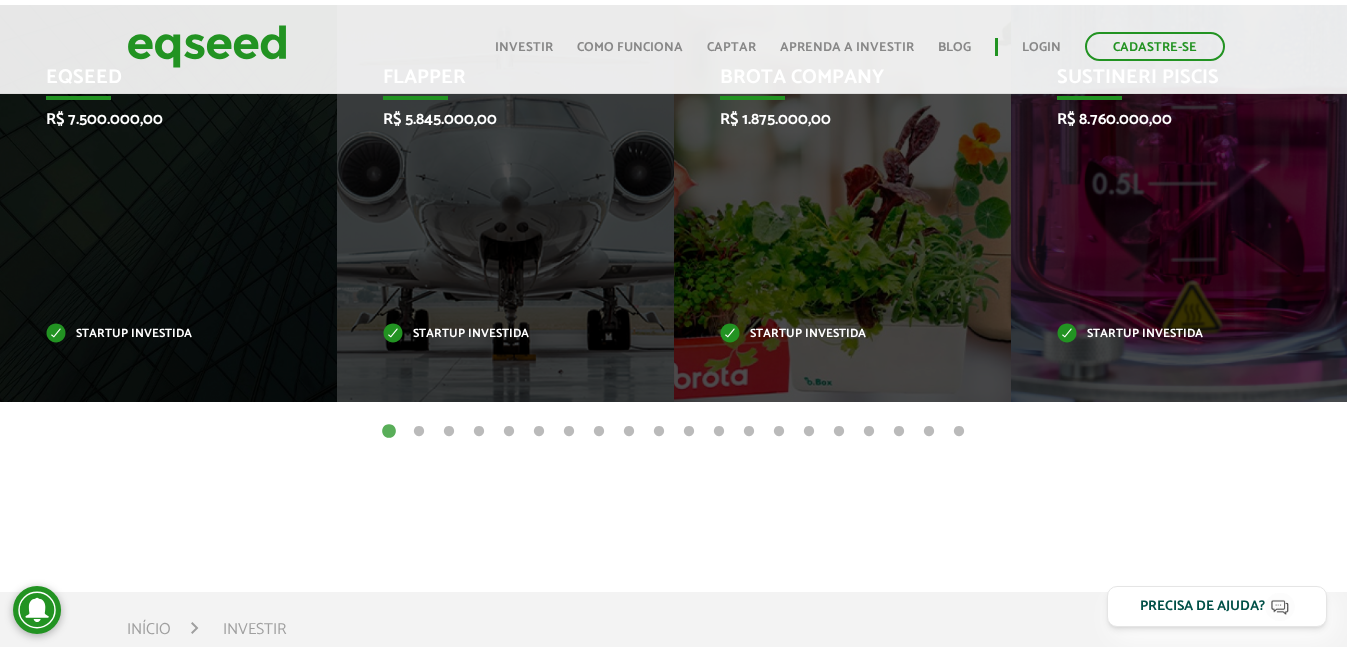 click on "2" at bounding box center [419, 432] 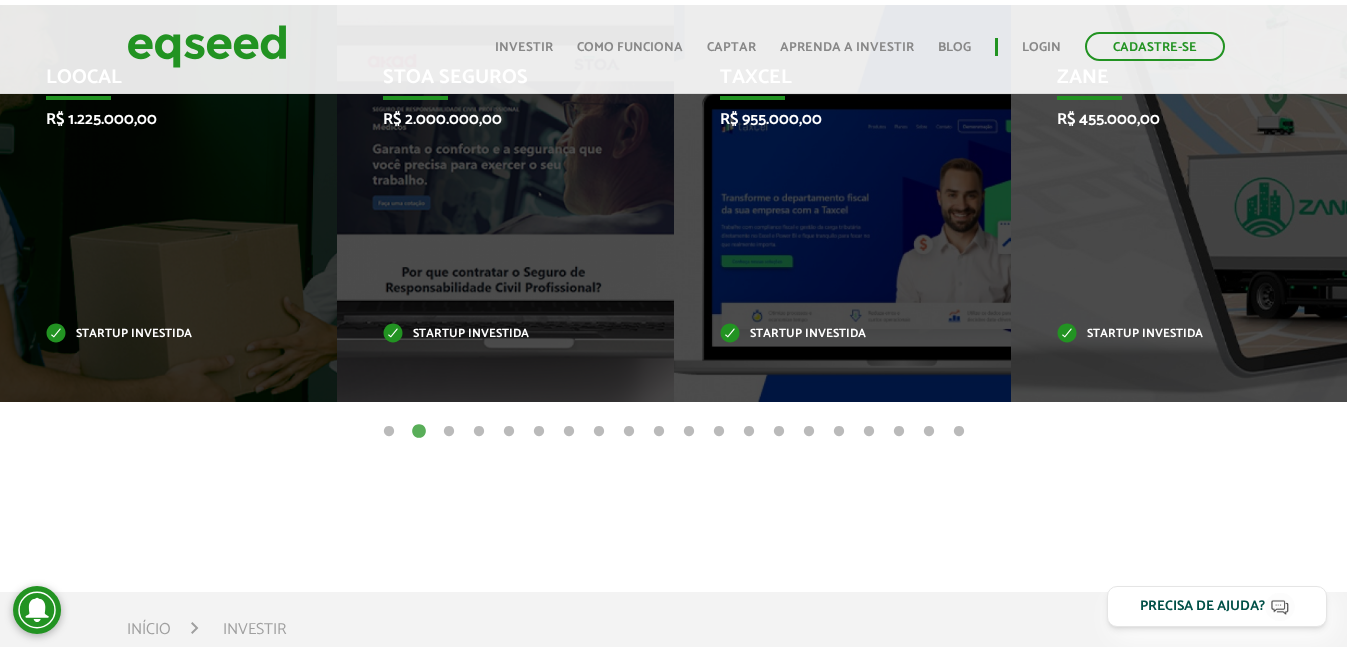 click on "3" at bounding box center [449, 432] 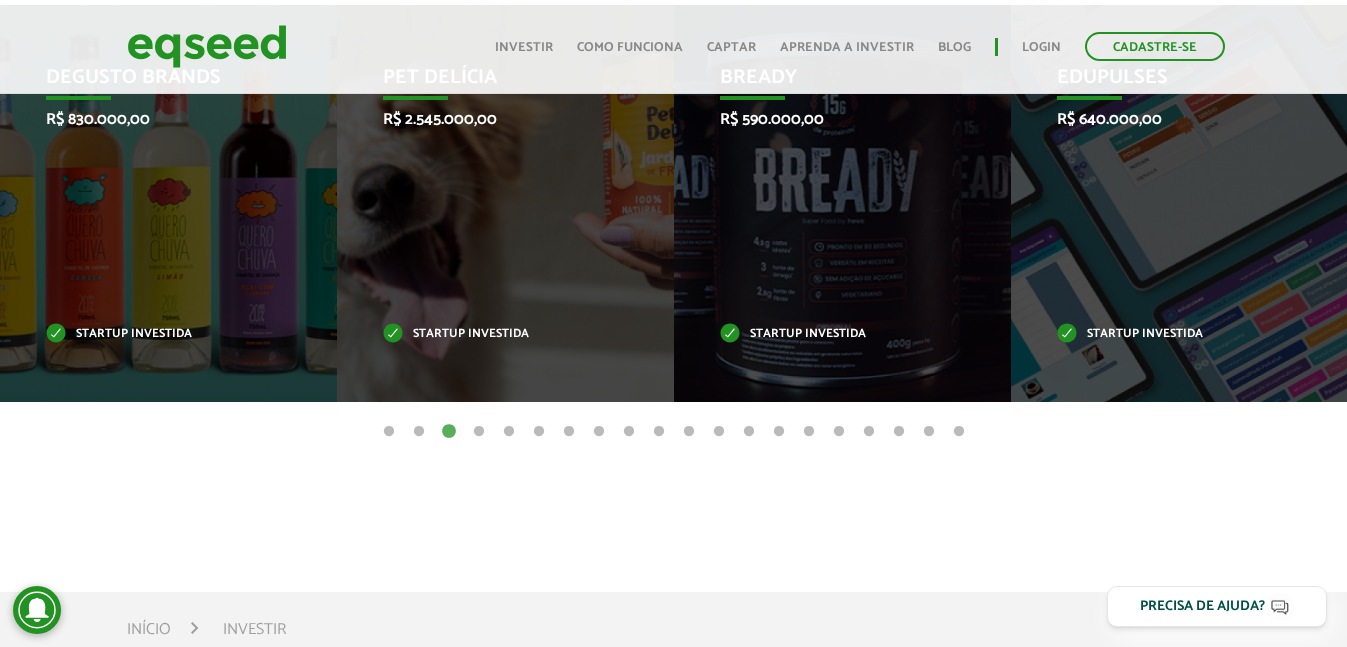 click on "4" at bounding box center [479, 432] 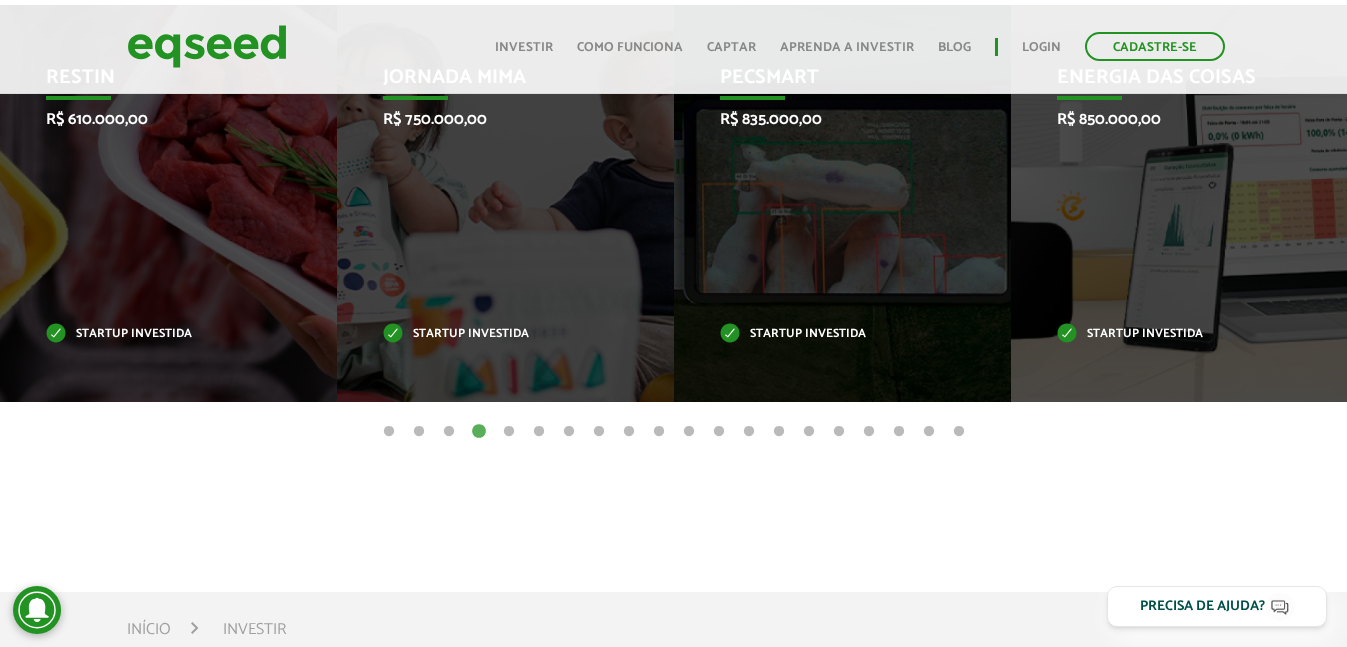 click on "5" at bounding box center [509, 432] 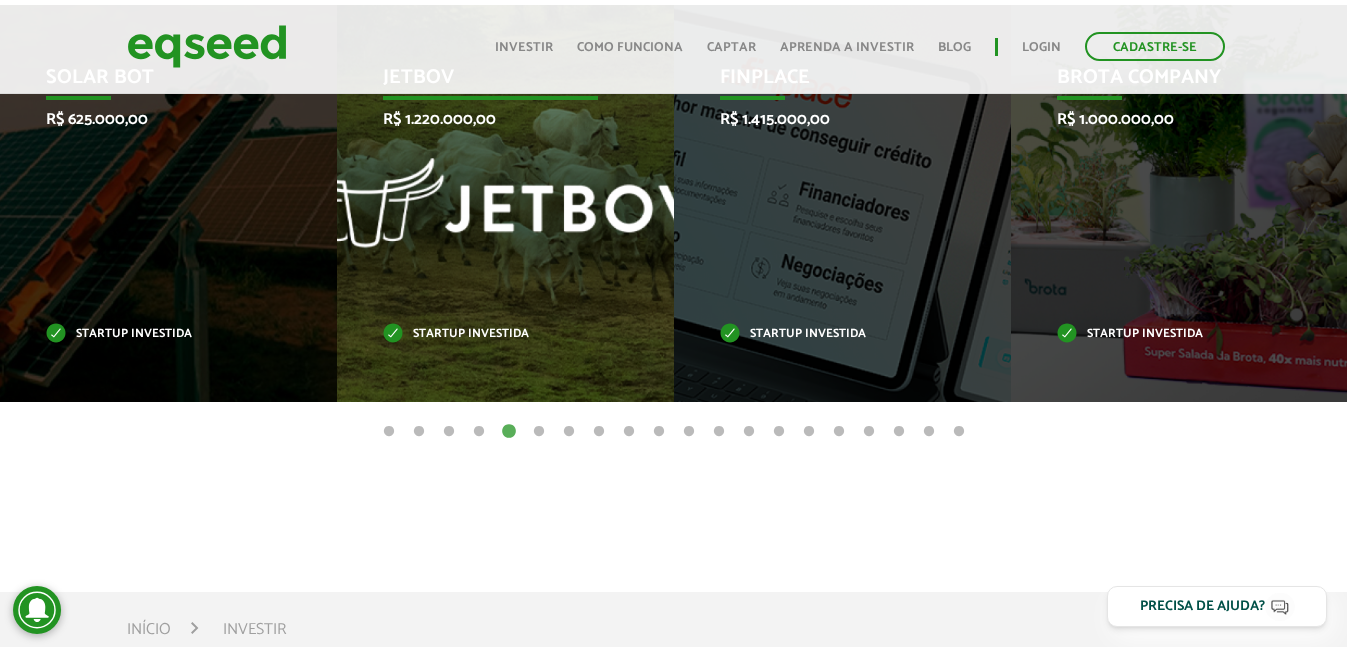 click on "JetBov
R$ 1.220.000,00
Startup investida" at bounding box center (490, 203) 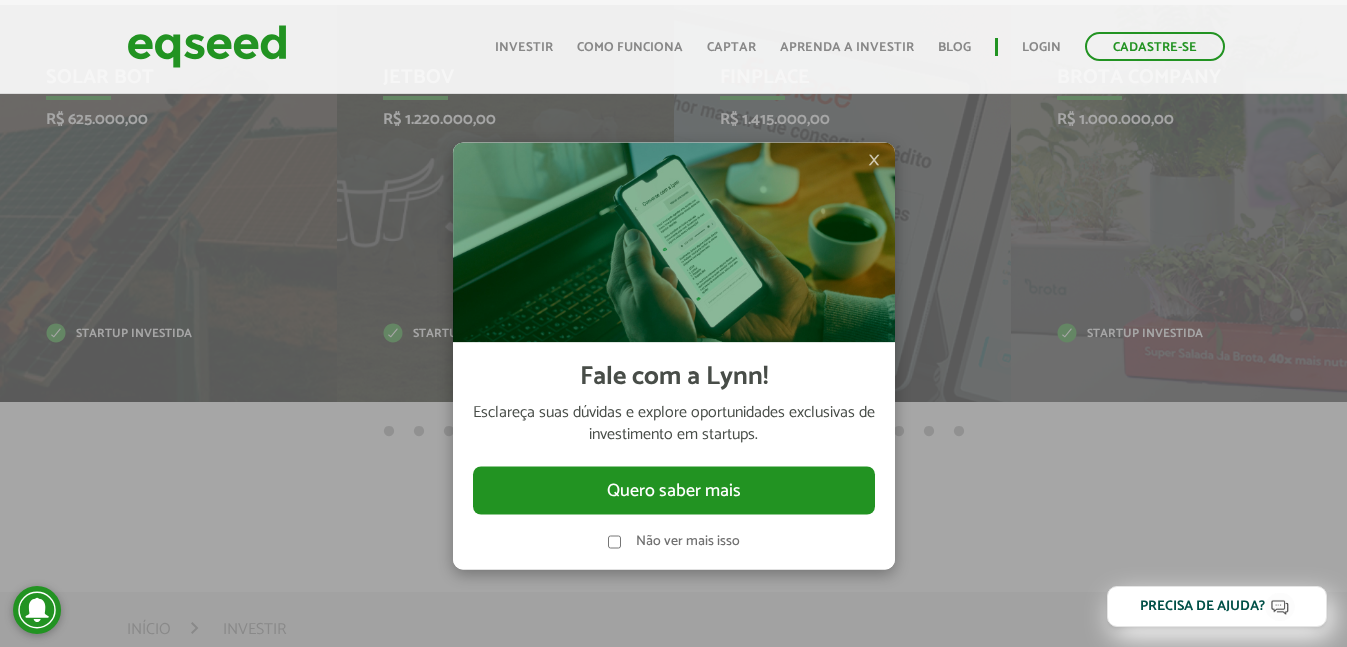 click on "×" at bounding box center [874, 160] 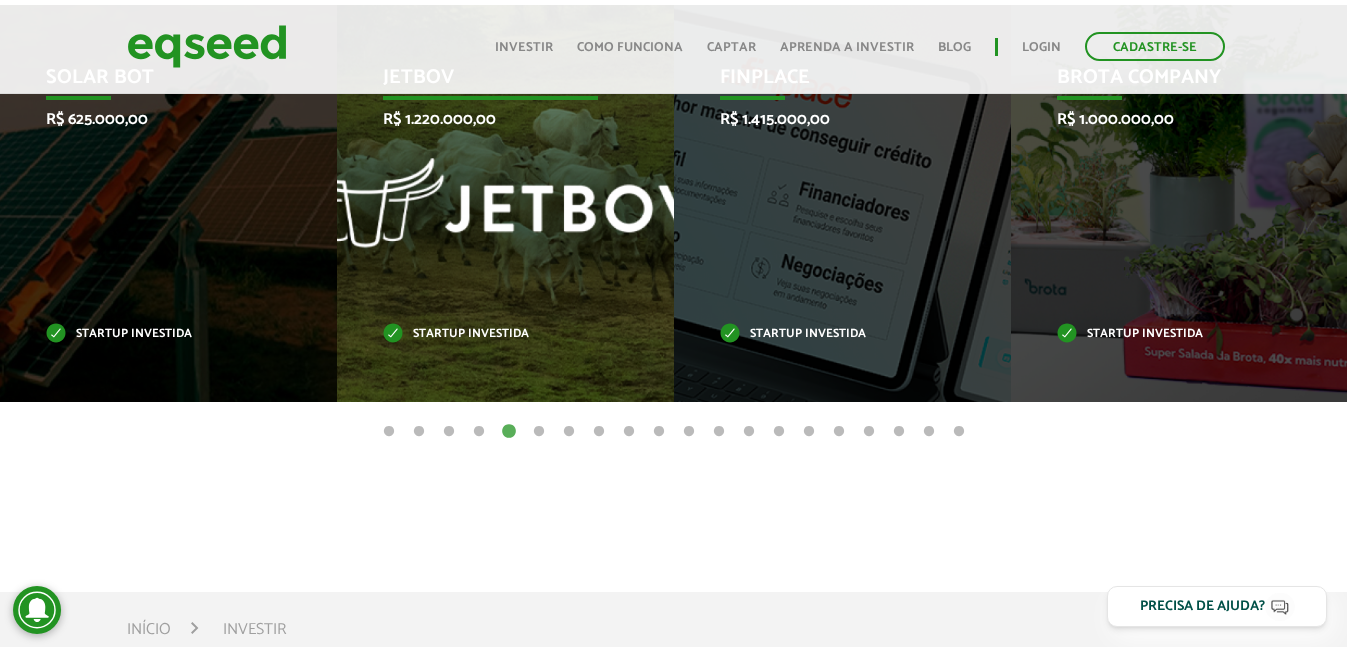 drag, startPoint x: 530, startPoint y: 195, endPoint x: 492, endPoint y: 196, distance: 38.013157 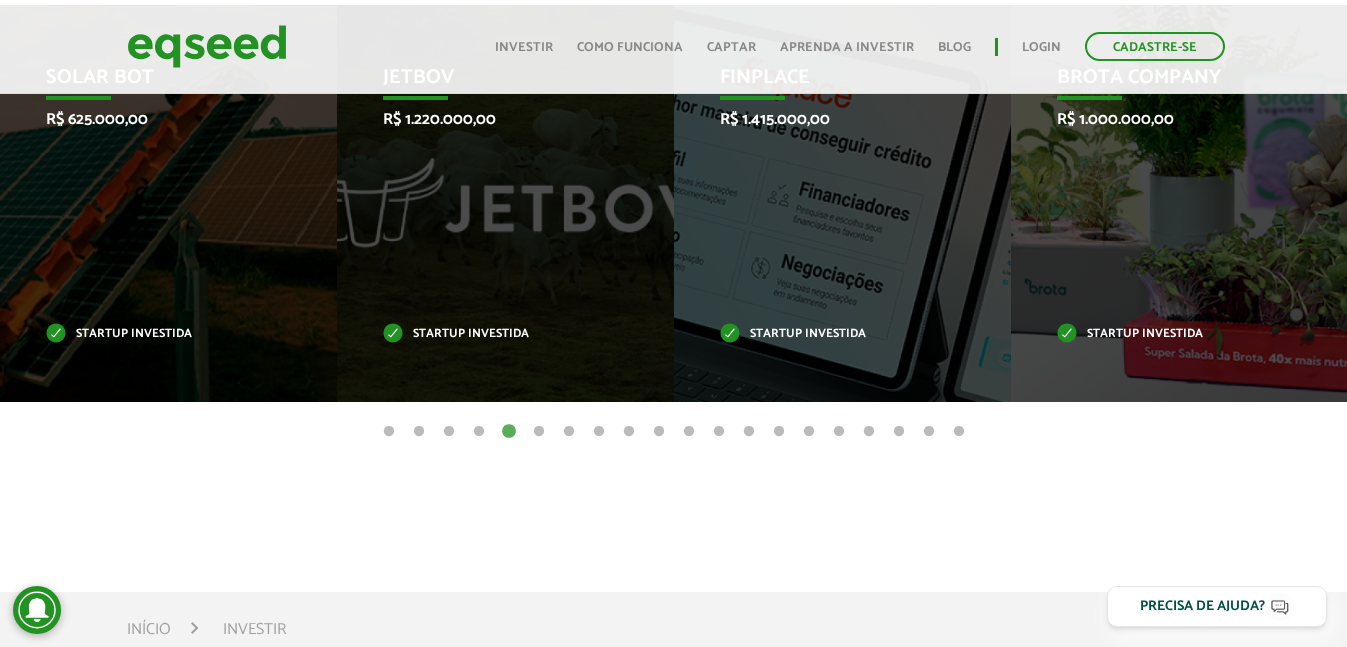 scroll, scrollTop: 1200, scrollLeft: 0, axis: vertical 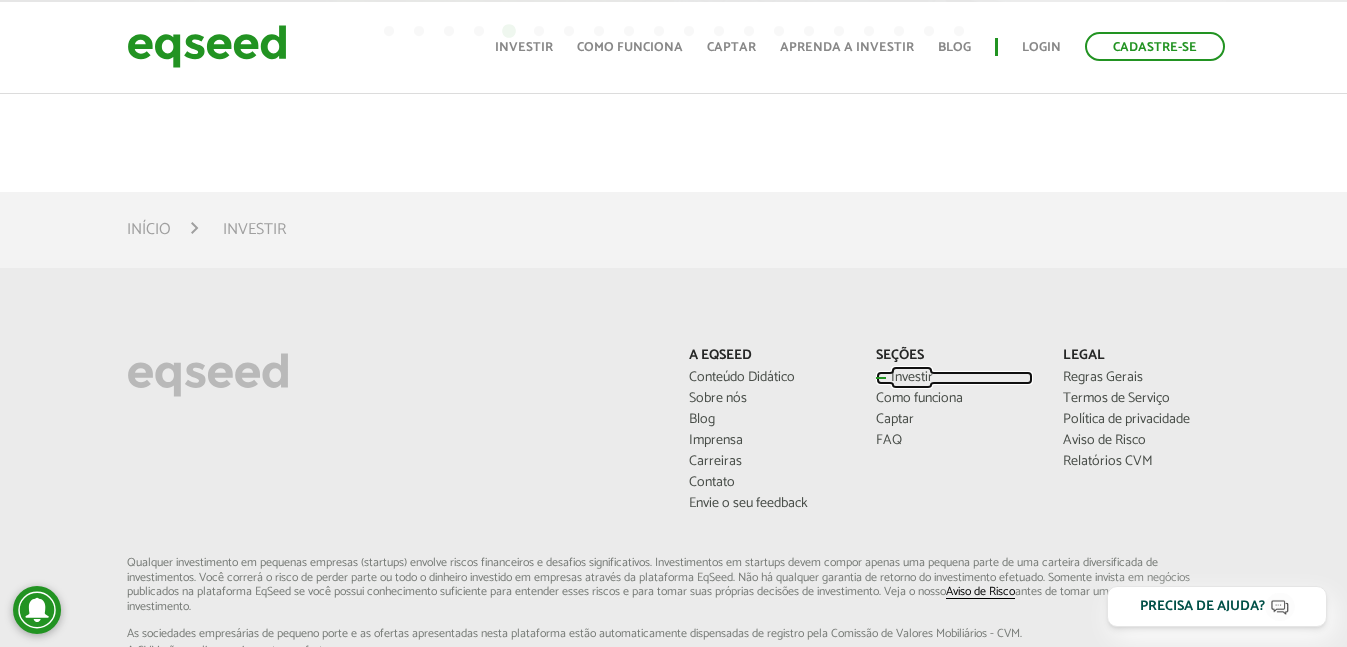 click on "Investir" at bounding box center [954, 378] 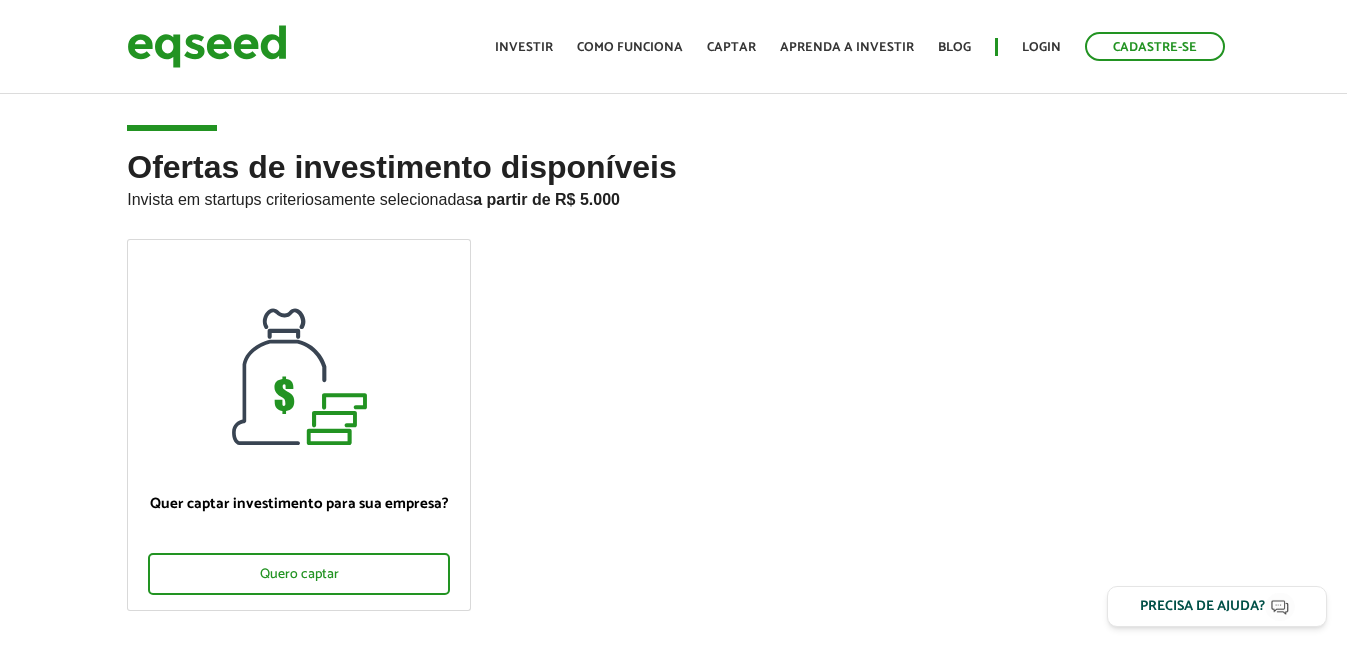 scroll, scrollTop: 0, scrollLeft: 0, axis: both 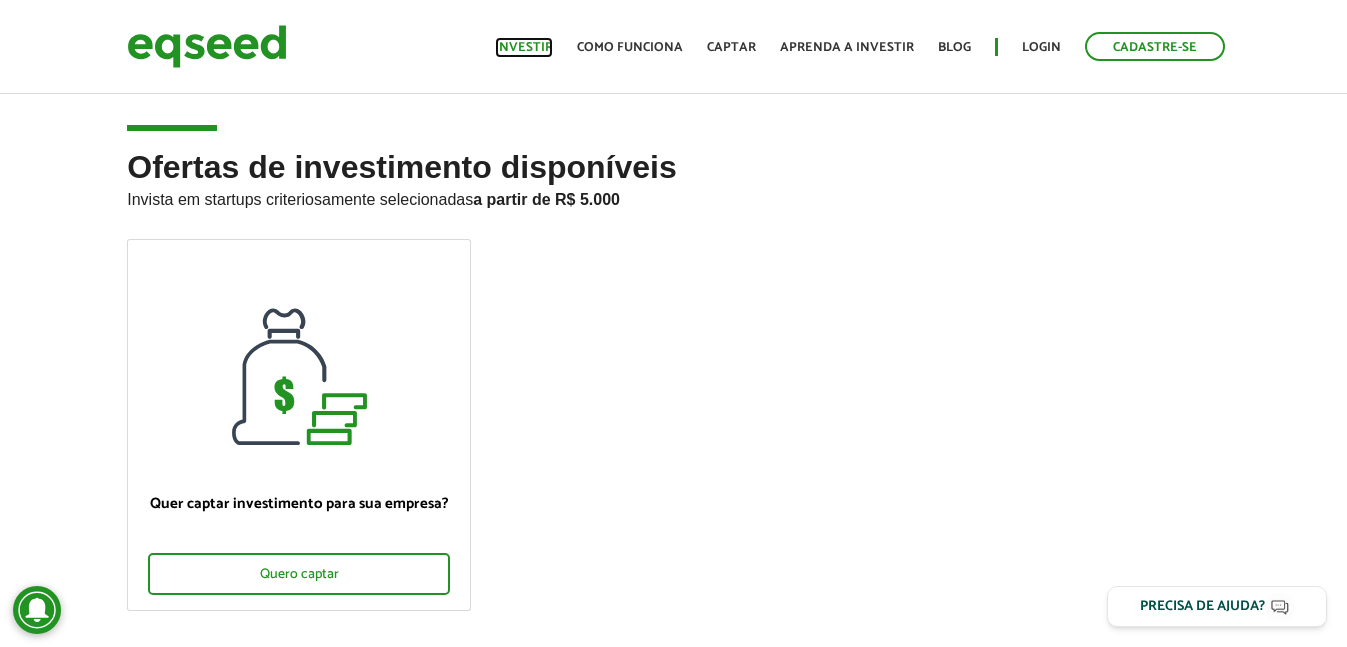 click on "Investir" at bounding box center [524, 47] 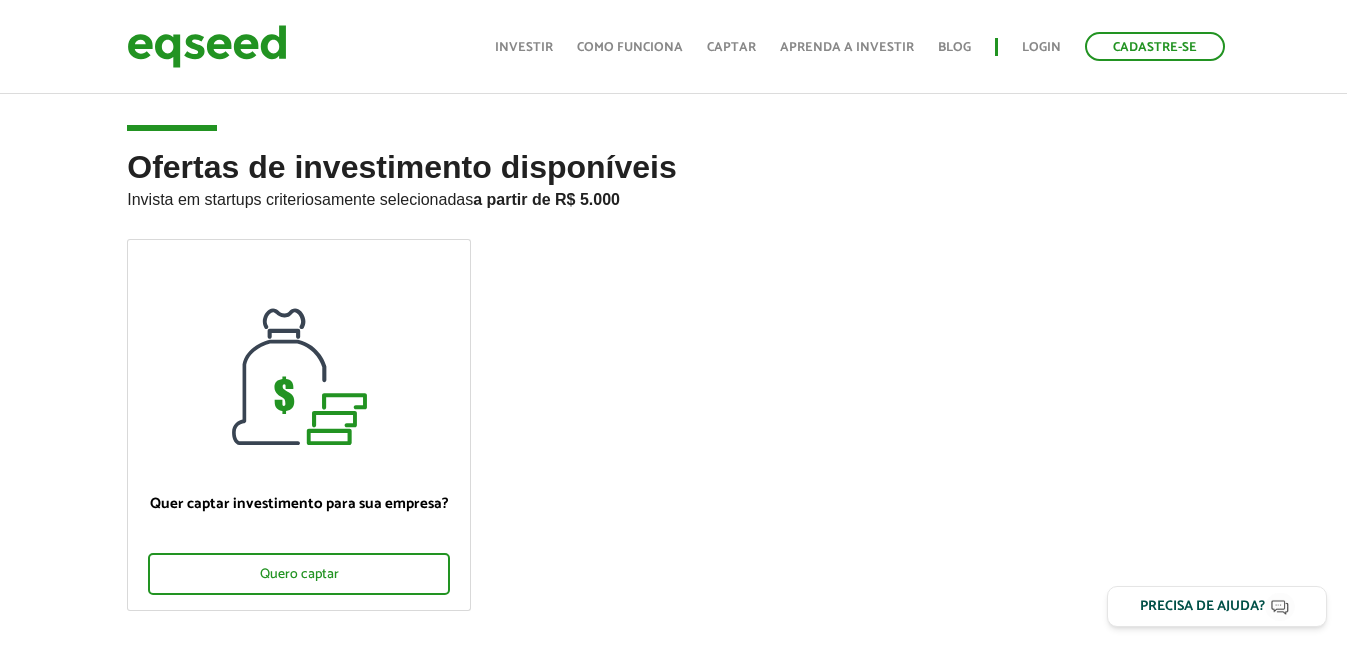 scroll, scrollTop: 400, scrollLeft: 0, axis: vertical 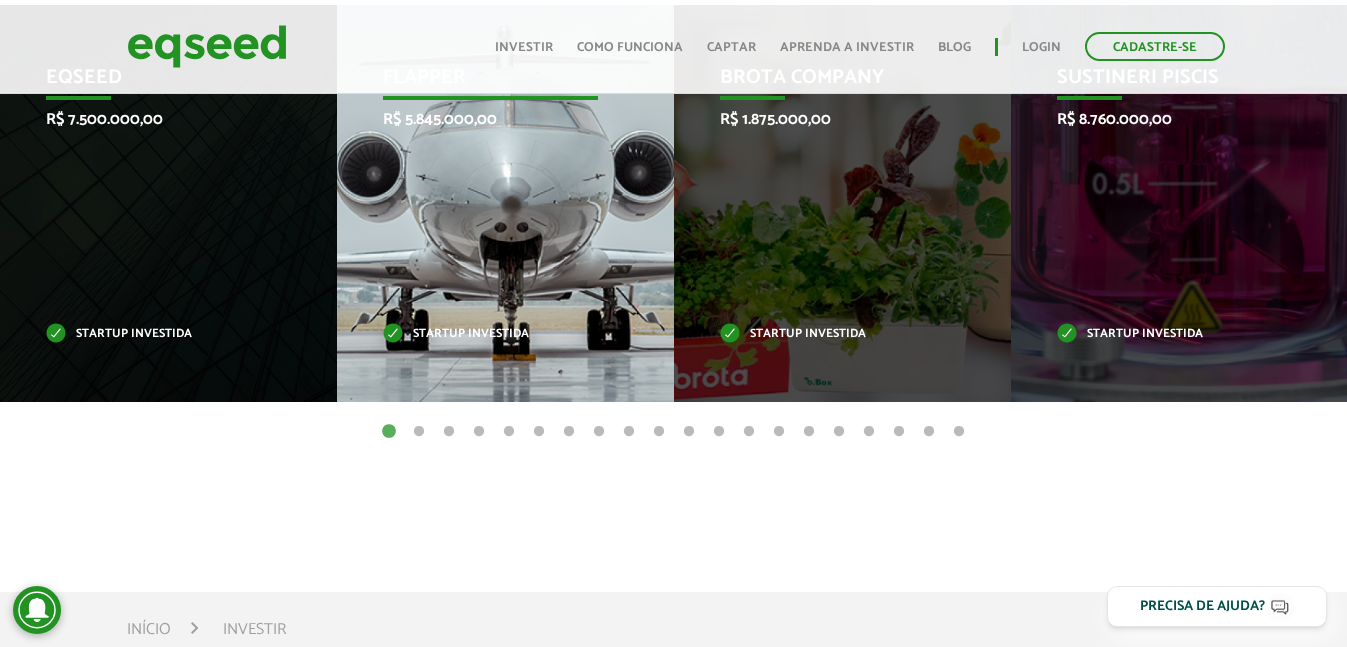 click on "Flapper
R$ 5.845.000,00
Startup investida" at bounding box center [490, 203] 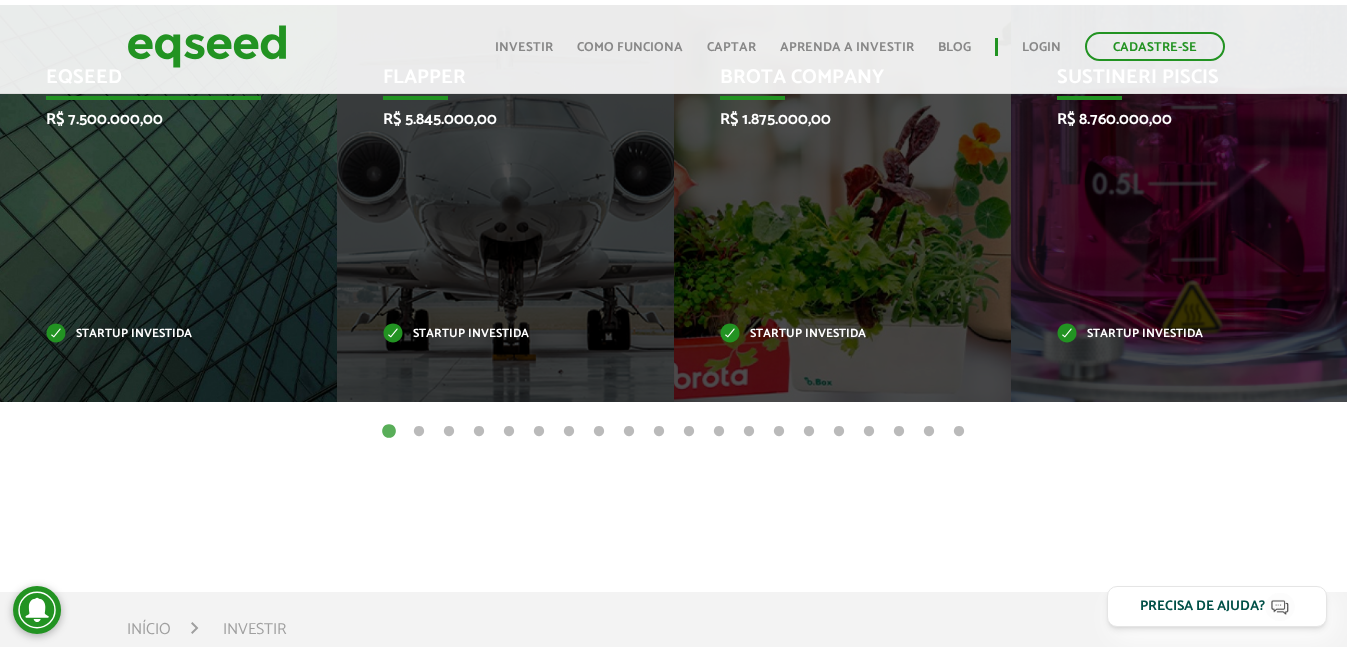click on "EqSeed
R$ 7.500.000,00
Startup investida" at bounding box center (153, 203) 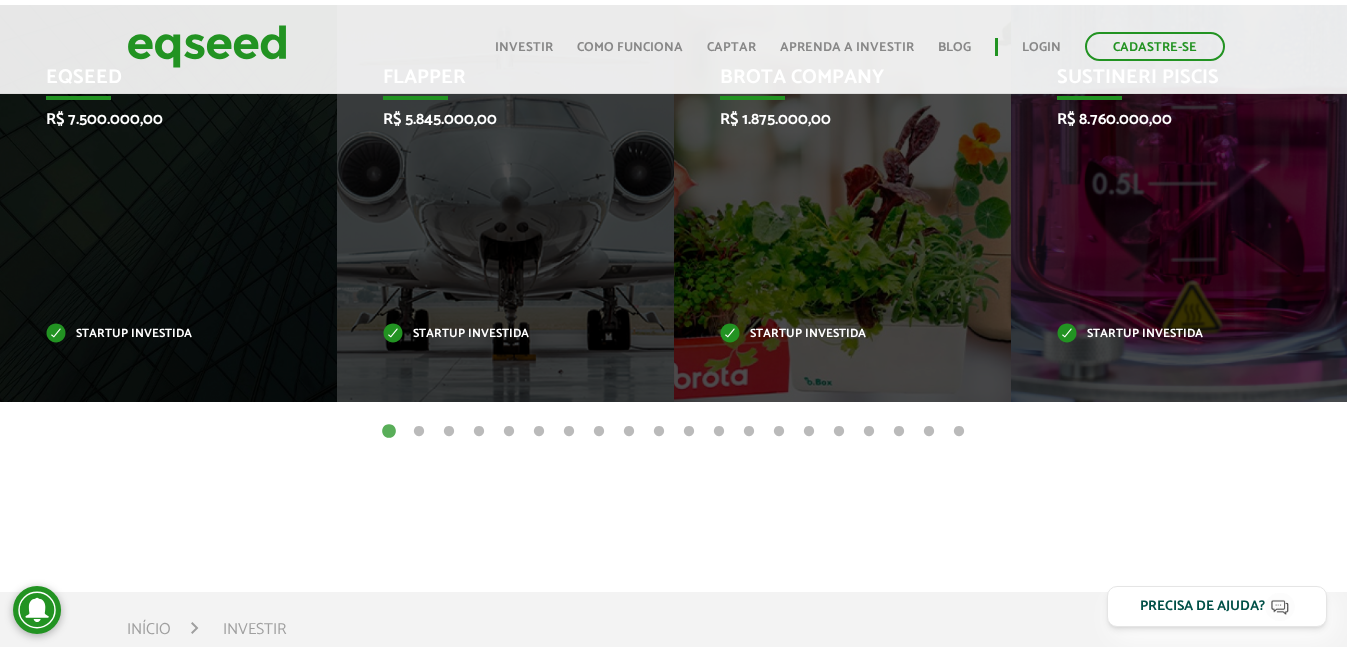 click on "2" at bounding box center [419, 432] 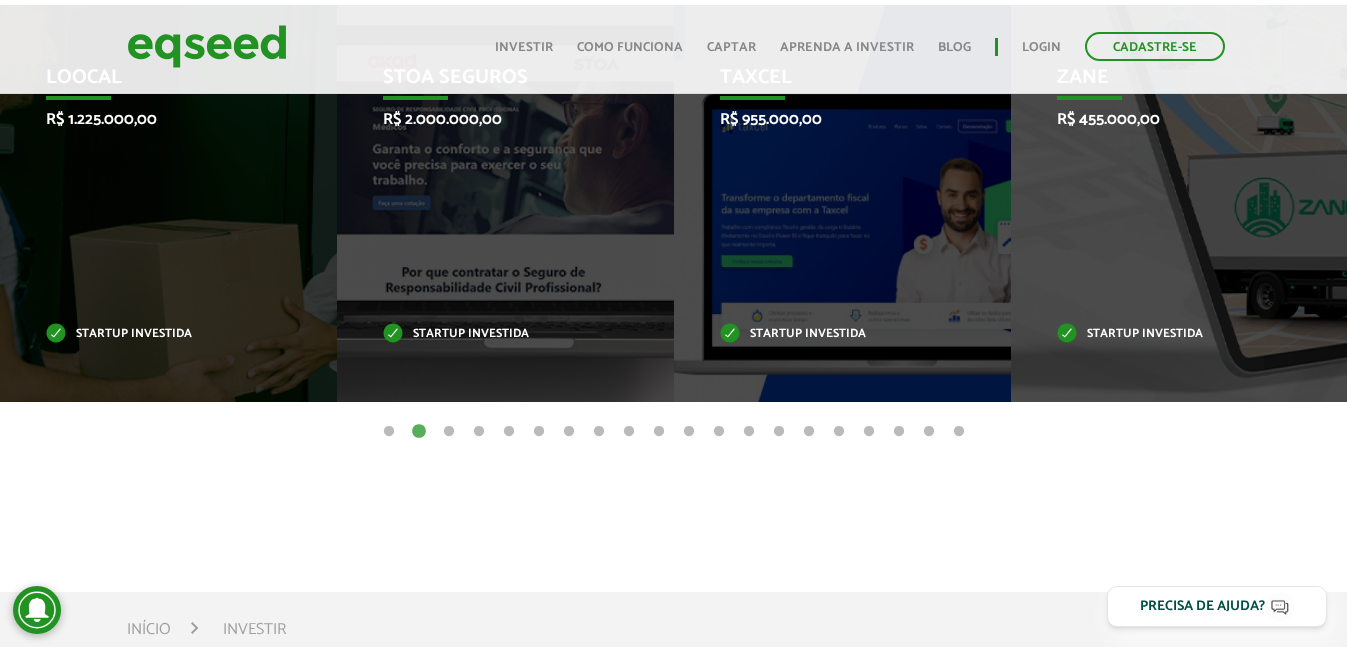 click on "20" at bounding box center [959, 432] 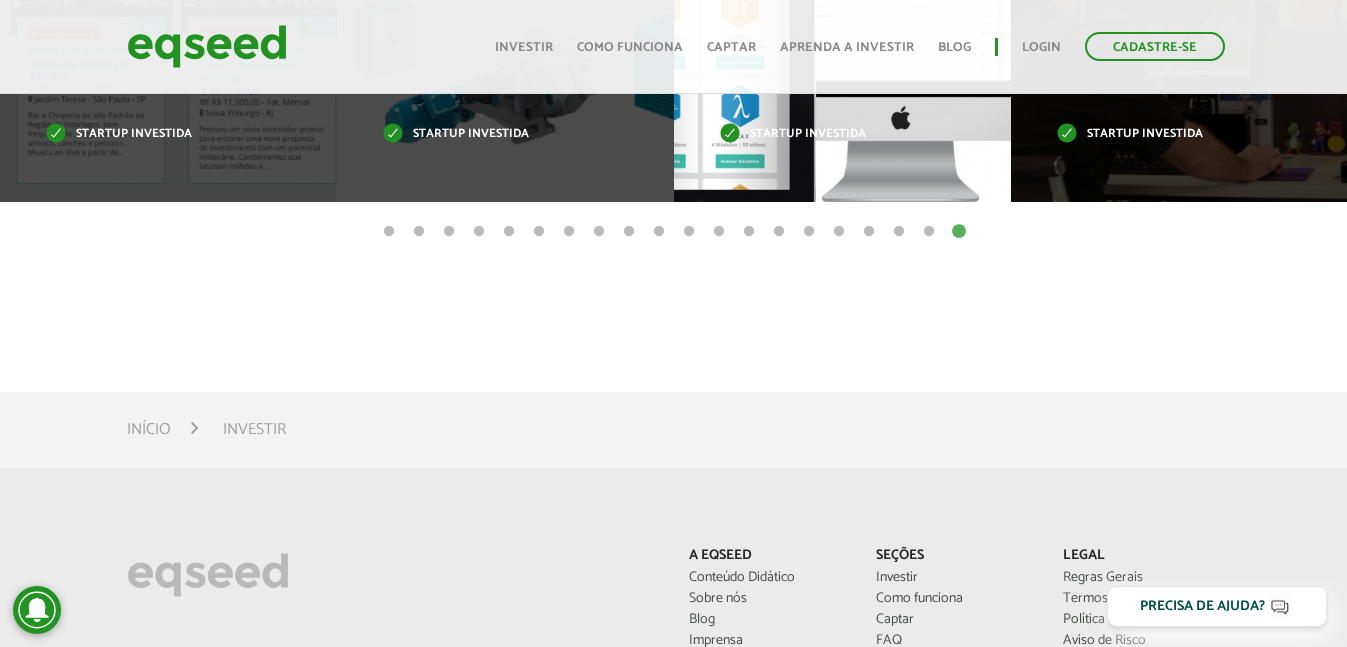 scroll, scrollTop: 1200, scrollLeft: 0, axis: vertical 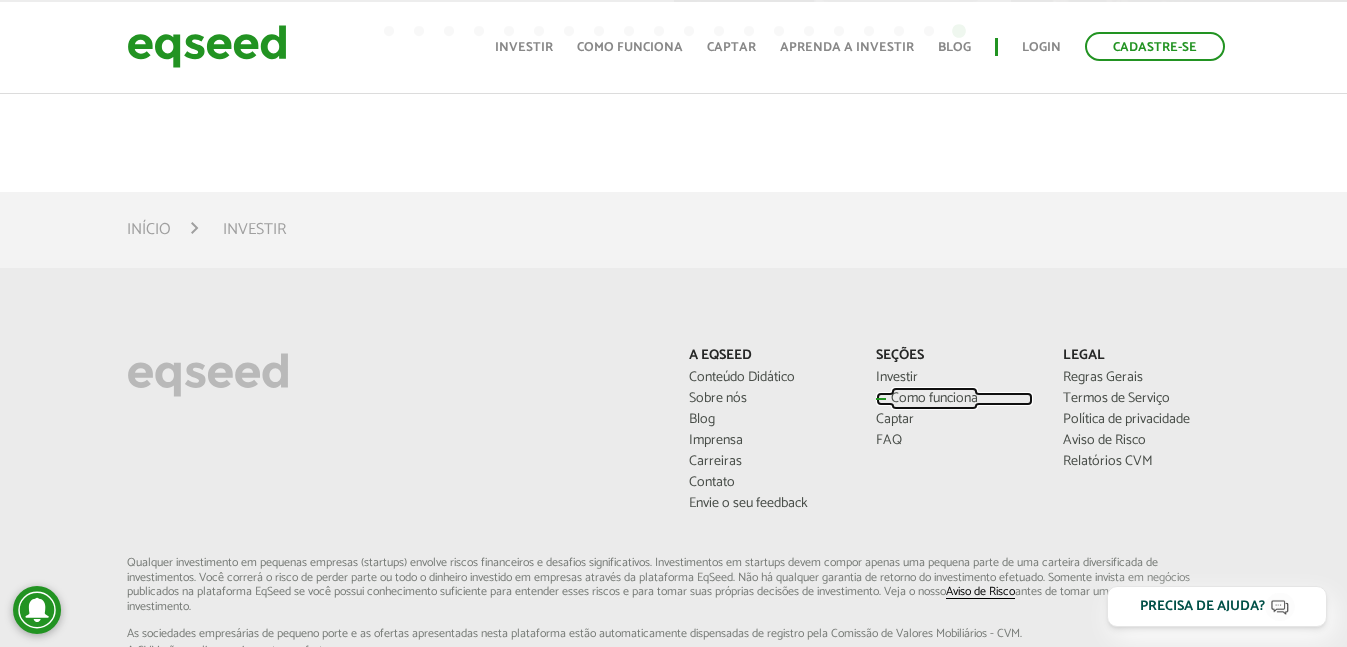 click on "Como funciona" at bounding box center [954, 399] 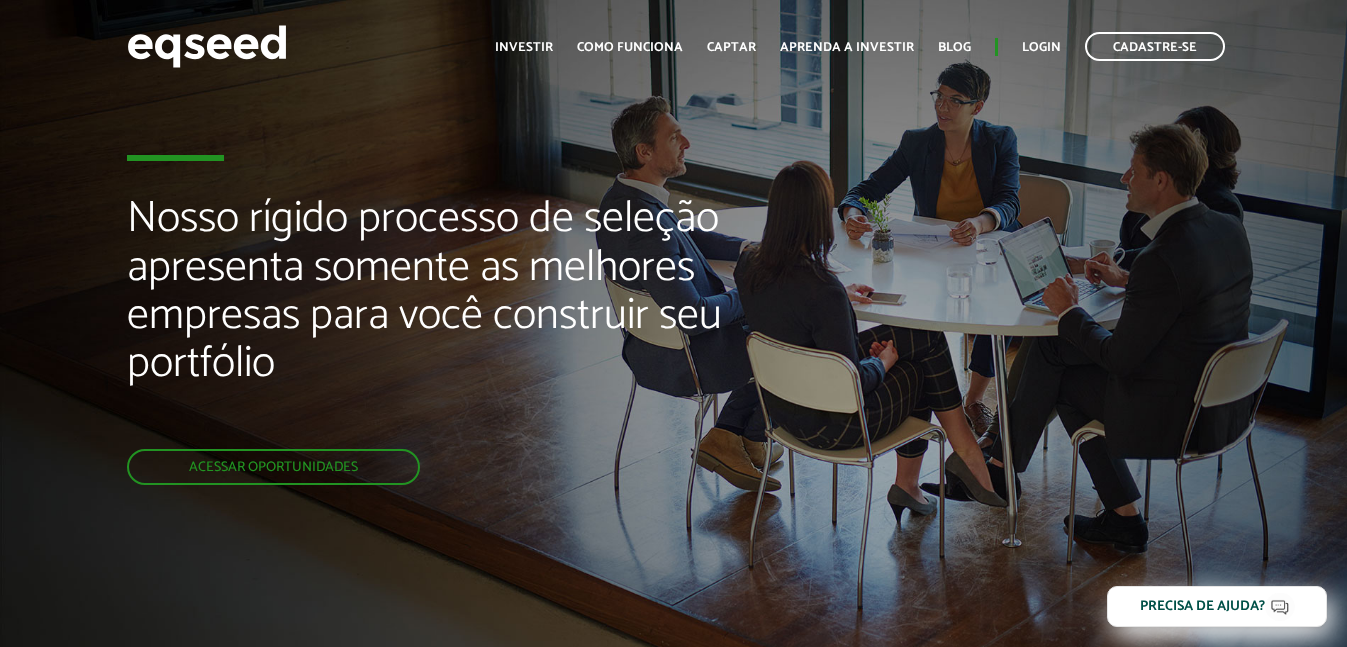 scroll, scrollTop: 0, scrollLeft: 0, axis: both 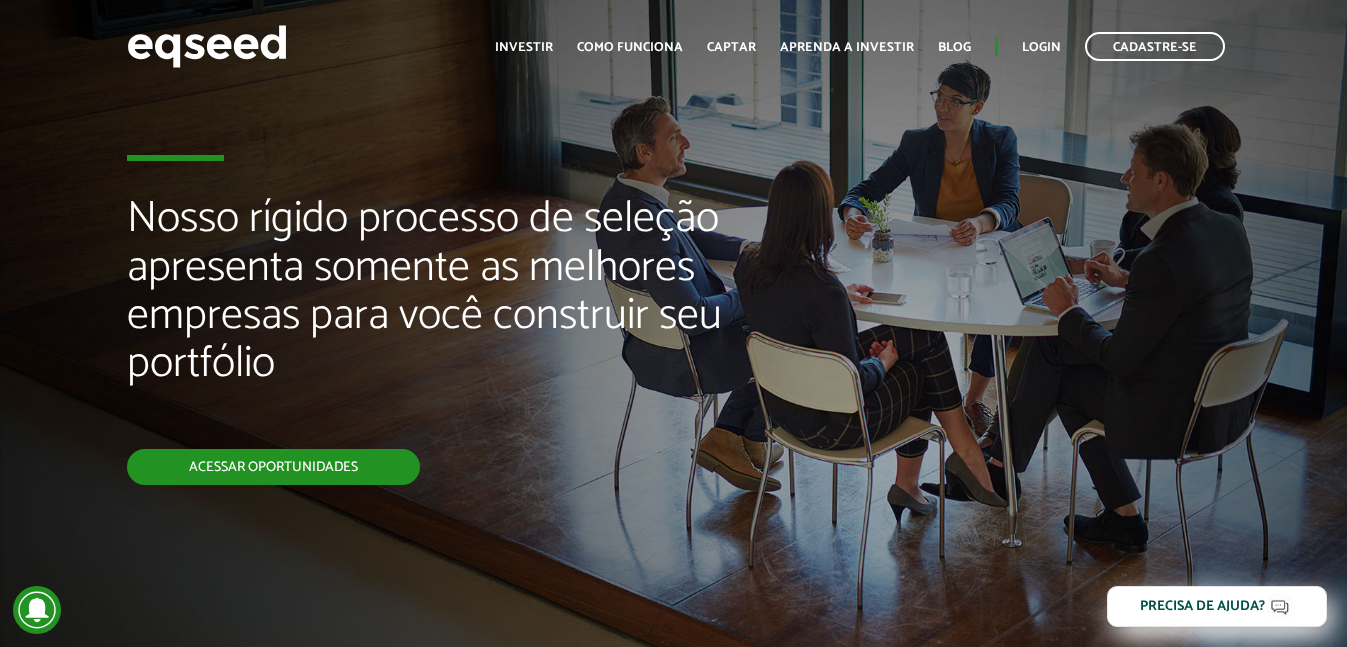 click on "Acessar oportunidades" at bounding box center [273, 467] 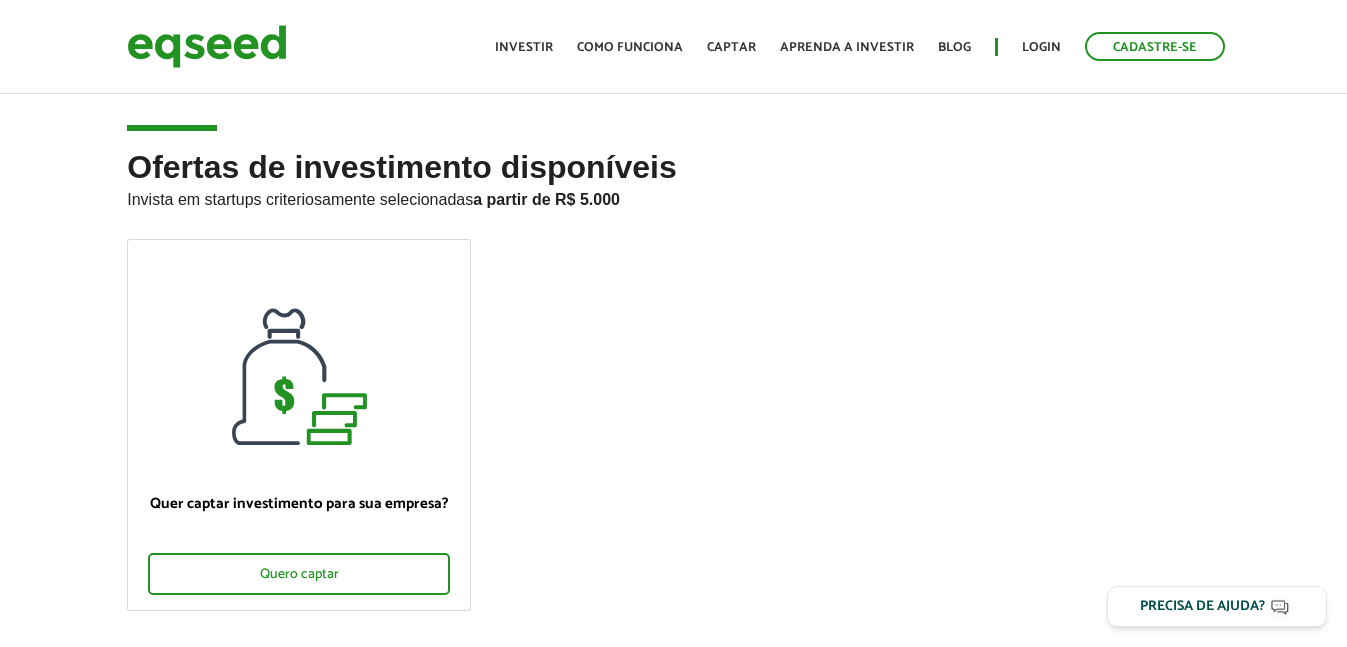 scroll, scrollTop: 0, scrollLeft: 0, axis: both 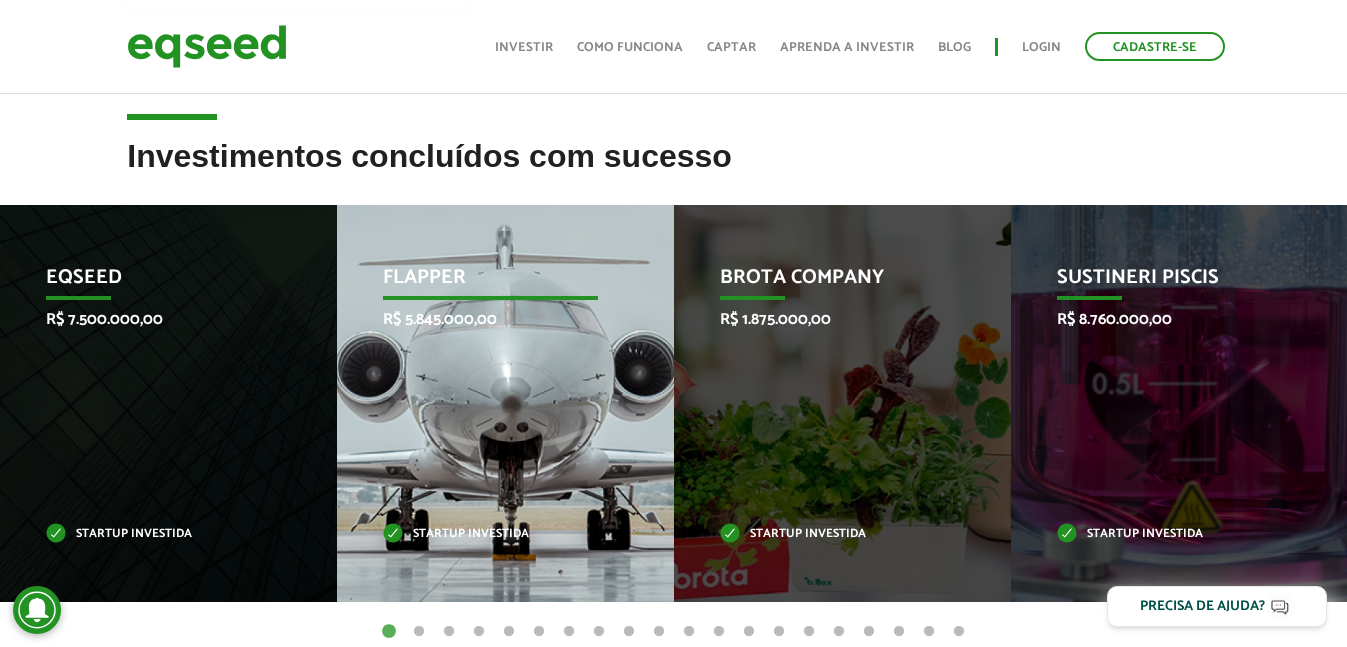 click on "Flapper
R$ 5.845.000,00
Startup investida" at bounding box center [490, 403] 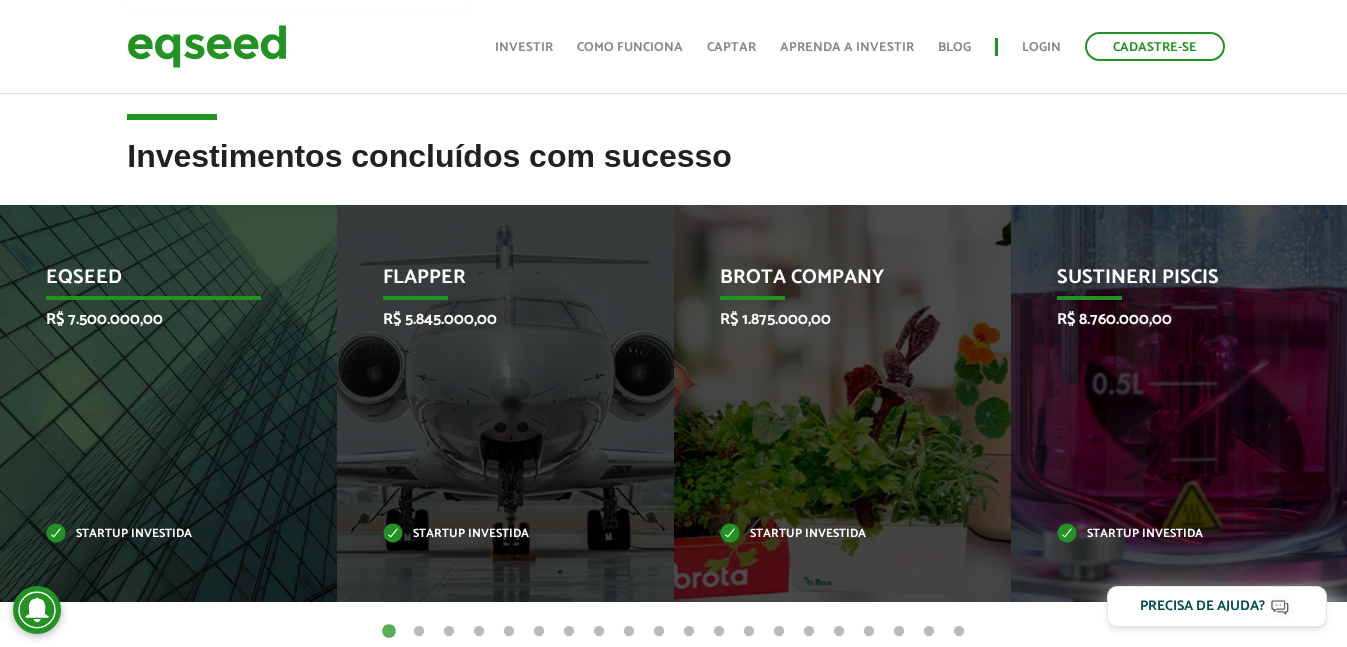 click on "R$ 7.500.000,00" at bounding box center [153, 319] 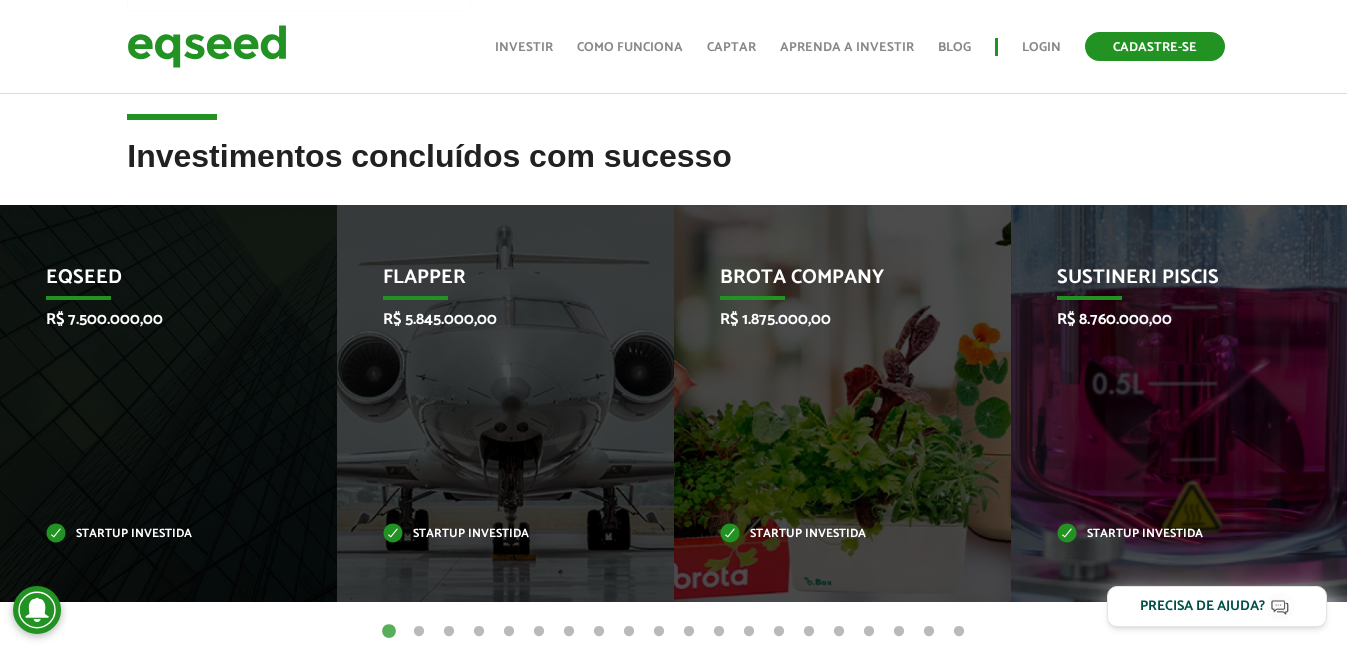 click on "Cadastre-se" at bounding box center [1155, 46] 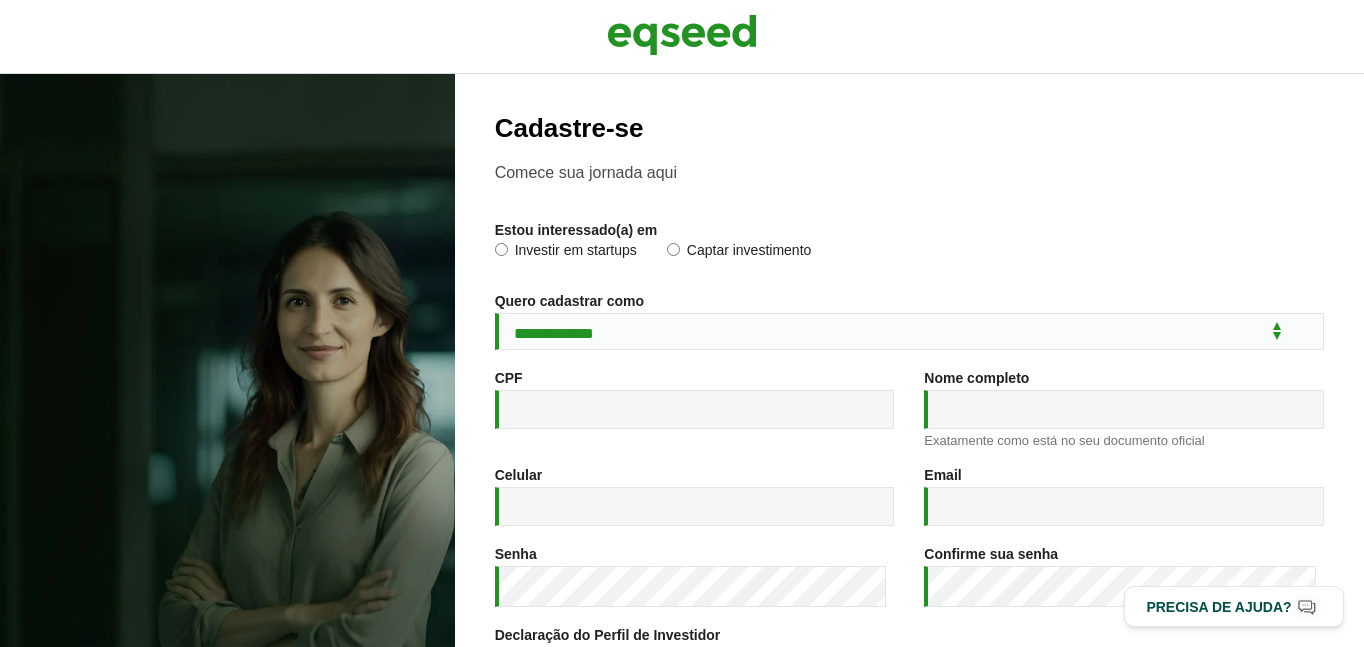 scroll, scrollTop: 0, scrollLeft: 0, axis: both 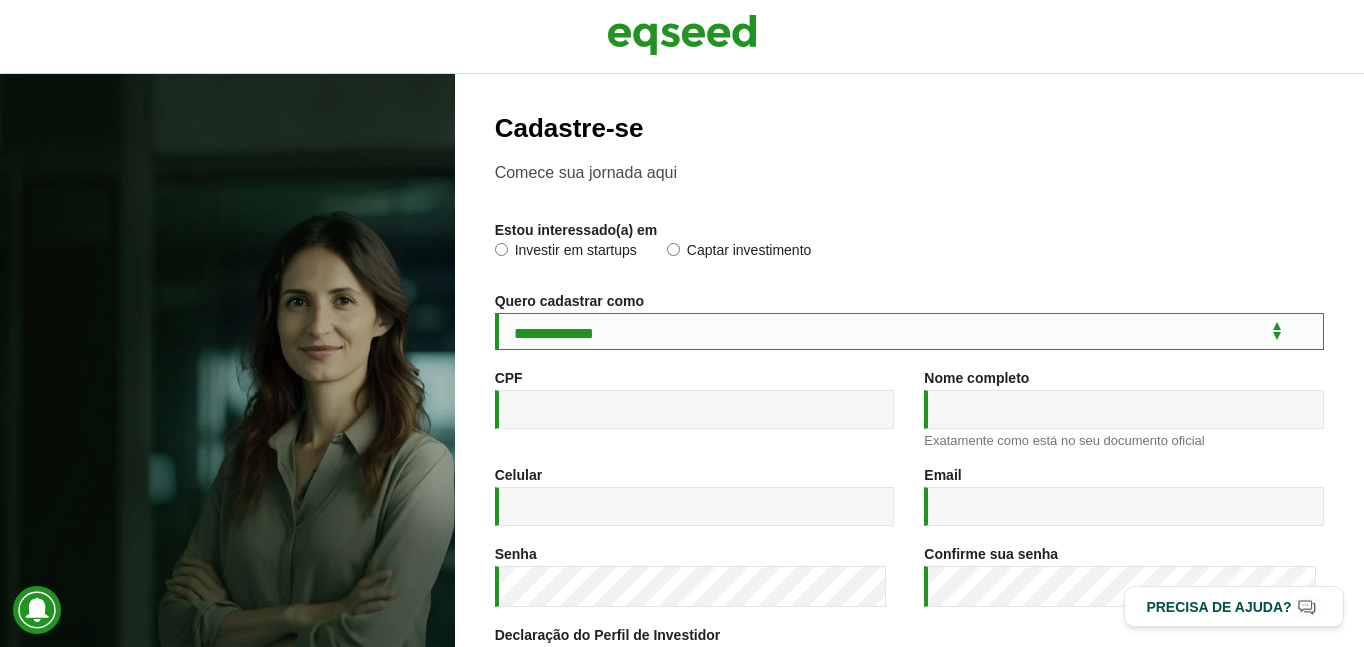click on "**********" at bounding box center (909, 331) 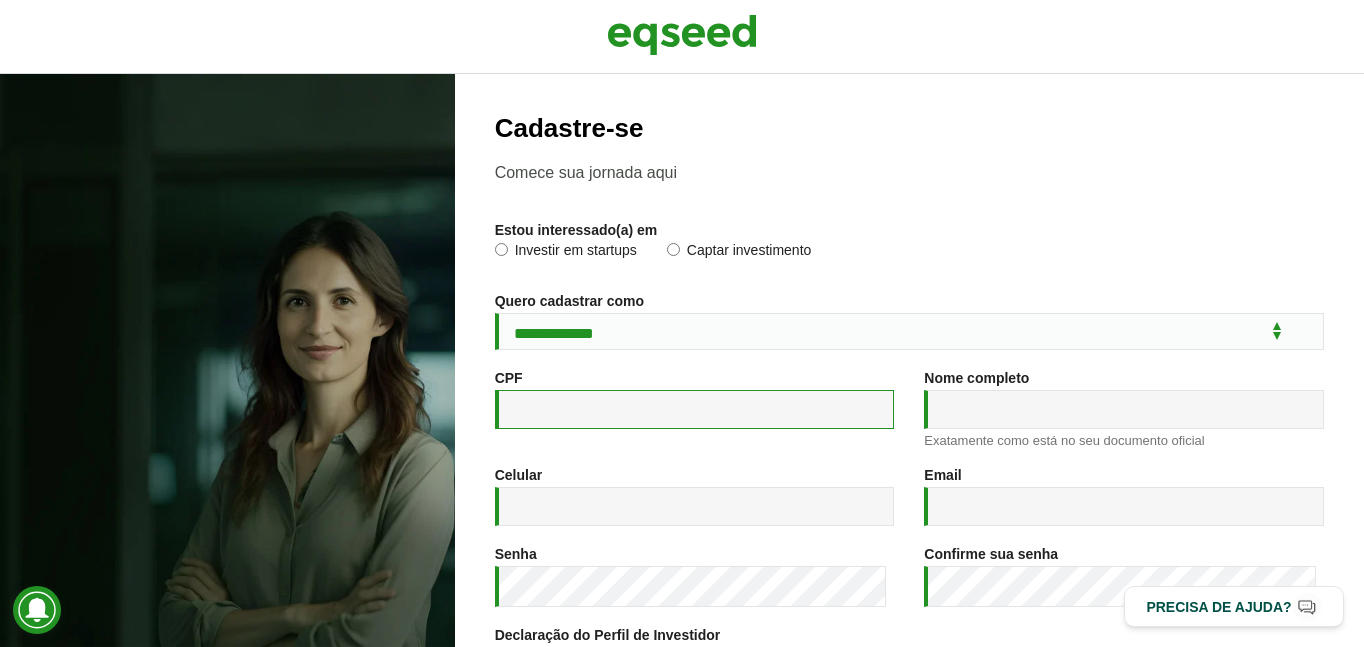 click on "CPF  *" at bounding box center [695, 409] 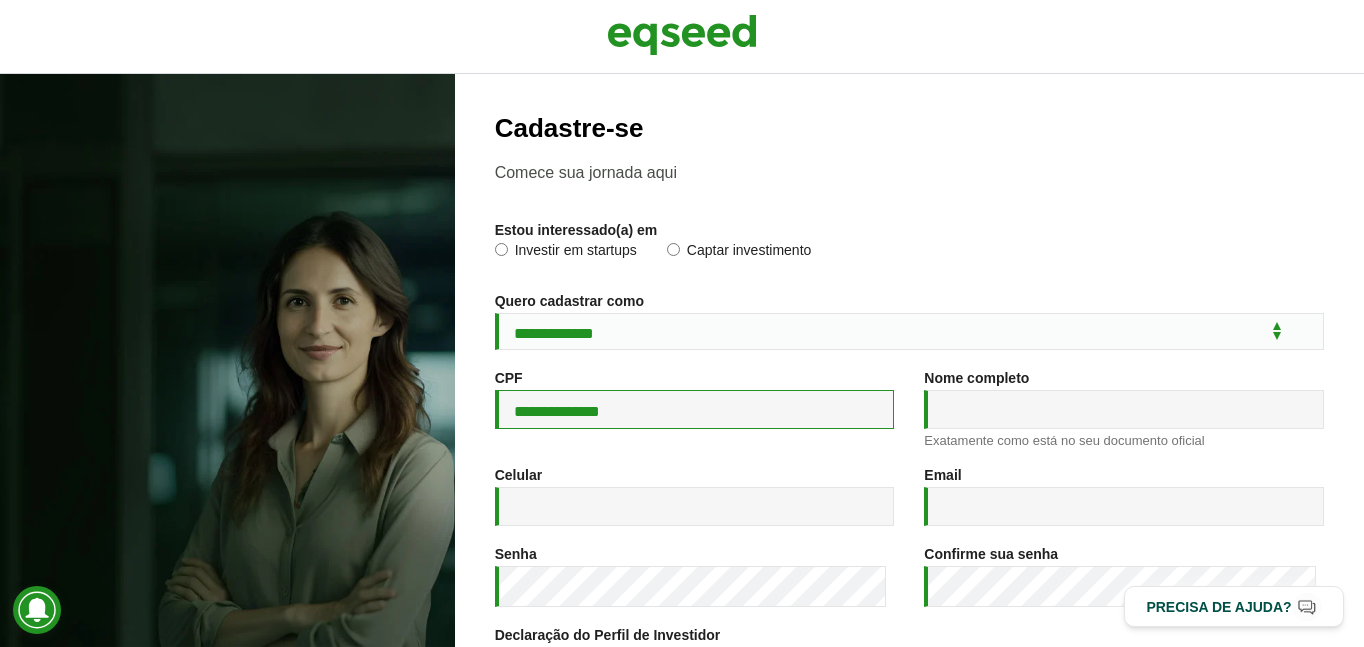 type on "**********" 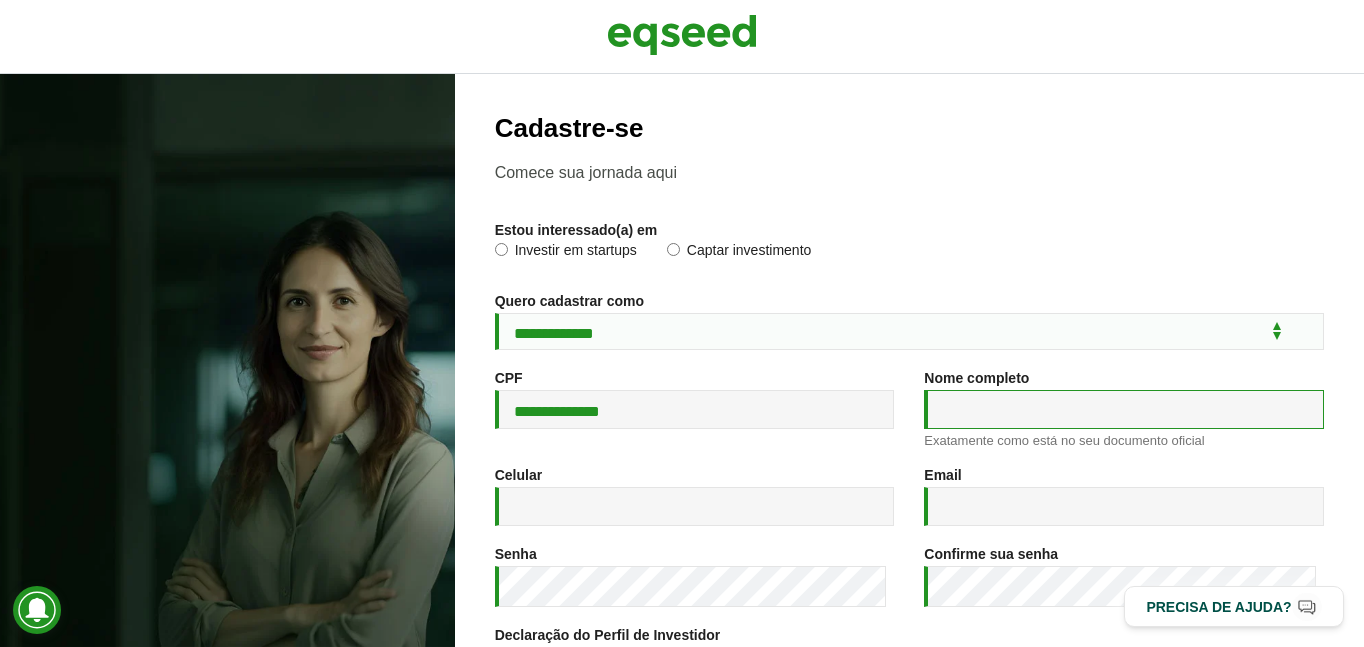 click on "Nome completo  *" at bounding box center (1124, 409) 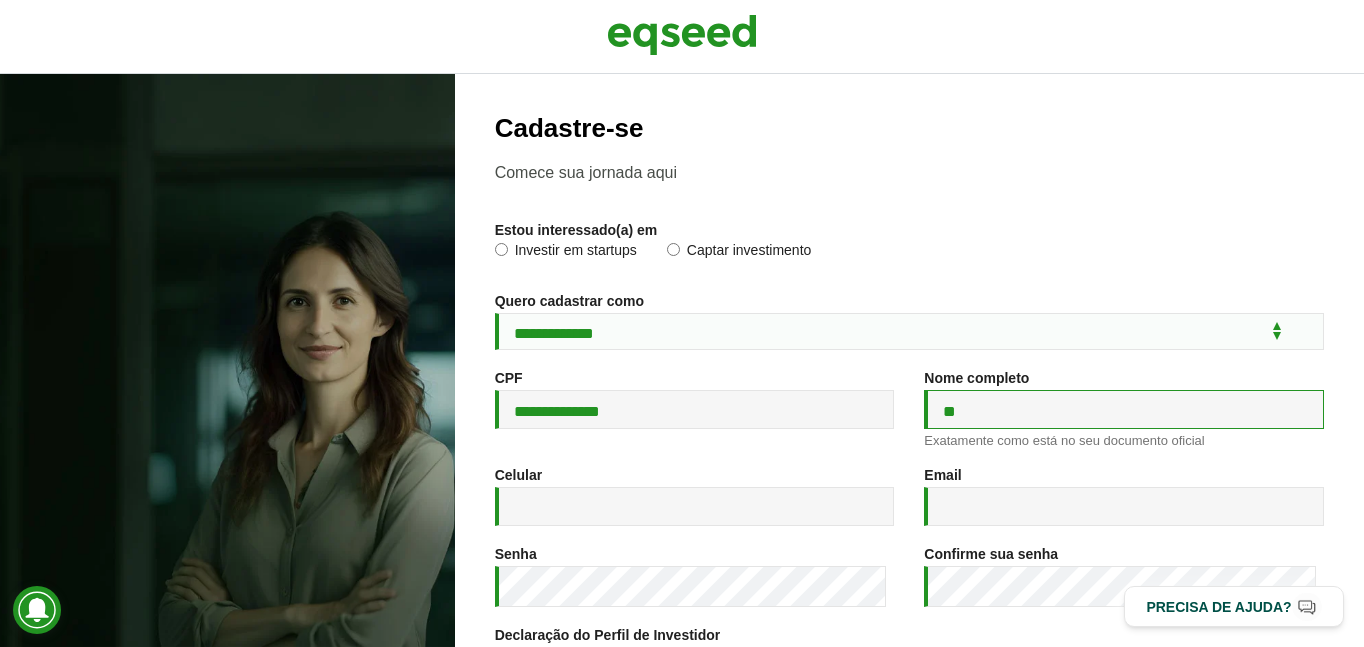 type on "*" 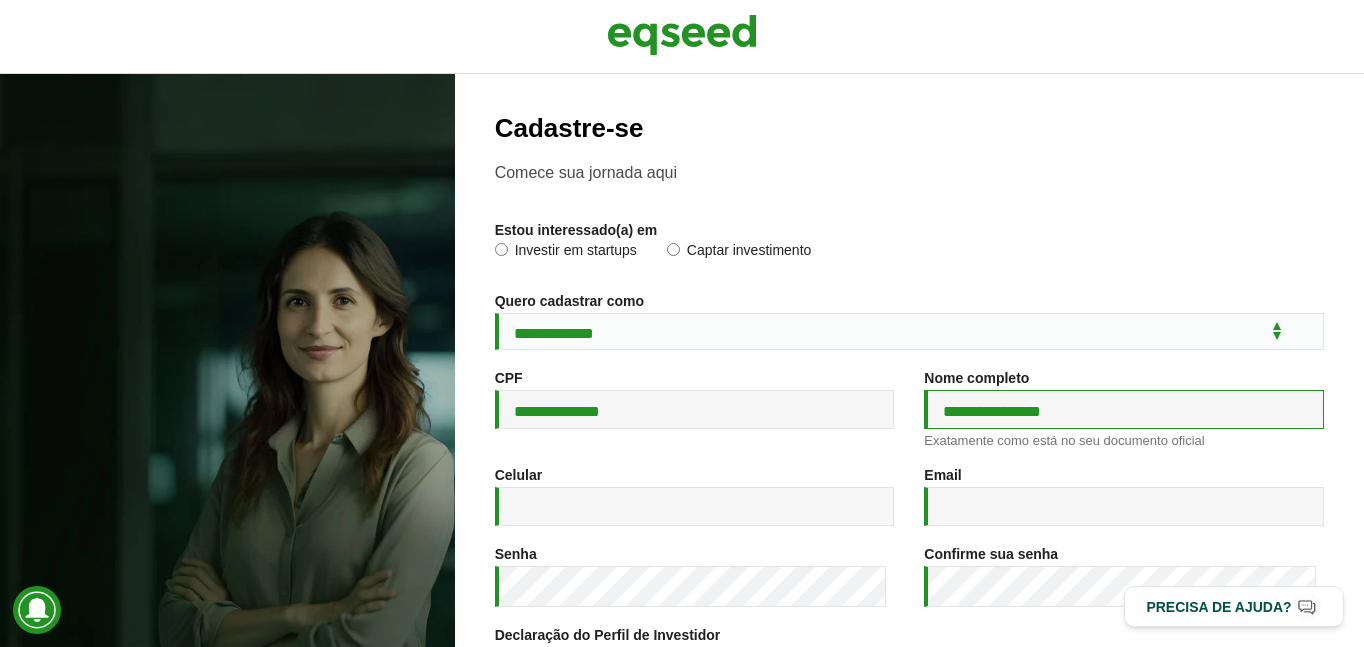 type on "**********" 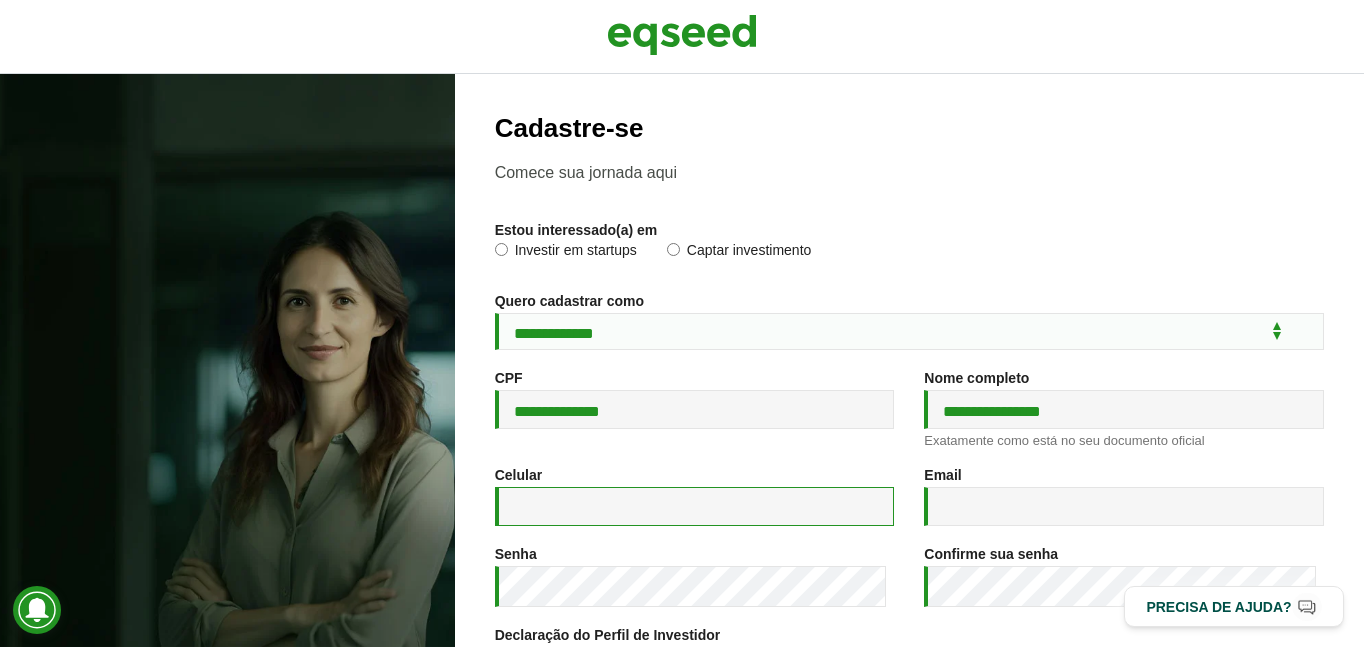 click on "Celular  *" at bounding box center (695, 506) 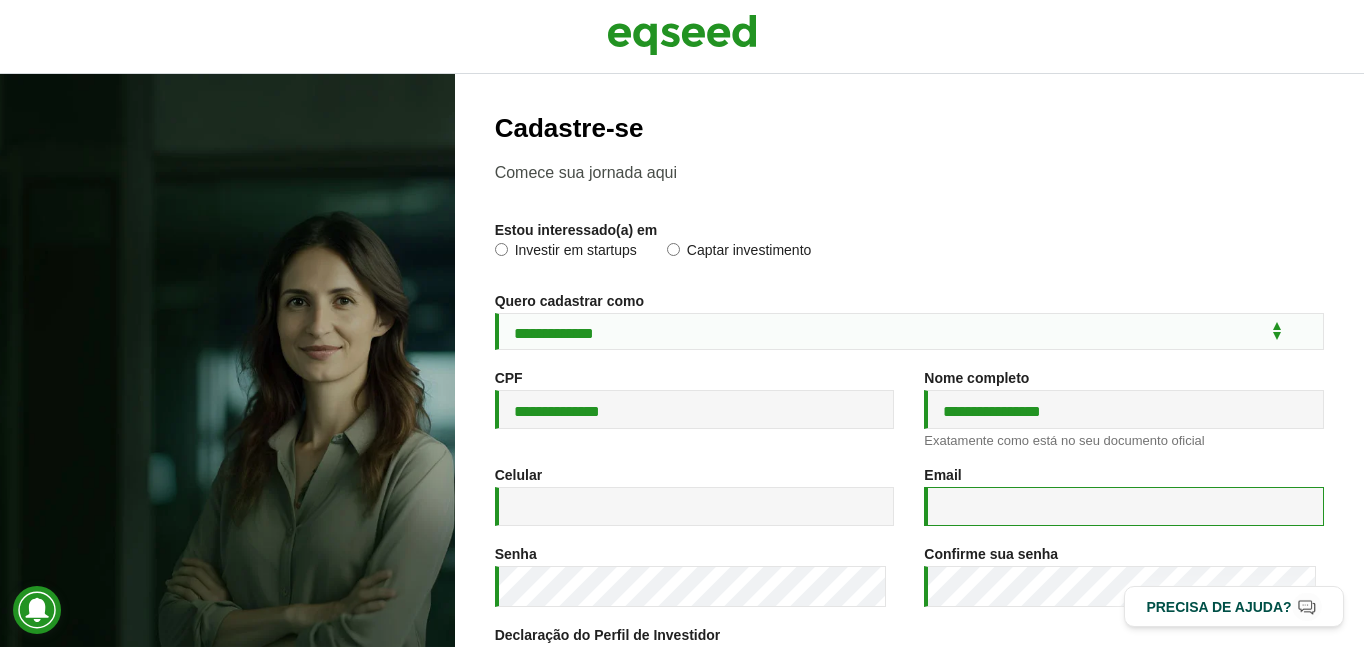 click on "Email  *" at bounding box center [1124, 506] 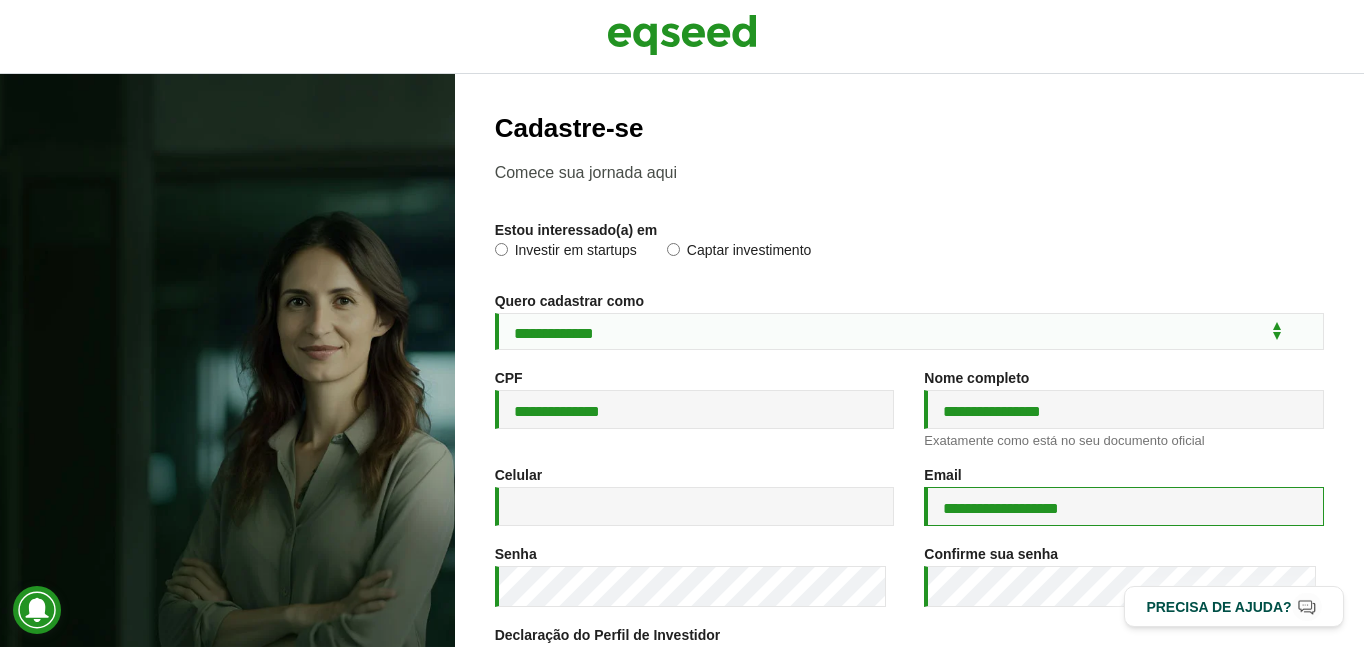 scroll, scrollTop: 200, scrollLeft: 0, axis: vertical 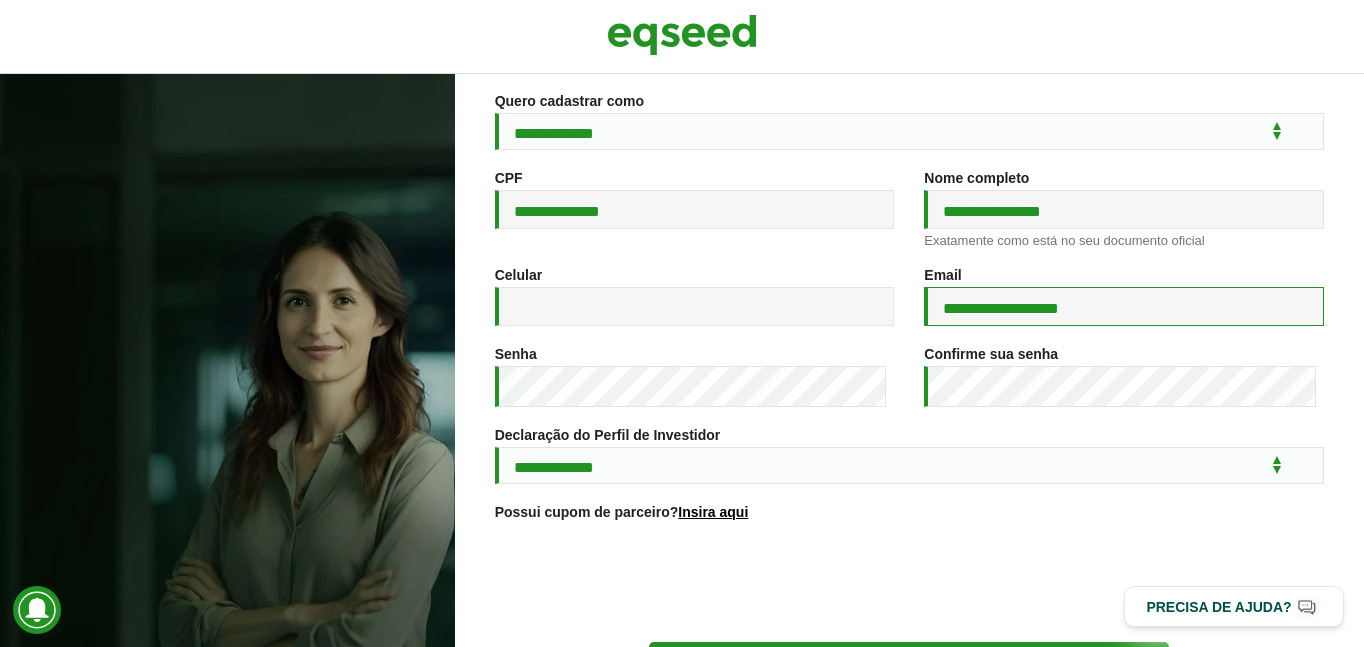 type on "**********" 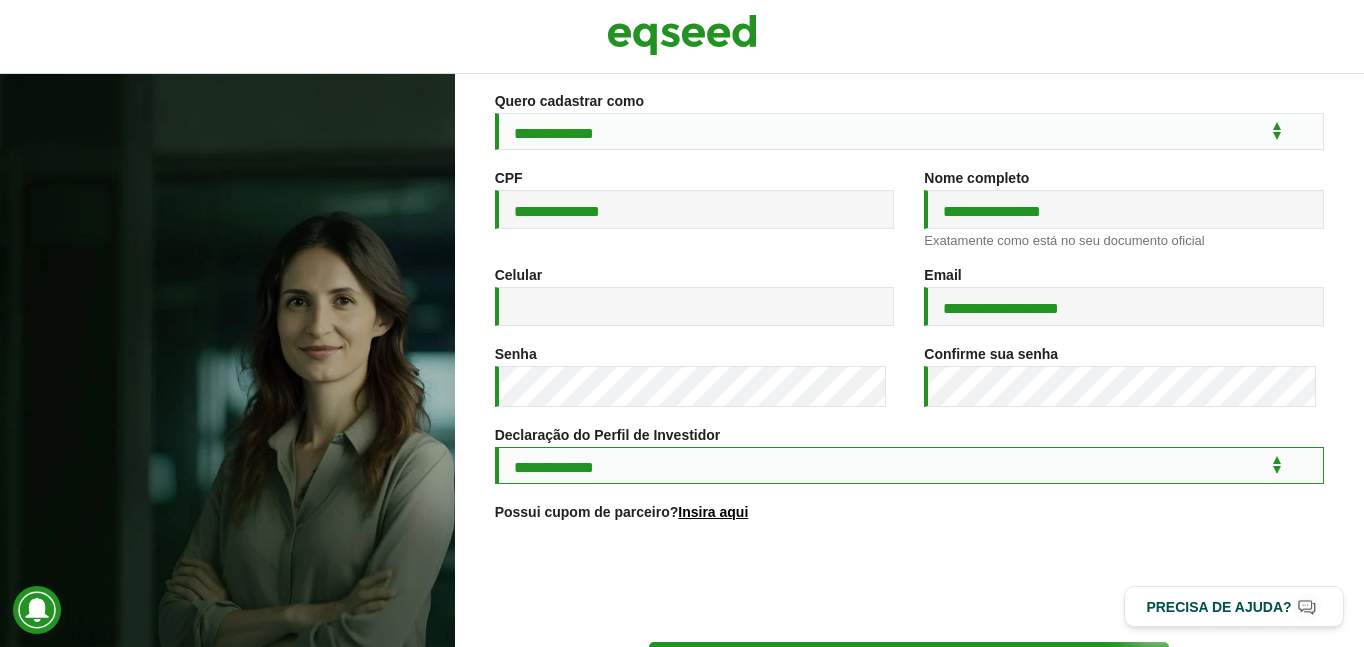 click on "**********" at bounding box center (909, 465) 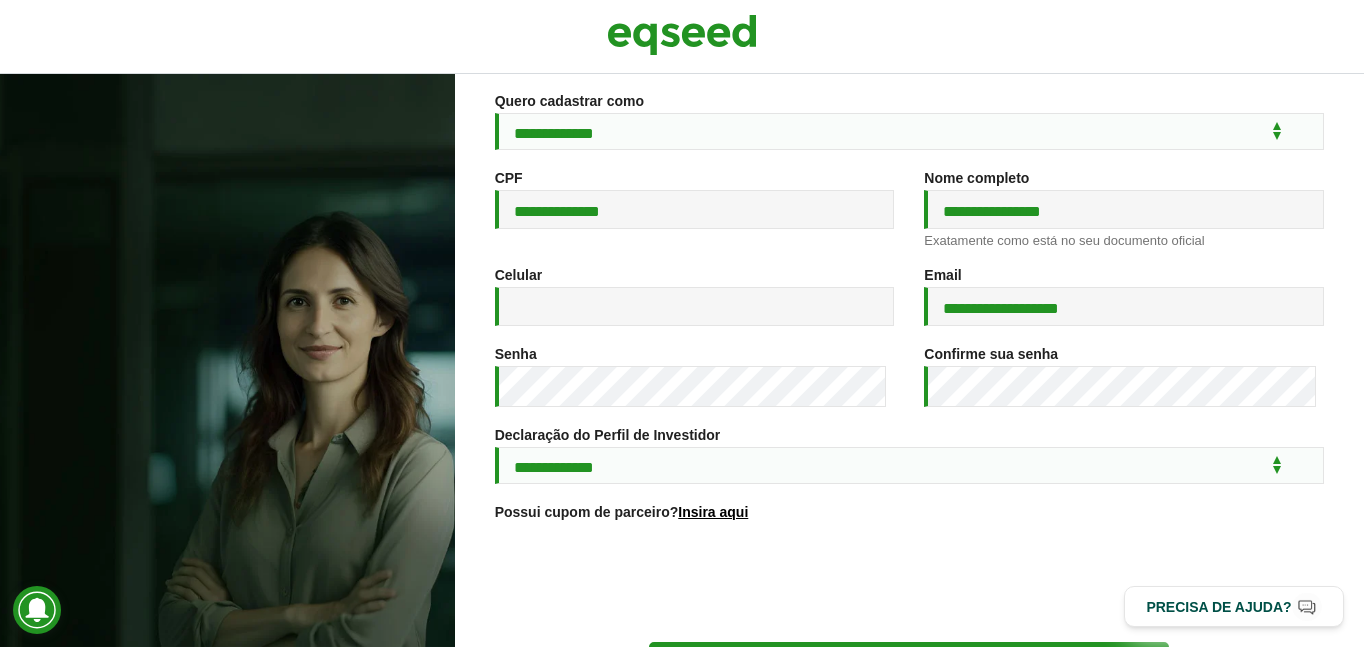 click at bounding box center (909, 583) 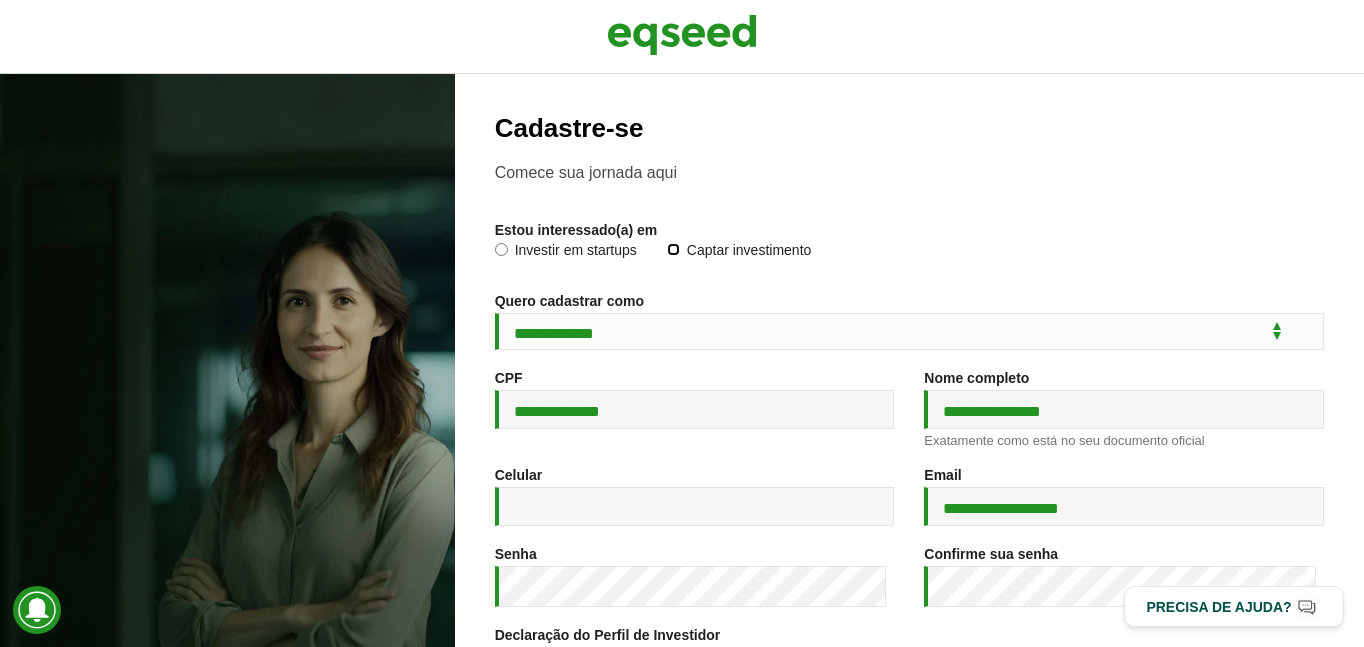 scroll, scrollTop: 382, scrollLeft: 0, axis: vertical 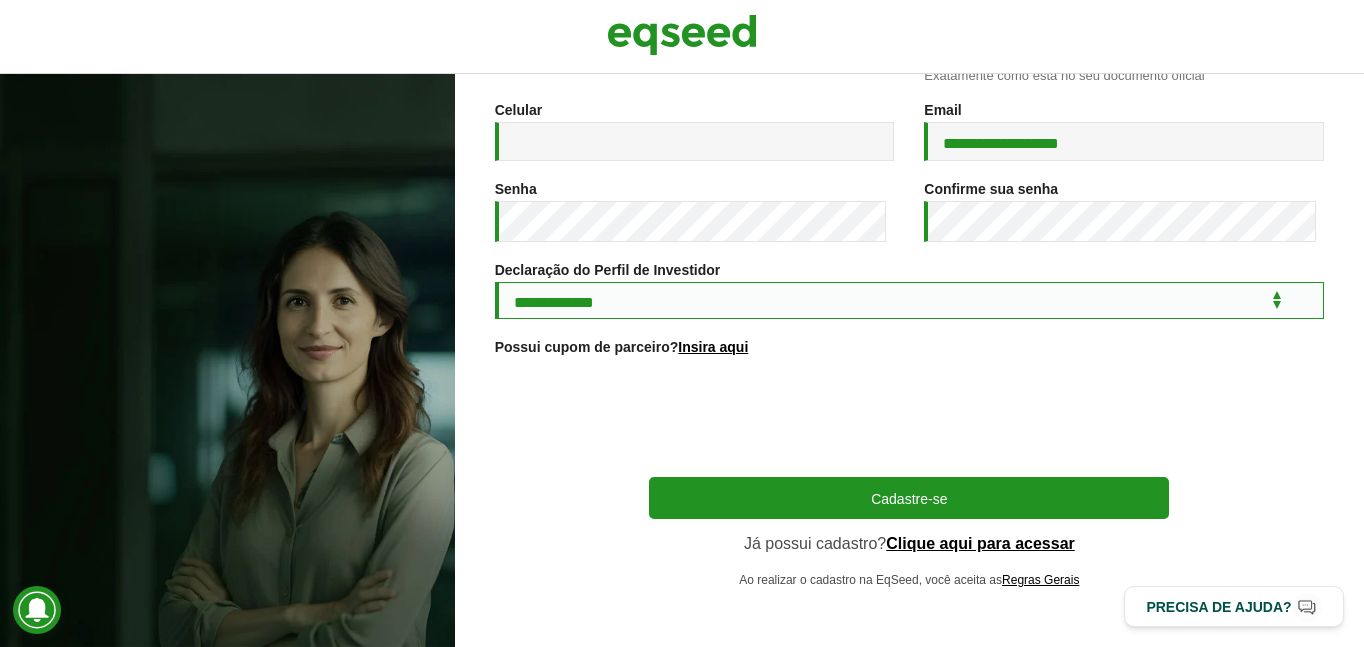 click on "**********" at bounding box center [909, 300] 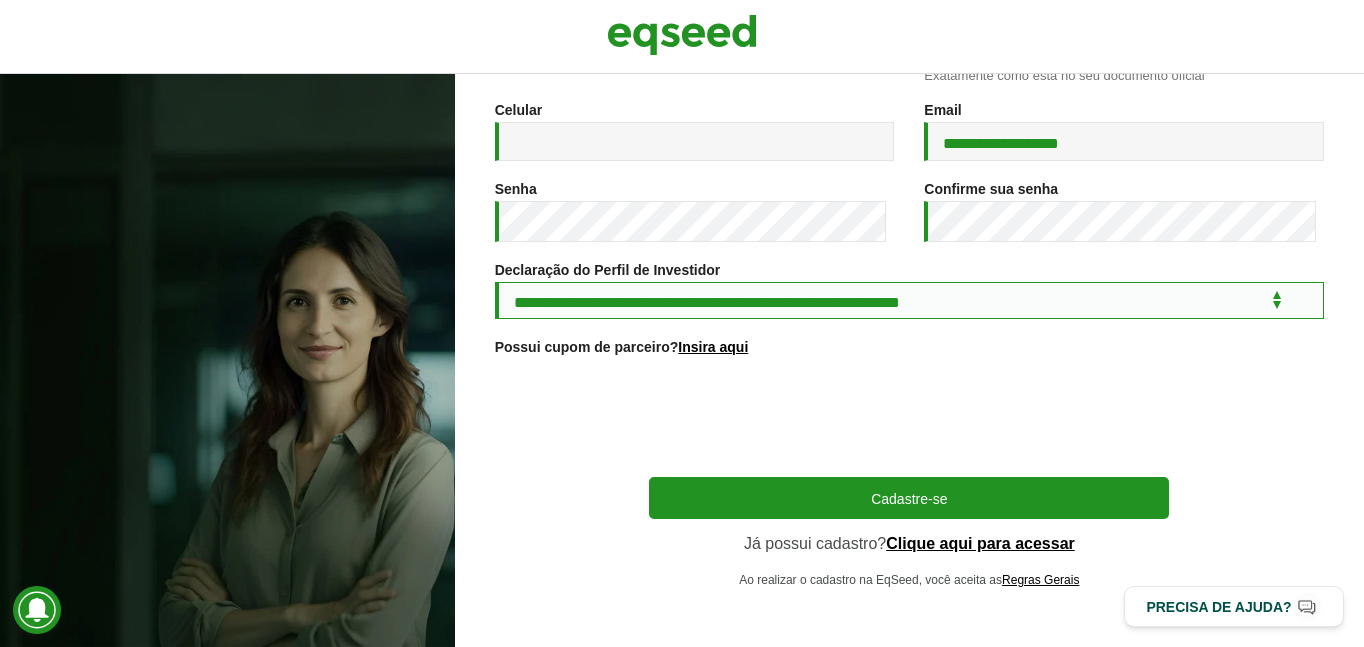 click on "**********" at bounding box center [909, 300] 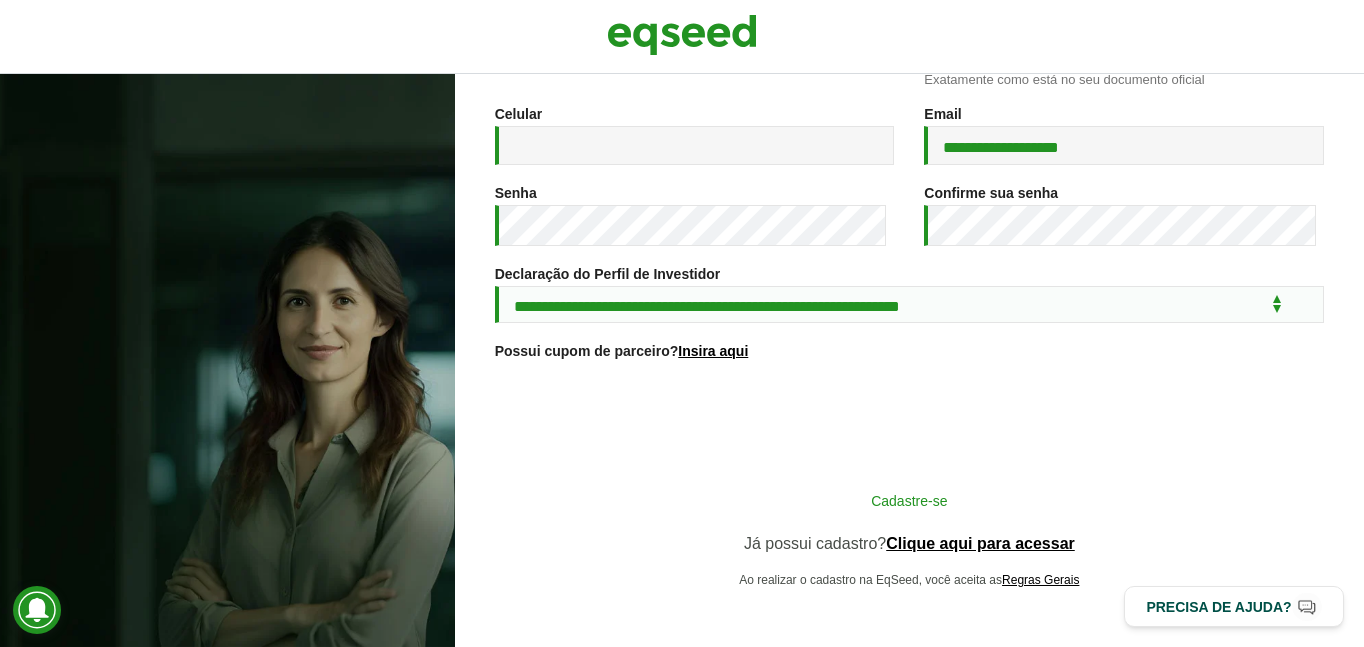 scroll, scrollTop: 378, scrollLeft: 0, axis: vertical 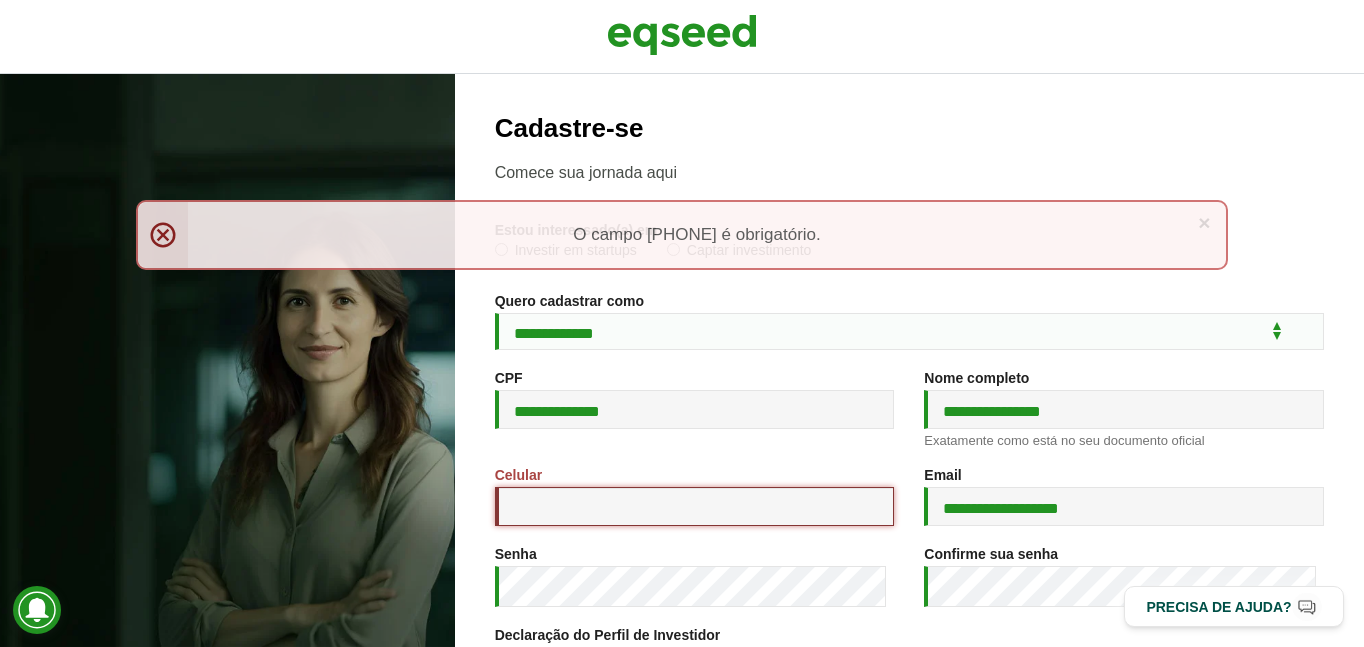 click on "Celular  *" at bounding box center [695, 506] 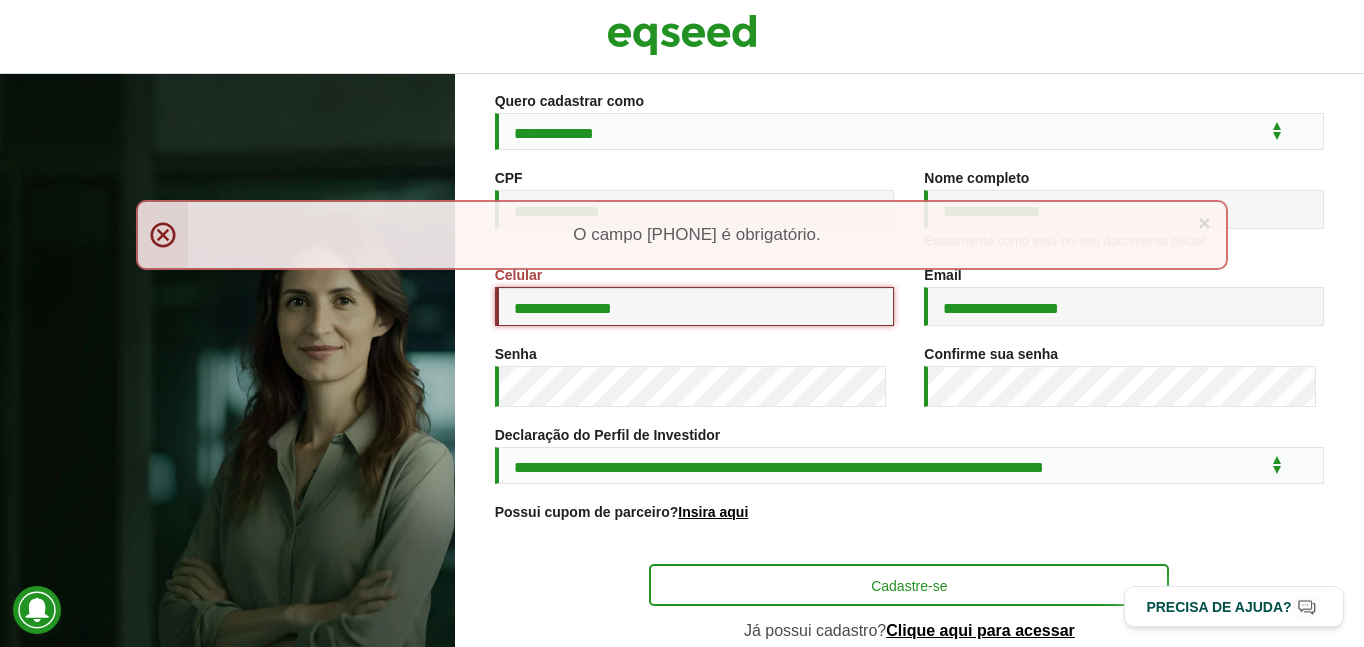 scroll, scrollTop: 304, scrollLeft: 0, axis: vertical 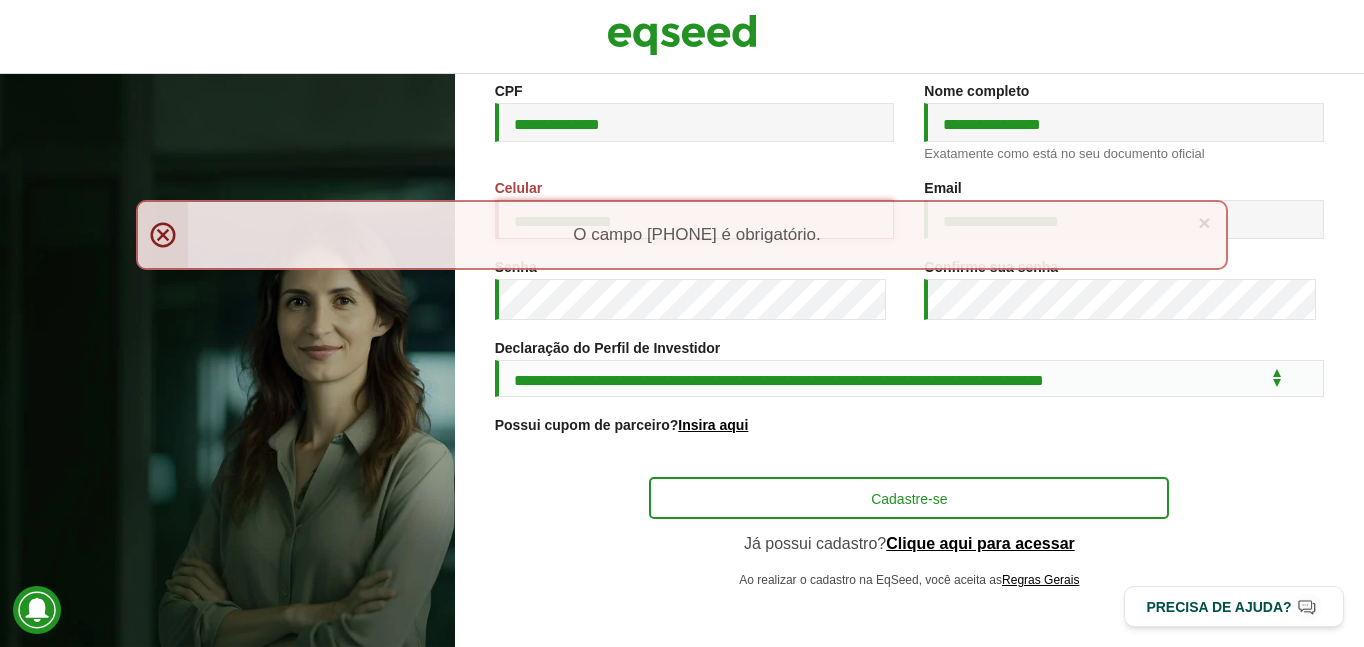 type on "**********" 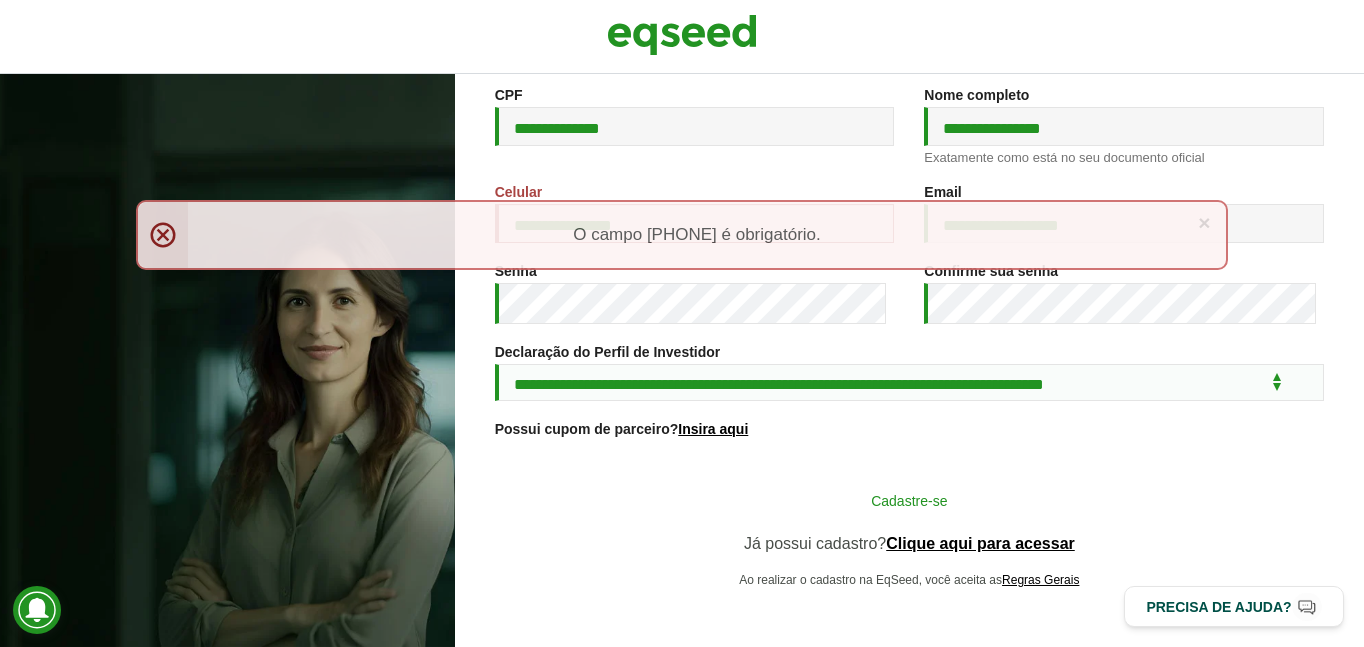 click on "Cadastre-se" at bounding box center (909, 500) 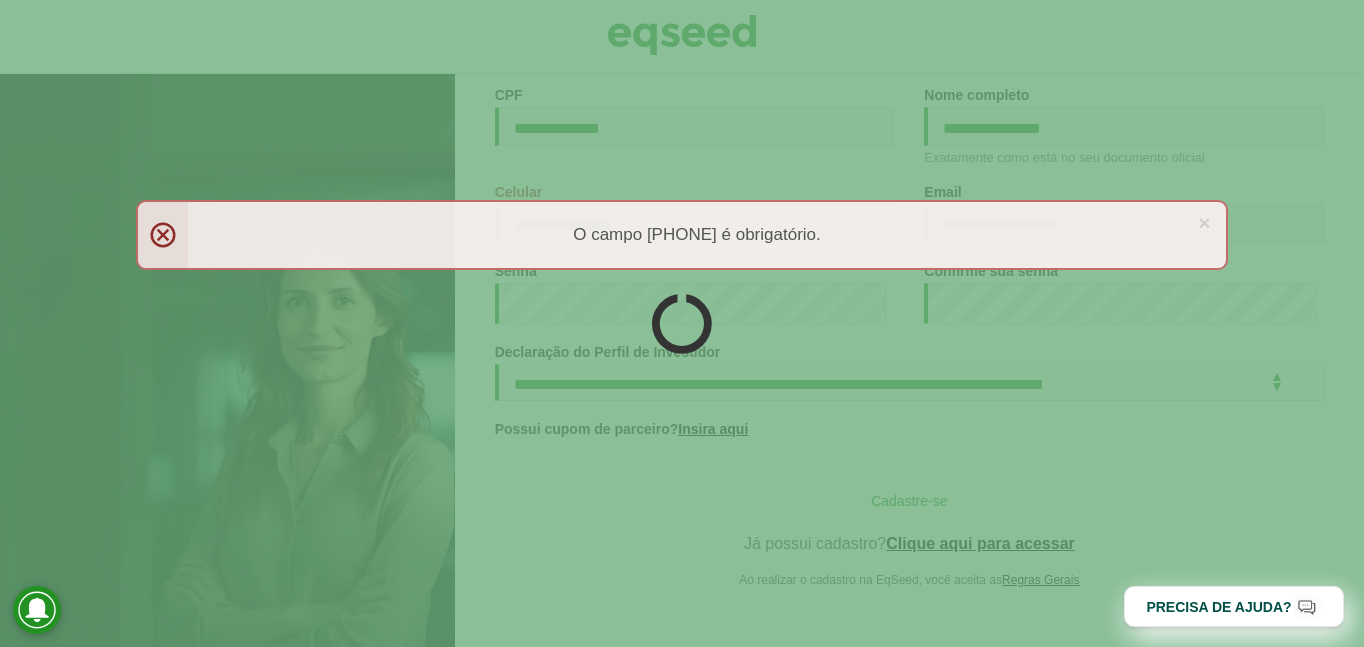 scroll, scrollTop: 300, scrollLeft: 0, axis: vertical 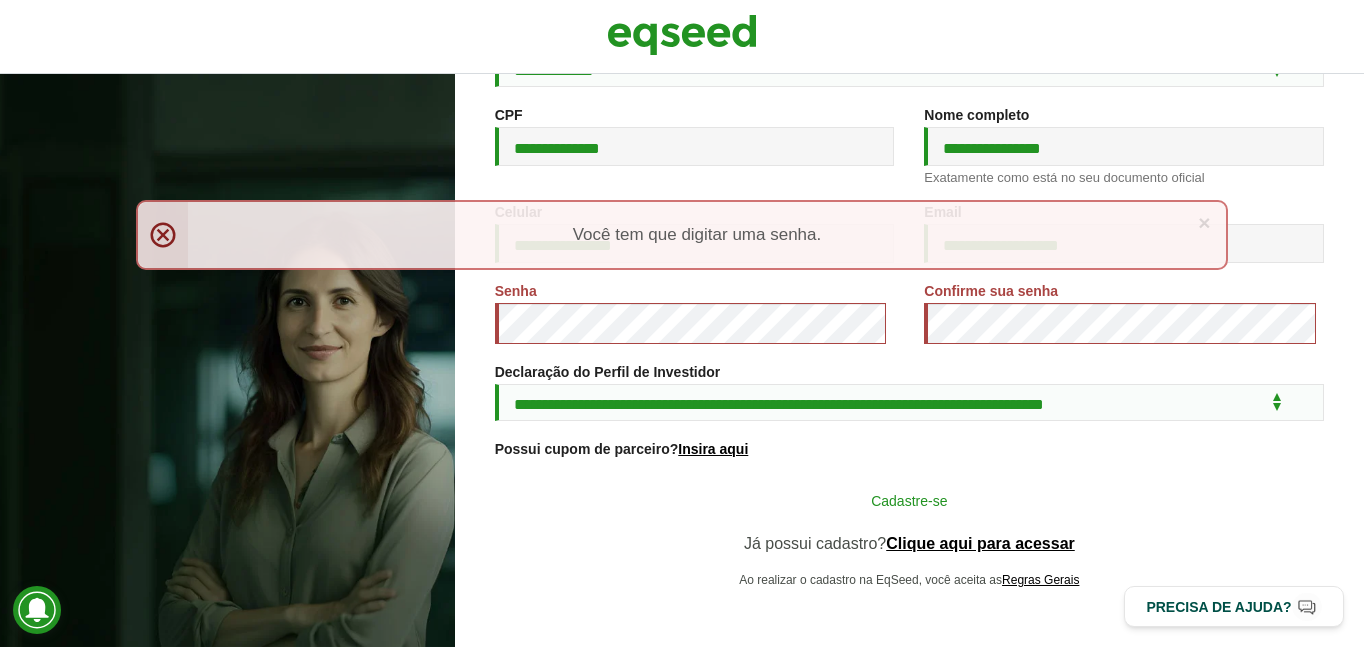 click on "Cadastre-se" at bounding box center [909, 500] 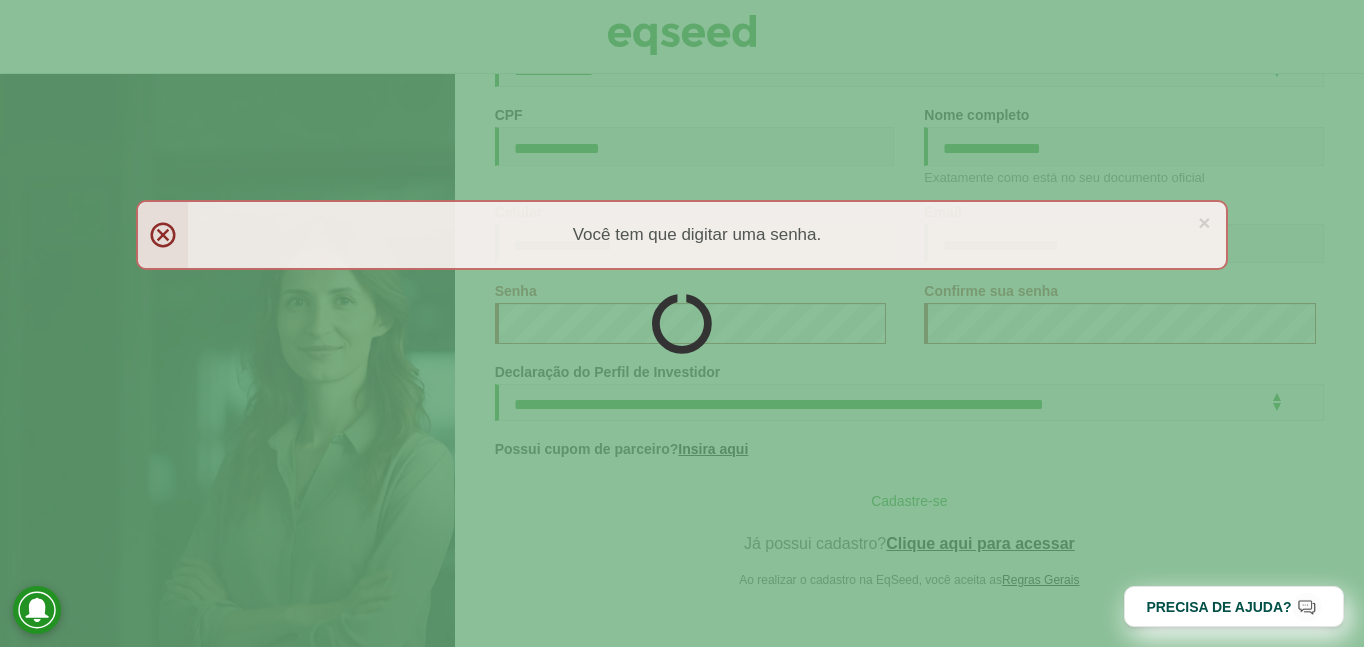 scroll, scrollTop: 280, scrollLeft: 0, axis: vertical 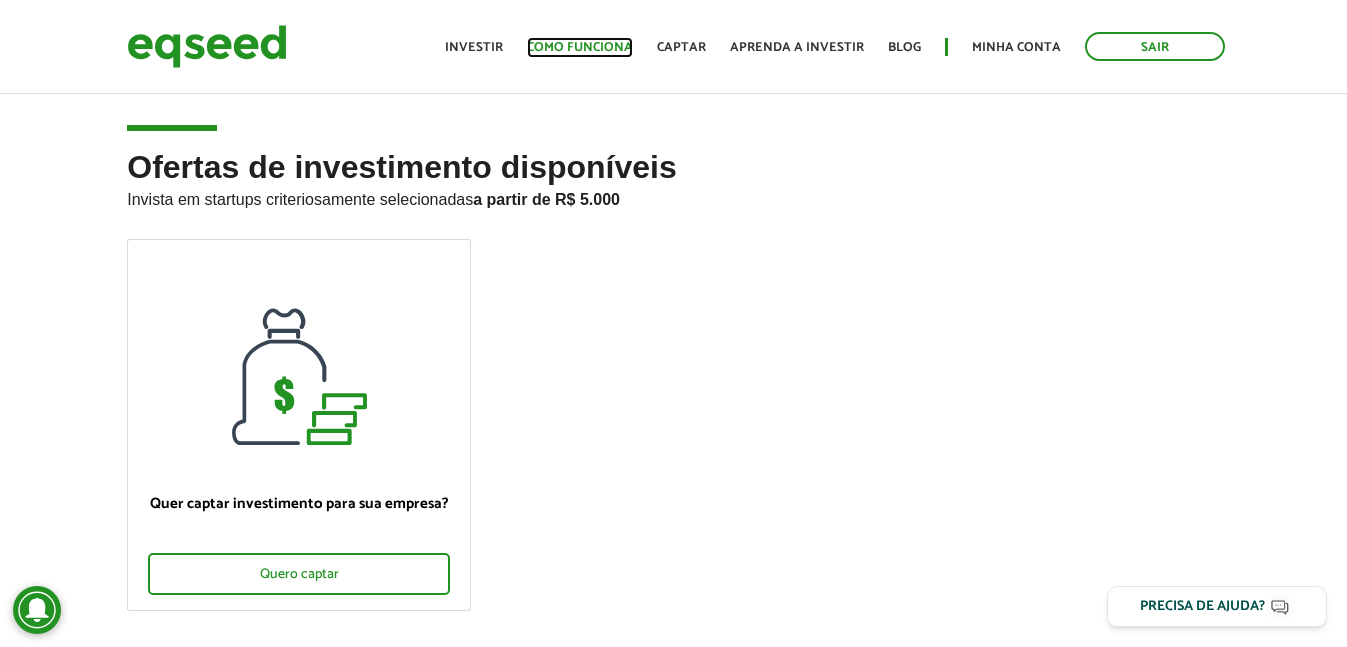 click on "Como funciona" at bounding box center [580, 47] 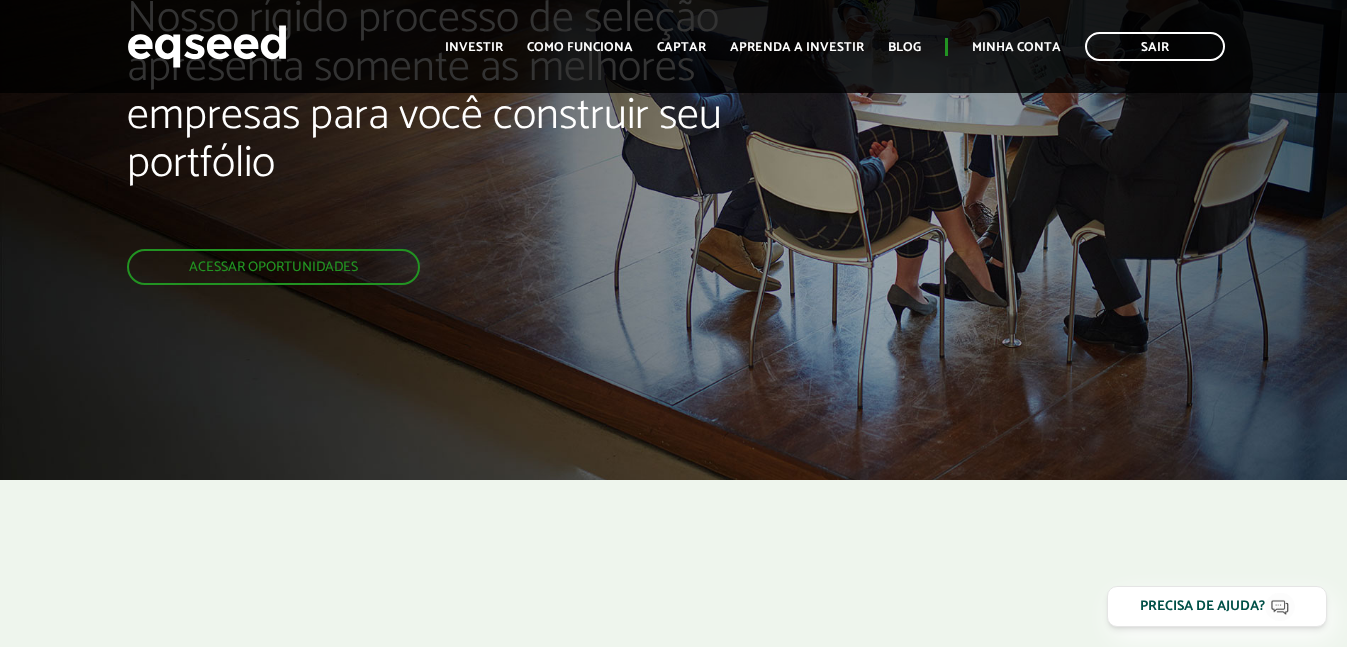 scroll, scrollTop: 200, scrollLeft: 0, axis: vertical 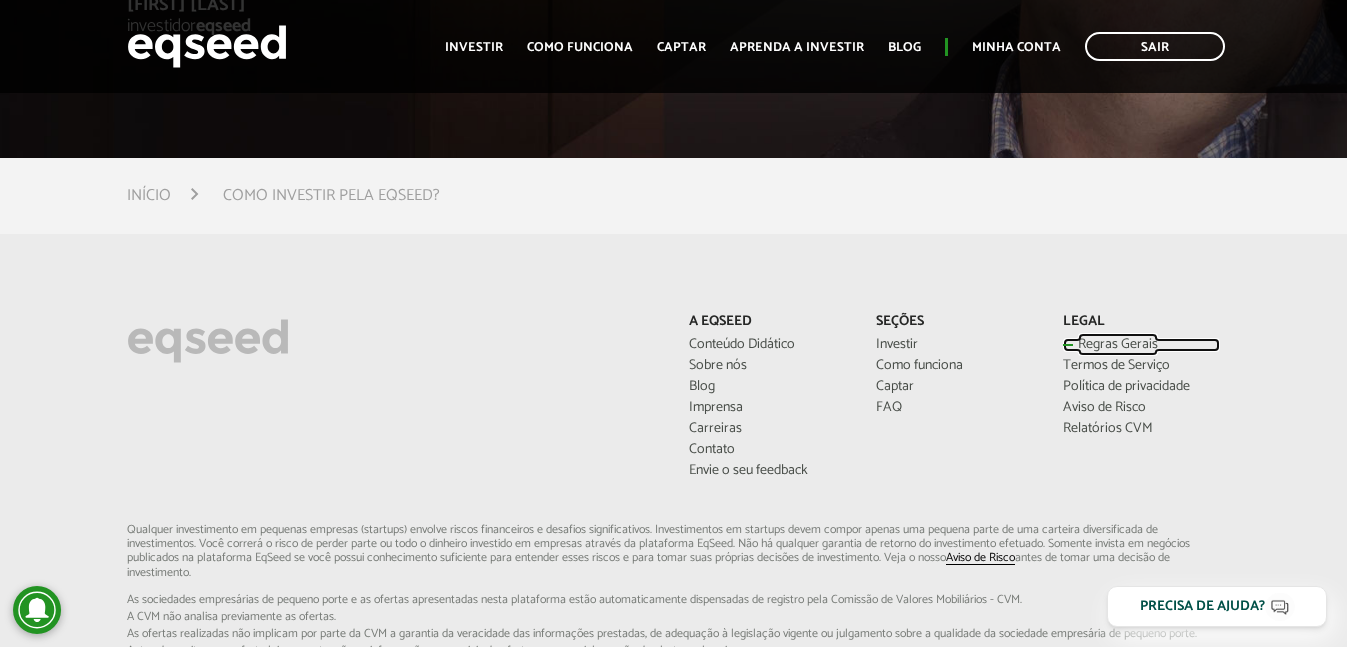 click on "Regras Gerais" at bounding box center (1141, 345) 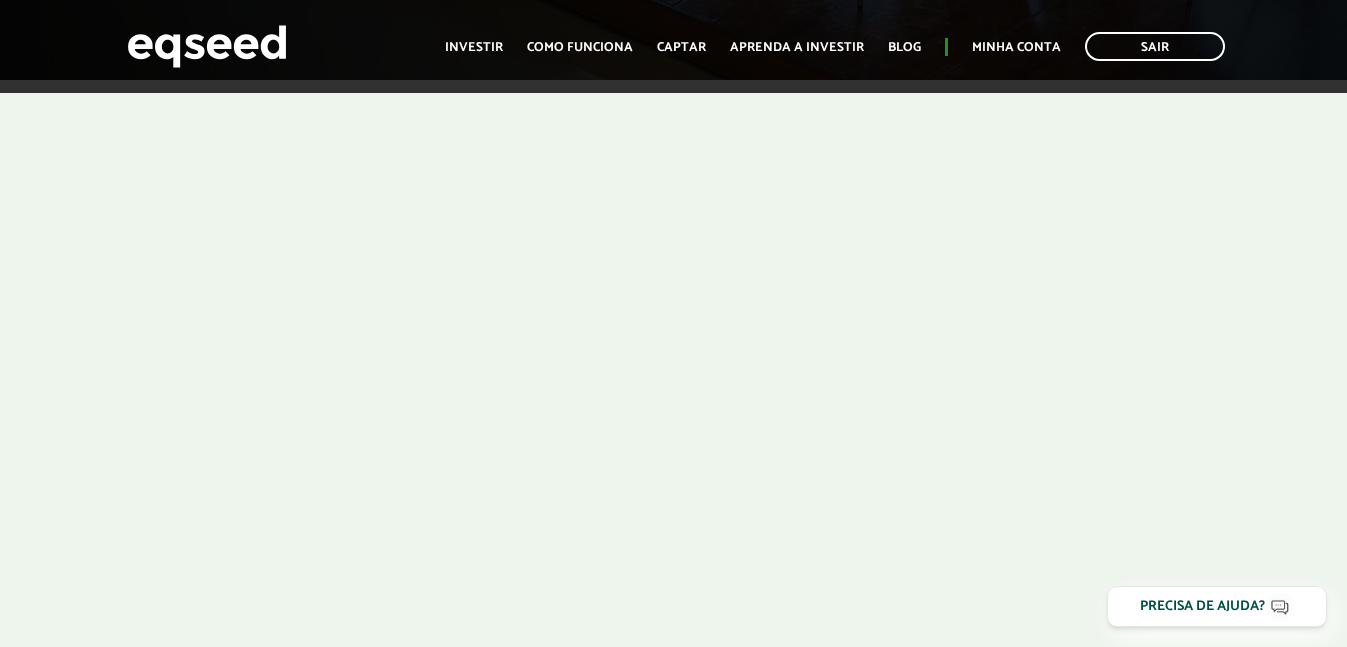 scroll, scrollTop: 787, scrollLeft: 0, axis: vertical 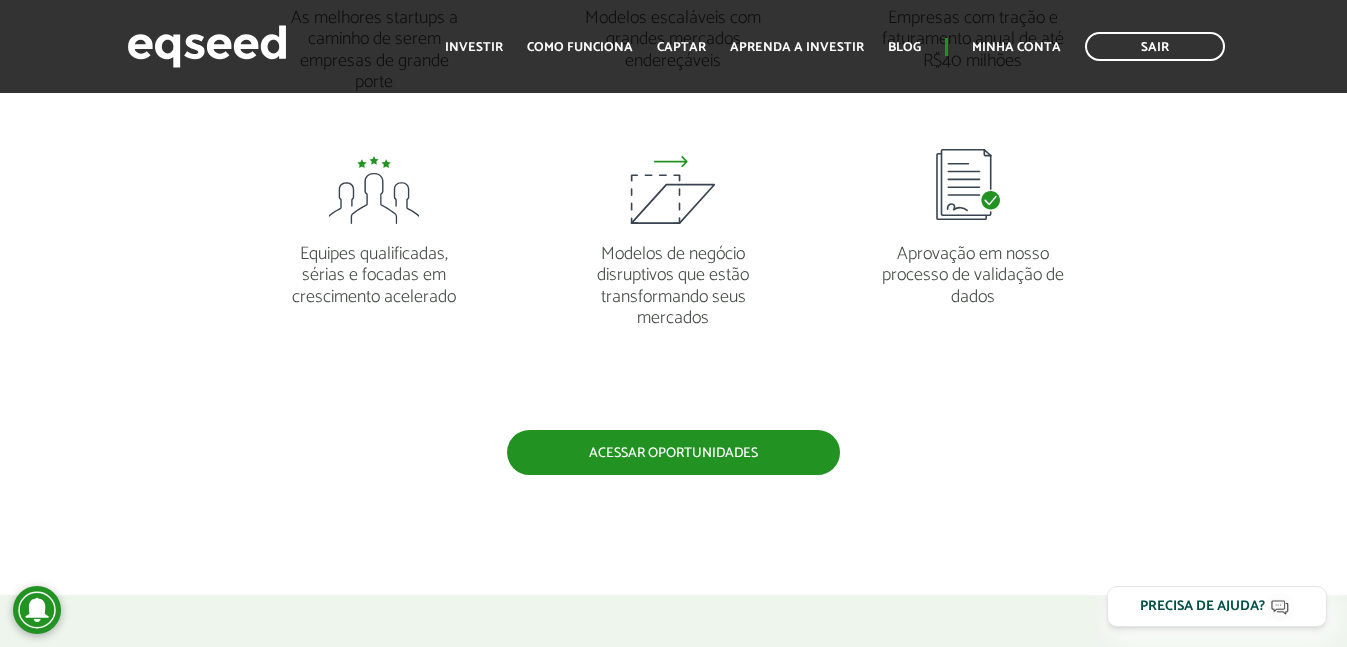 click on "Acessar oportunidades" at bounding box center (673, 452) 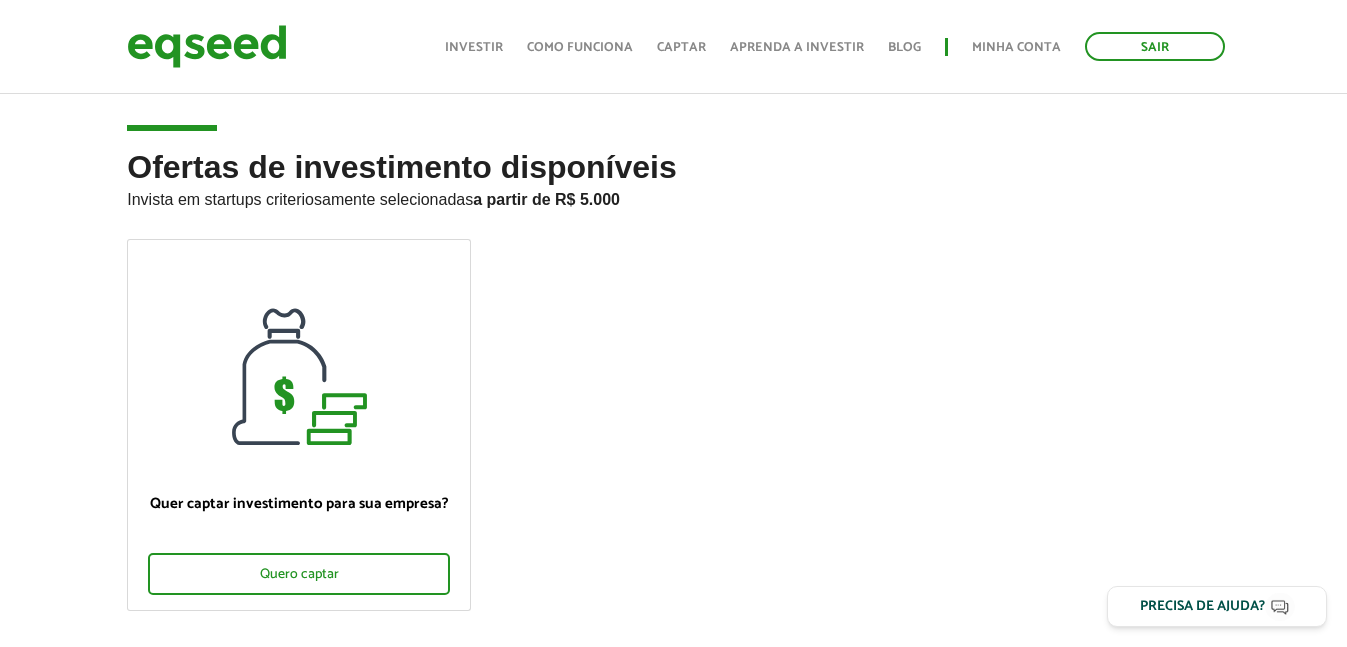 click on "Flapper
R$ 5.845.000,00
Startup investida" at bounding box center (490, 1003) 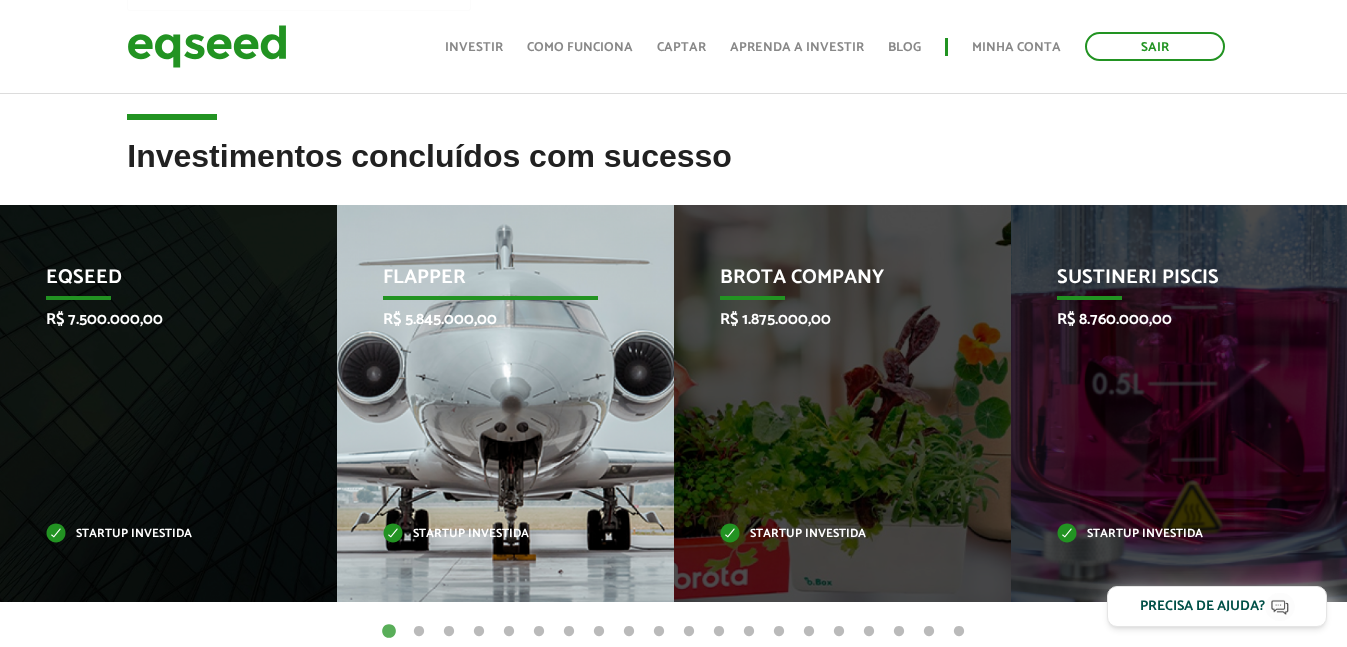 scroll, scrollTop: 600, scrollLeft: 0, axis: vertical 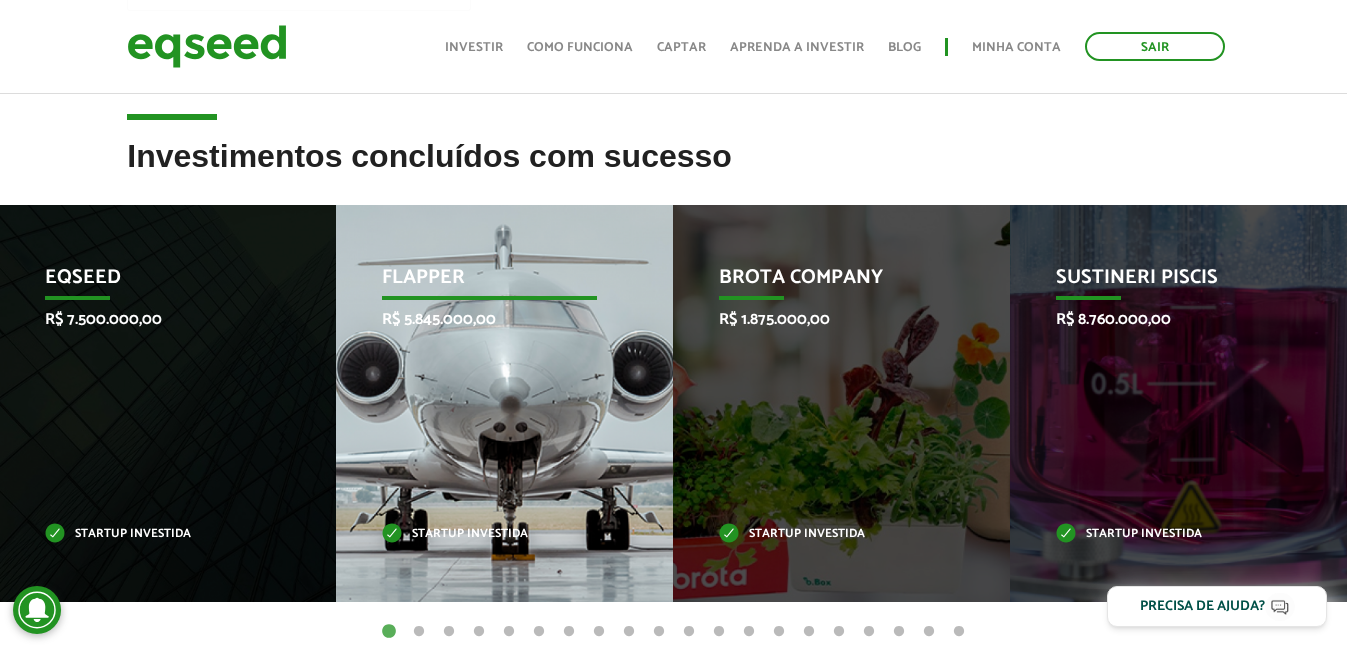 click on "Flapper
R$ 5.845.000,00
Startup investida" at bounding box center [489, 403] 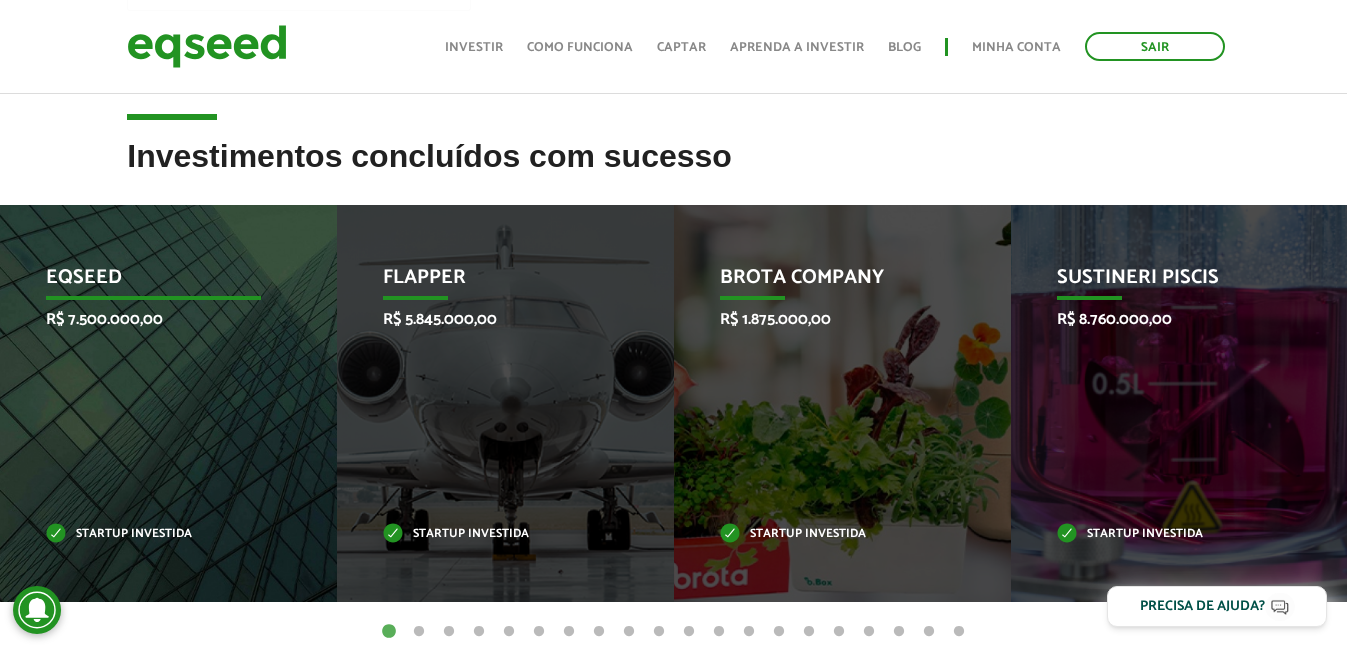 click on "EqSeed
R$ 7.500.000,00
Startup investida" at bounding box center [153, 403] 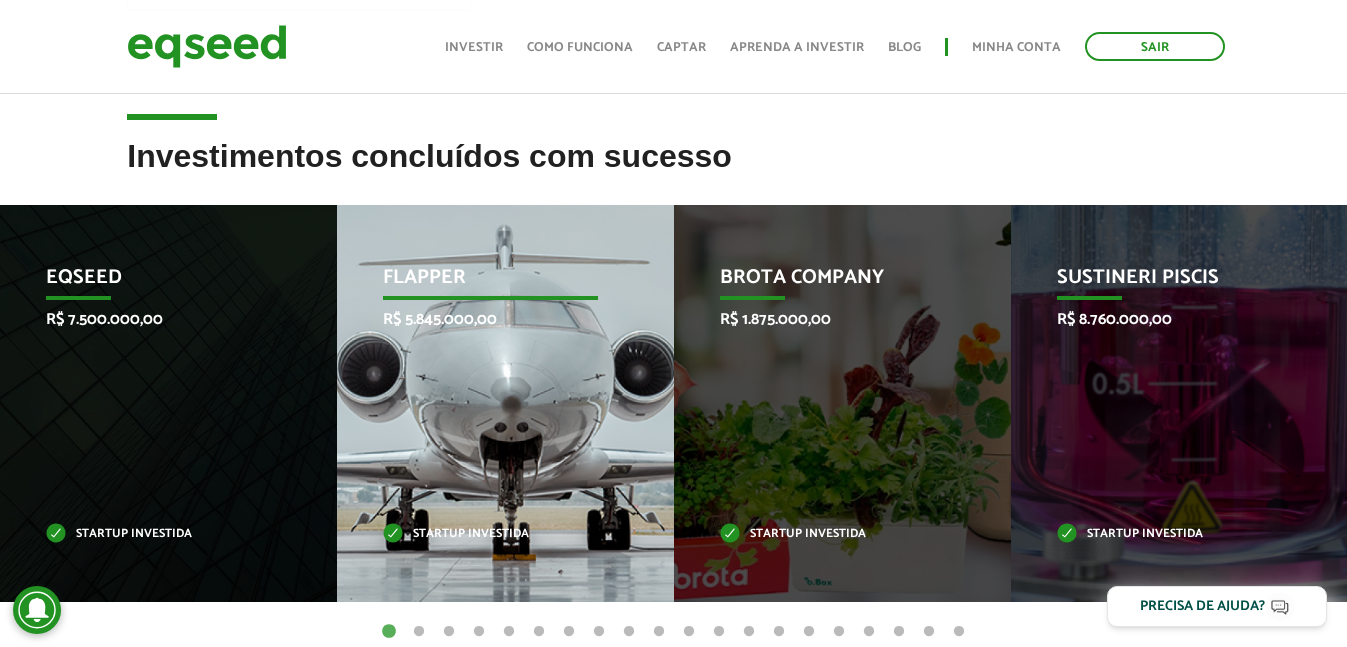 click on "Flapper
R$ 5.845.000,00
Startup investida" at bounding box center (490, 403) 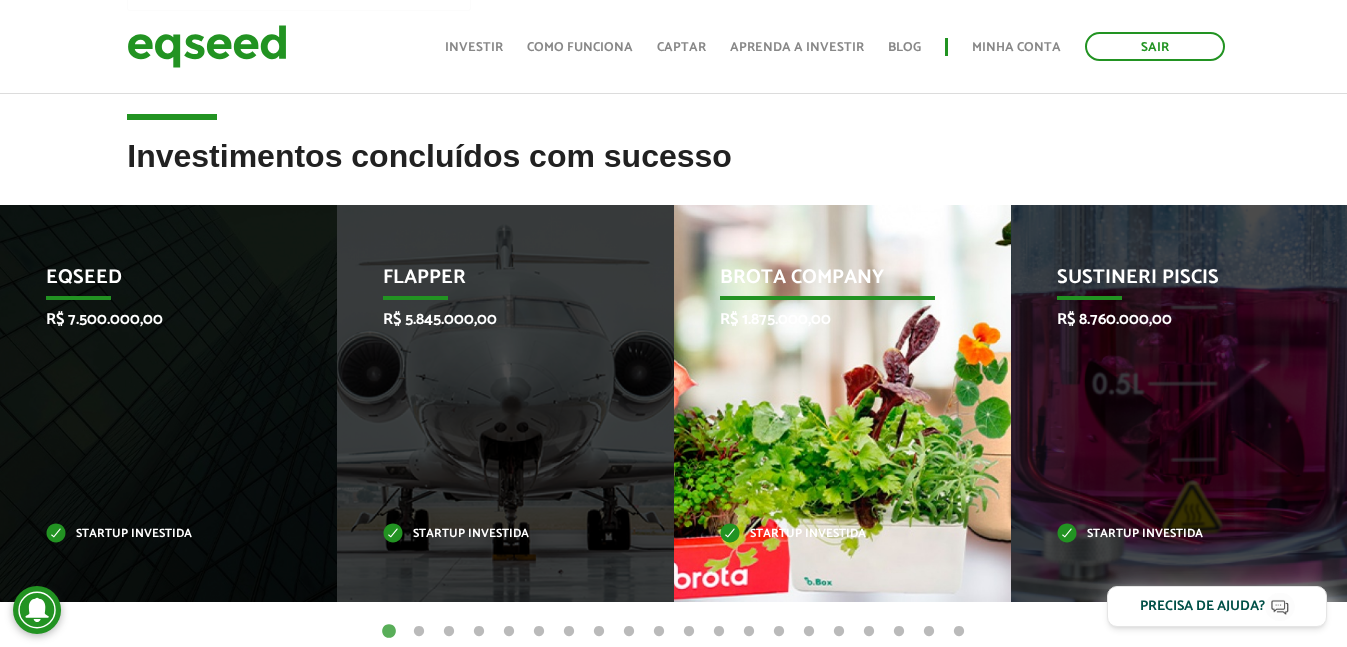 click on "Startup investida" at bounding box center [827, 534] 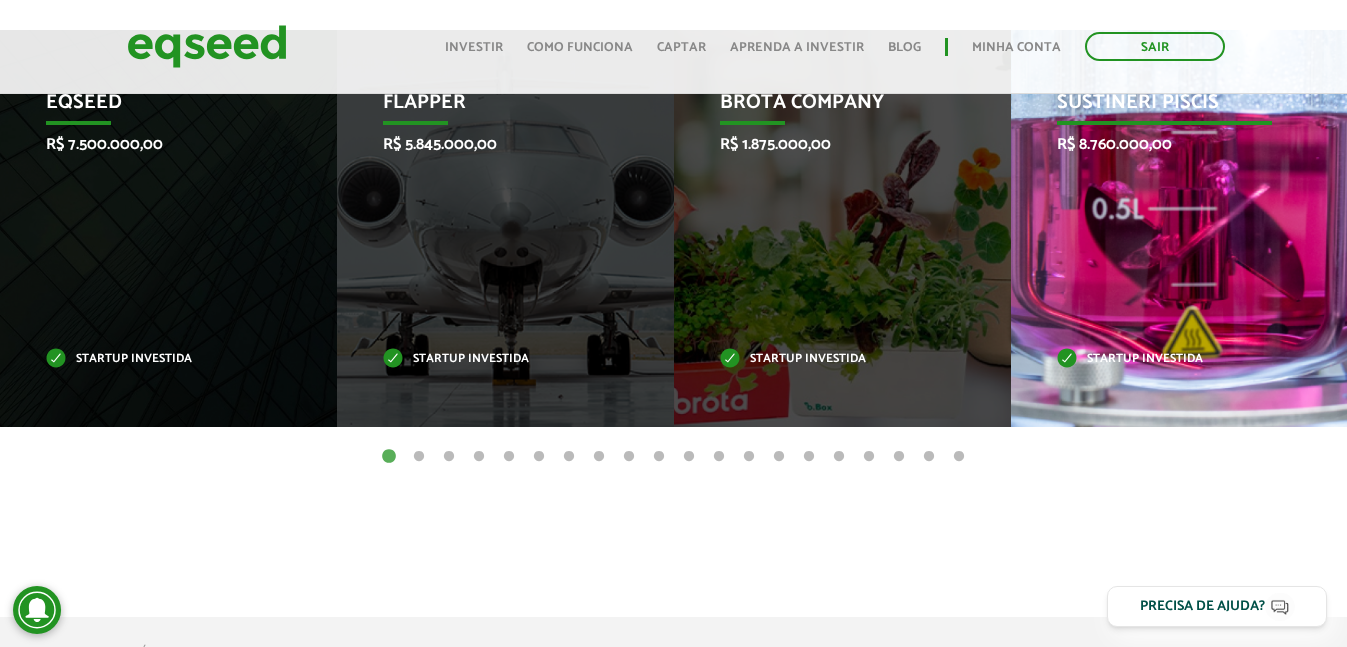 scroll, scrollTop: 800, scrollLeft: 0, axis: vertical 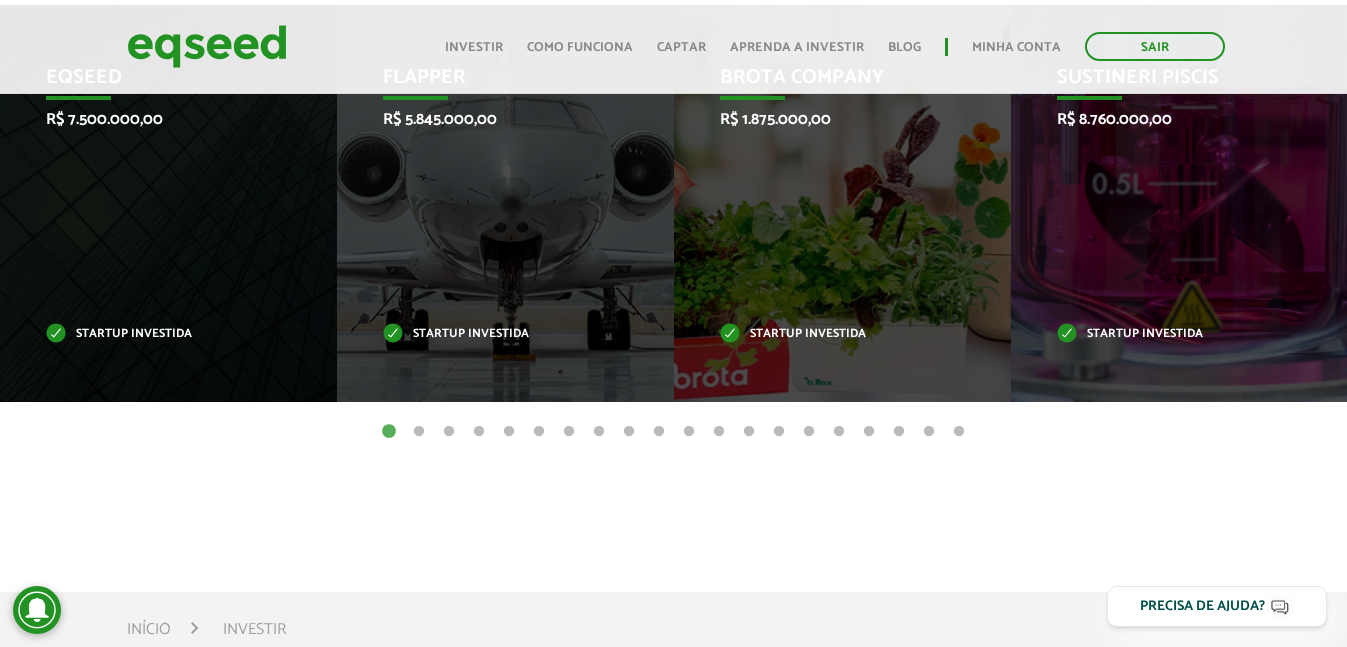 click on "19" at bounding box center [929, 432] 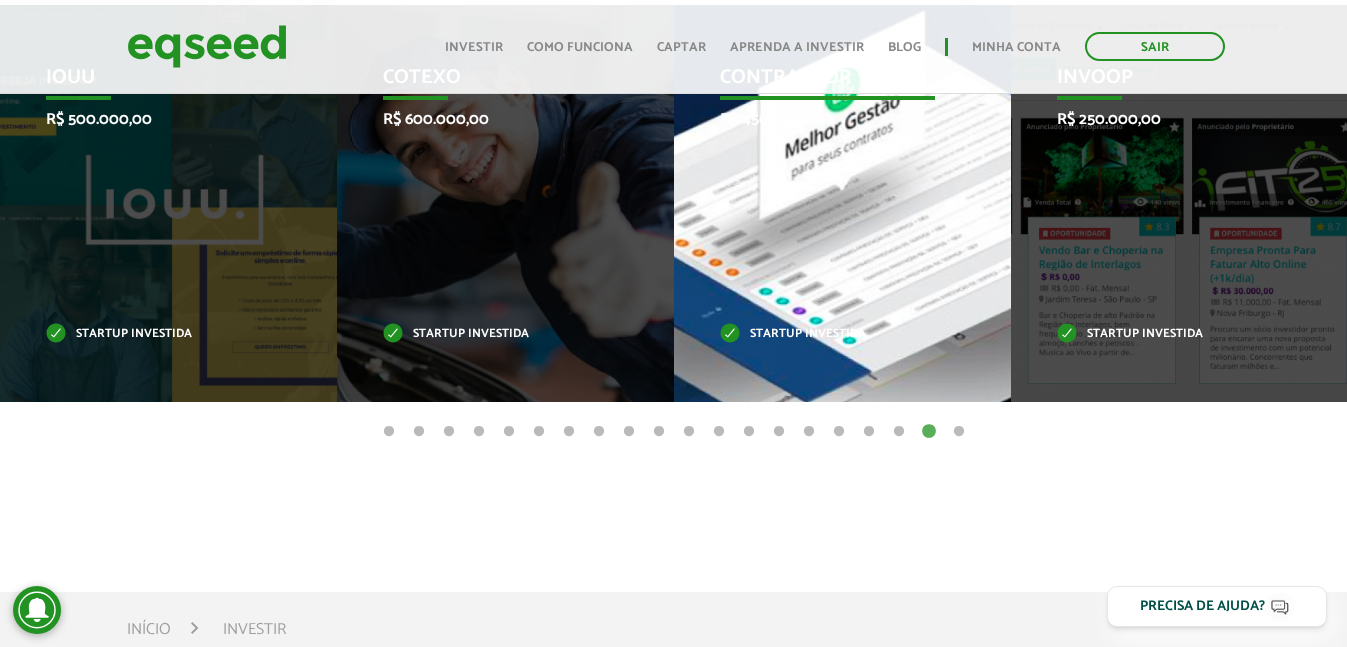 click on "Startup investida" at bounding box center (827, 334) 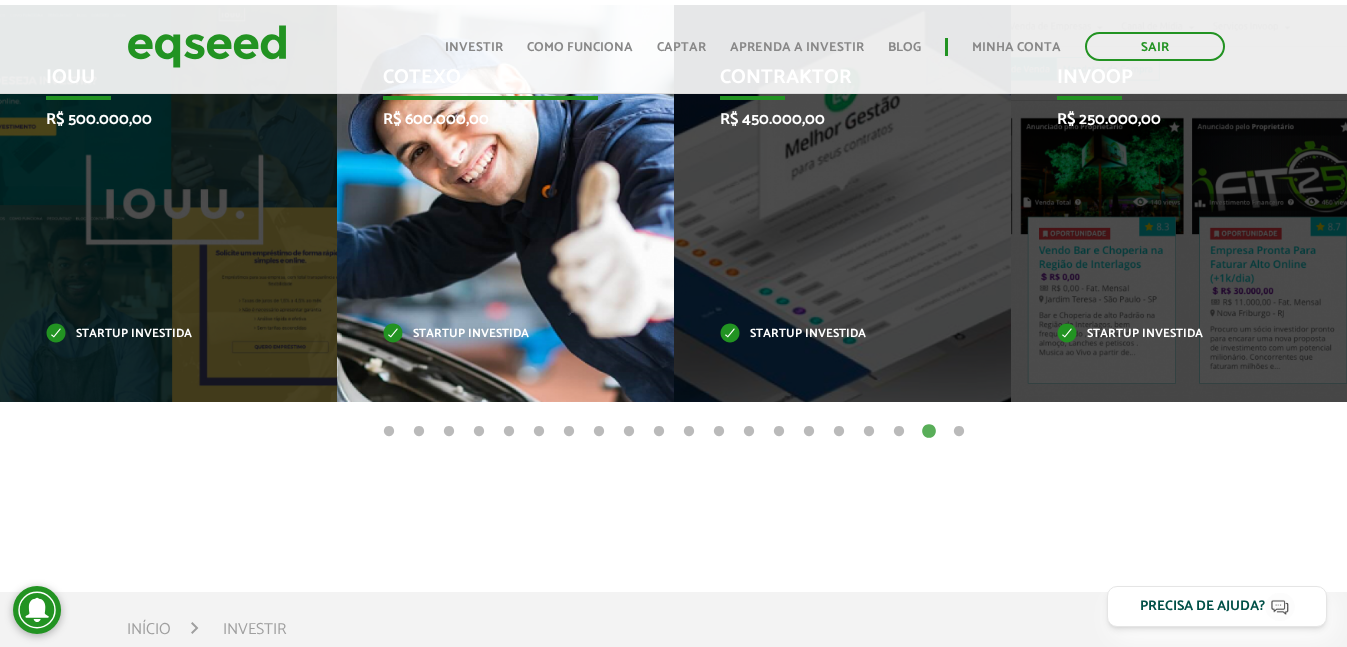 click on "Cotexo
R$ 600.000,00
Startup investida" at bounding box center (490, 203) 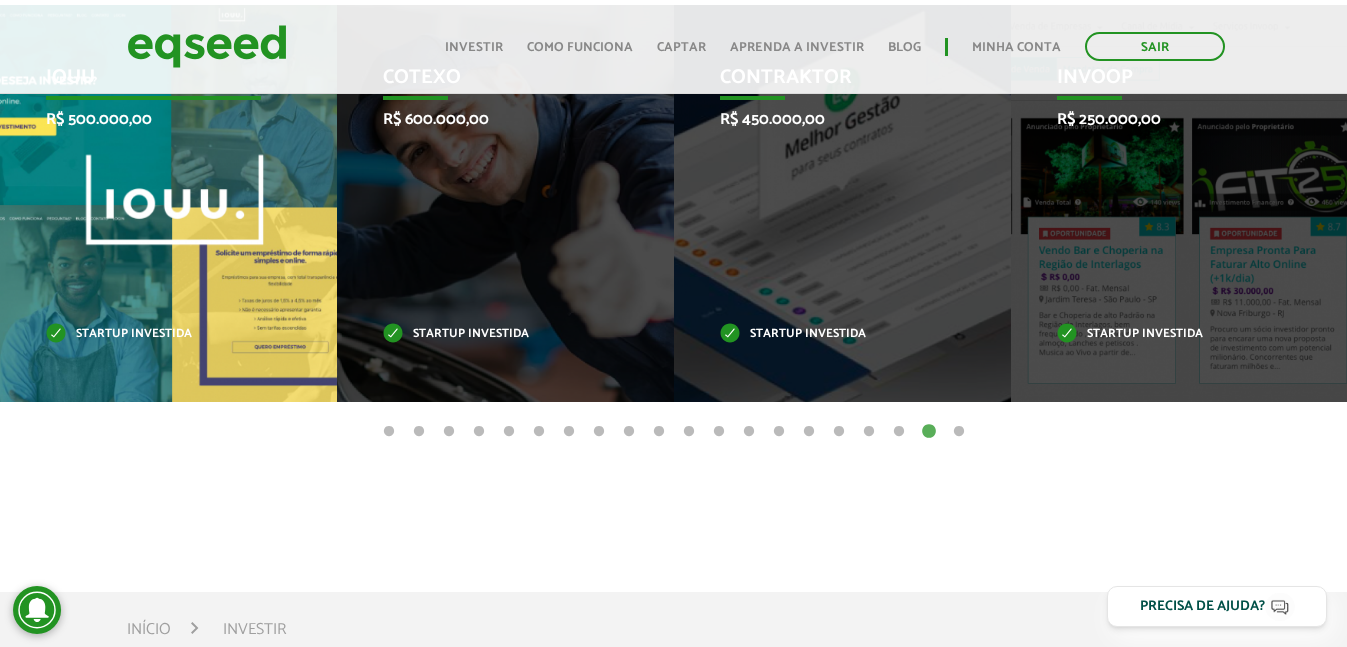 click on "IOUU
R$ 500.000,00
Startup investida" at bounding box center [153, 203] 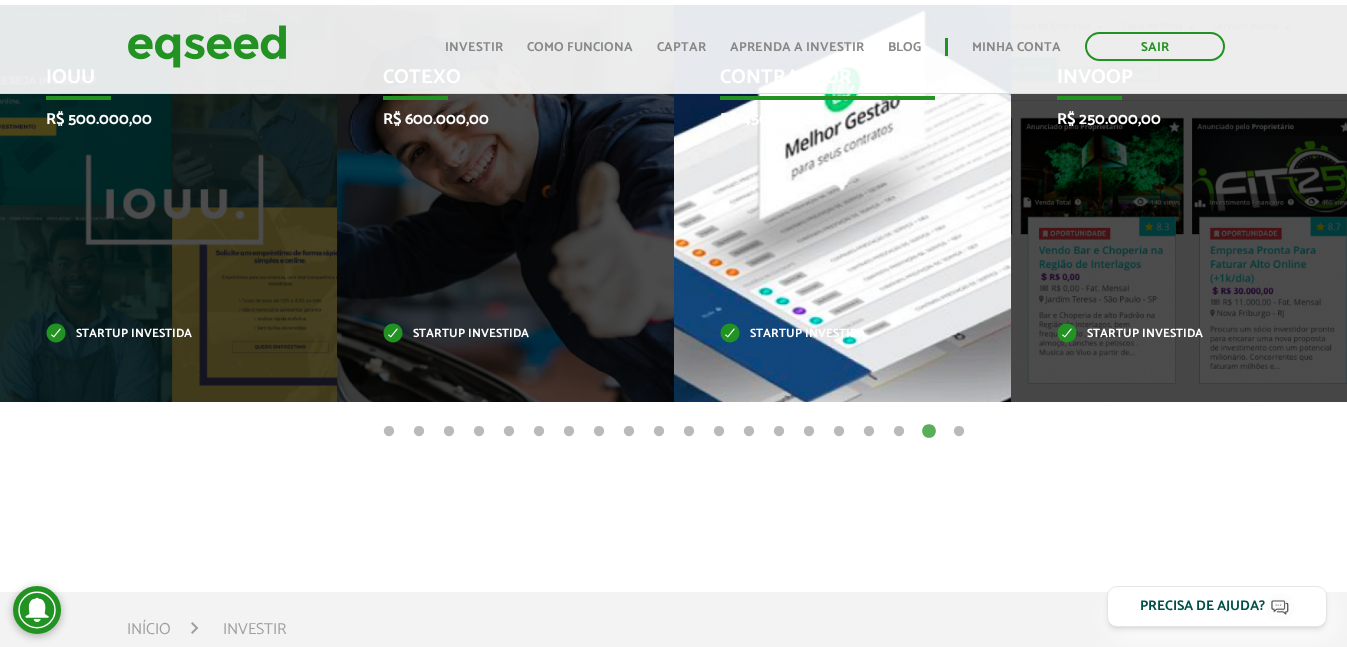 click on "Contraktor
R$ 450.000,00
Startup investida" at bounding box center (827, 203) 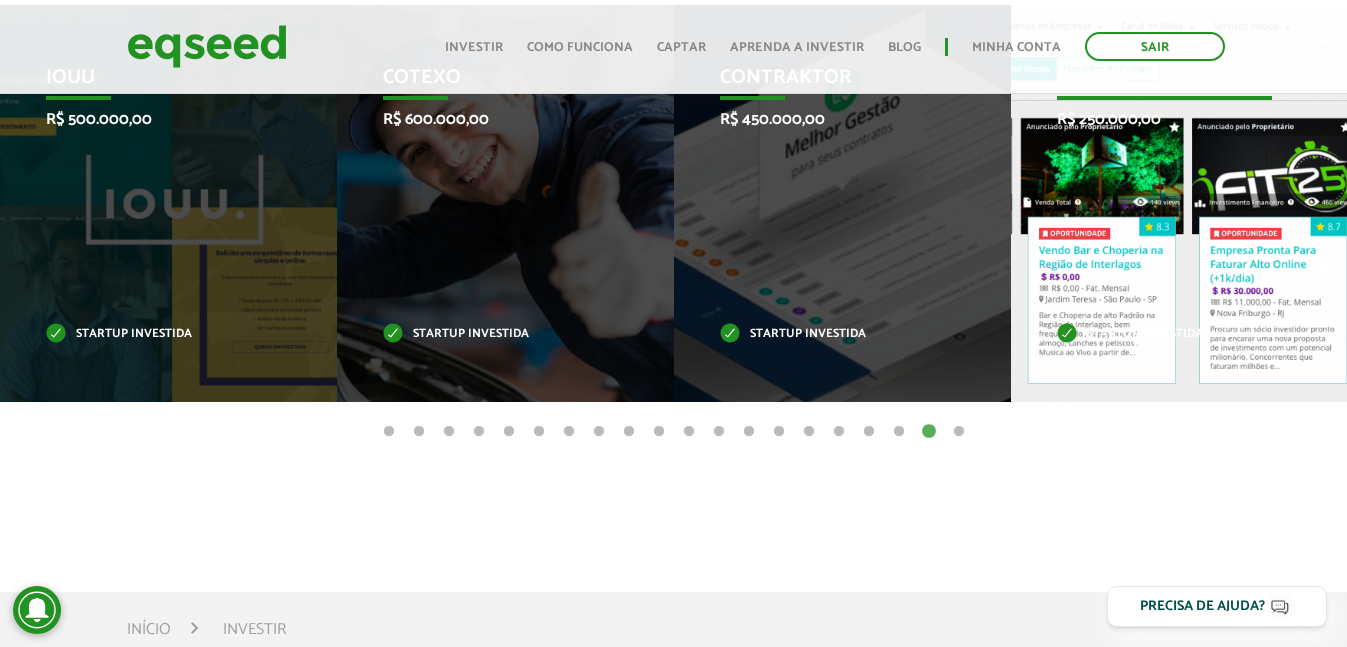click on "Invoop
R$ 250.000,00
Startup investida" at bounding box center (1164, 203) 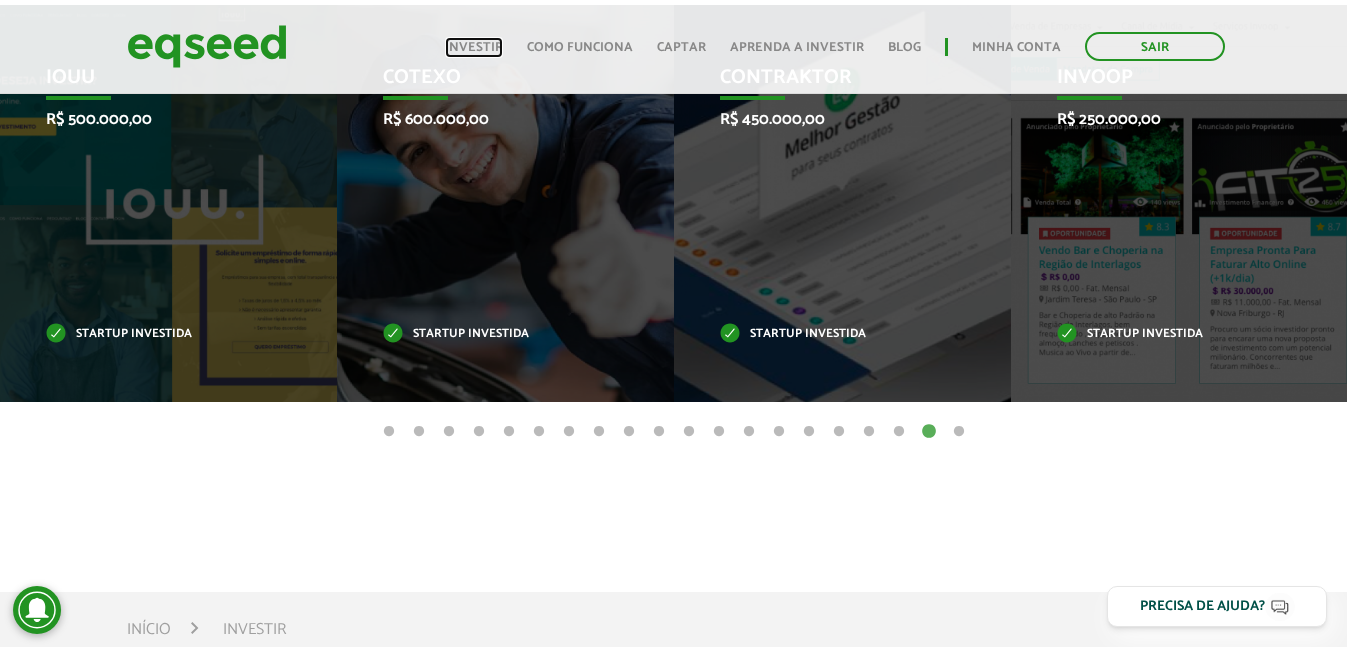 click on "Investir" at bounding box center (474, 47) 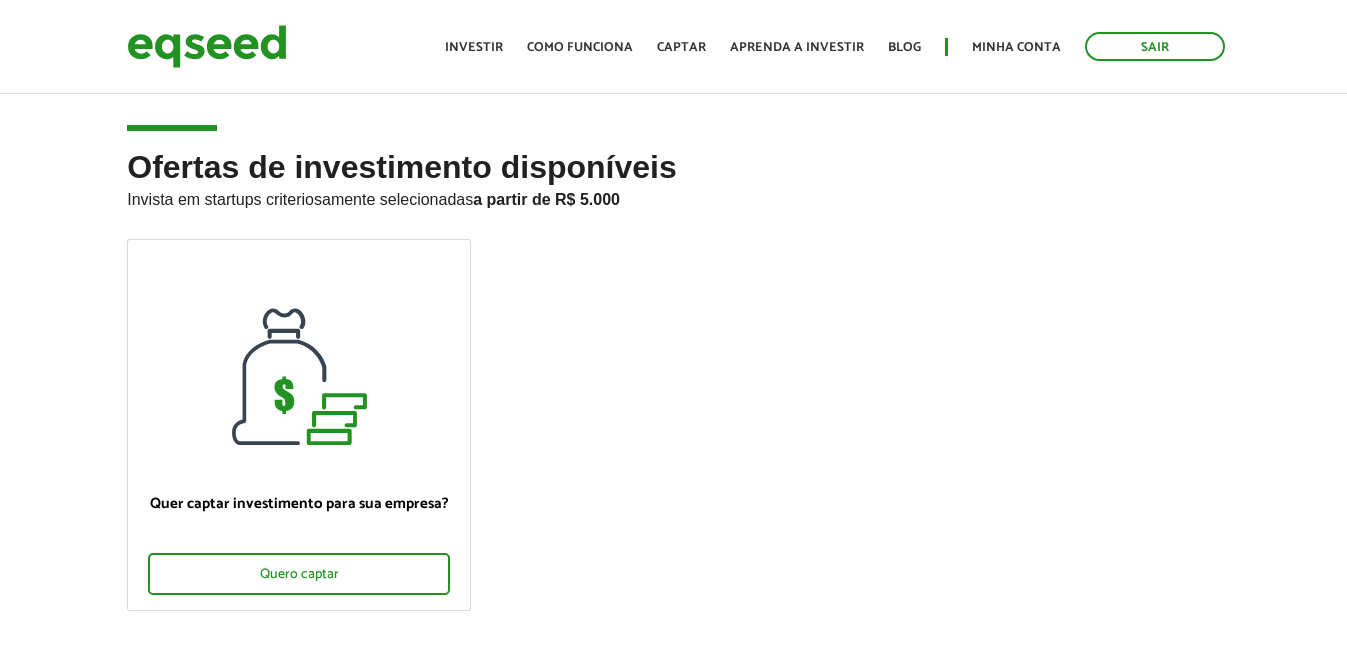 scroll, scrollTop: 0, scrollLeft: 0, axis: both 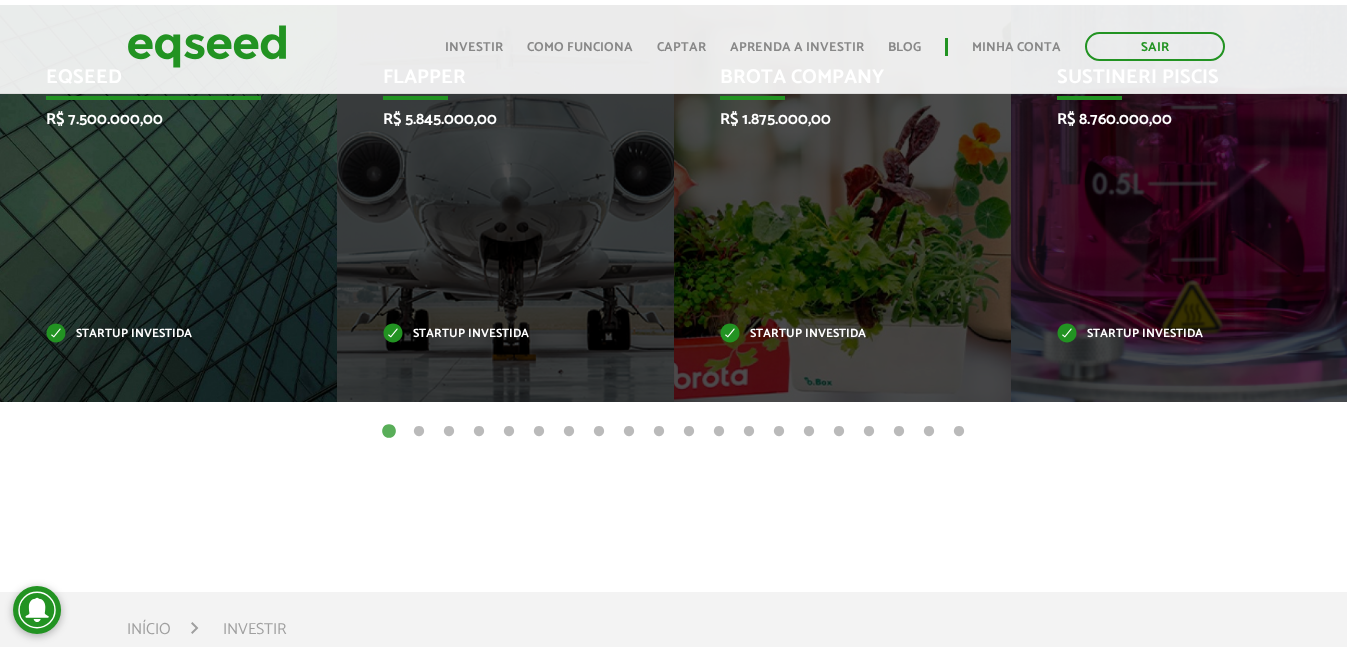 click on "EqSeed
R$ 7.500.000,00
Startup investida" at bounding box center [153, 203] 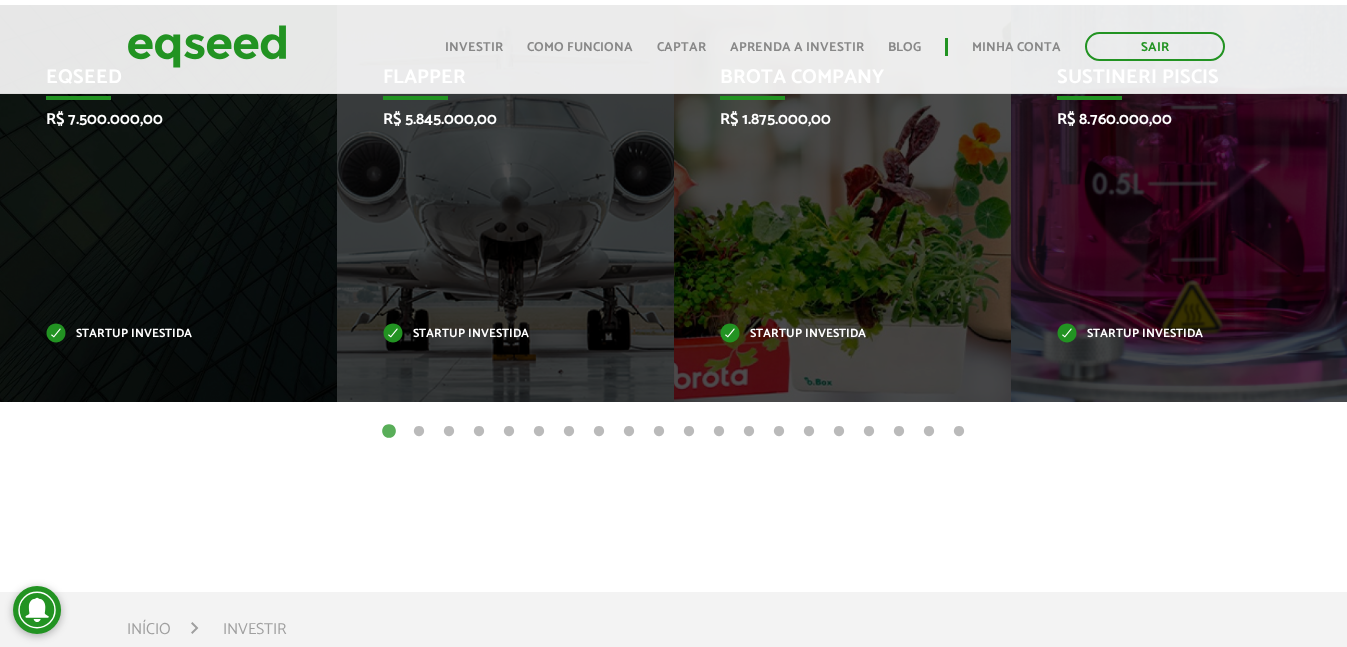 drag, startPoint x: 35, startPoint y: 602, endPoint x: 77, endPoint y: 537, distance: 77.388626 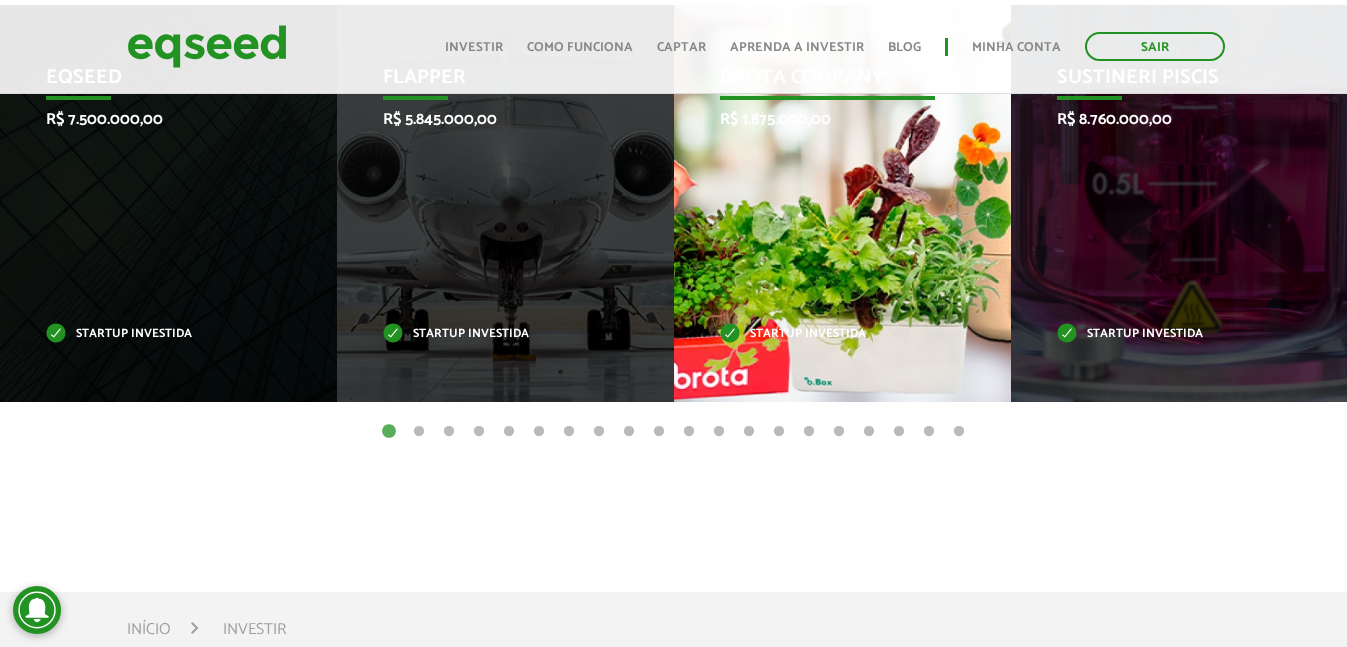 click on "Brota Company
R$ 1.875.000,00
Startup investida" at bounding box center [827, 203] 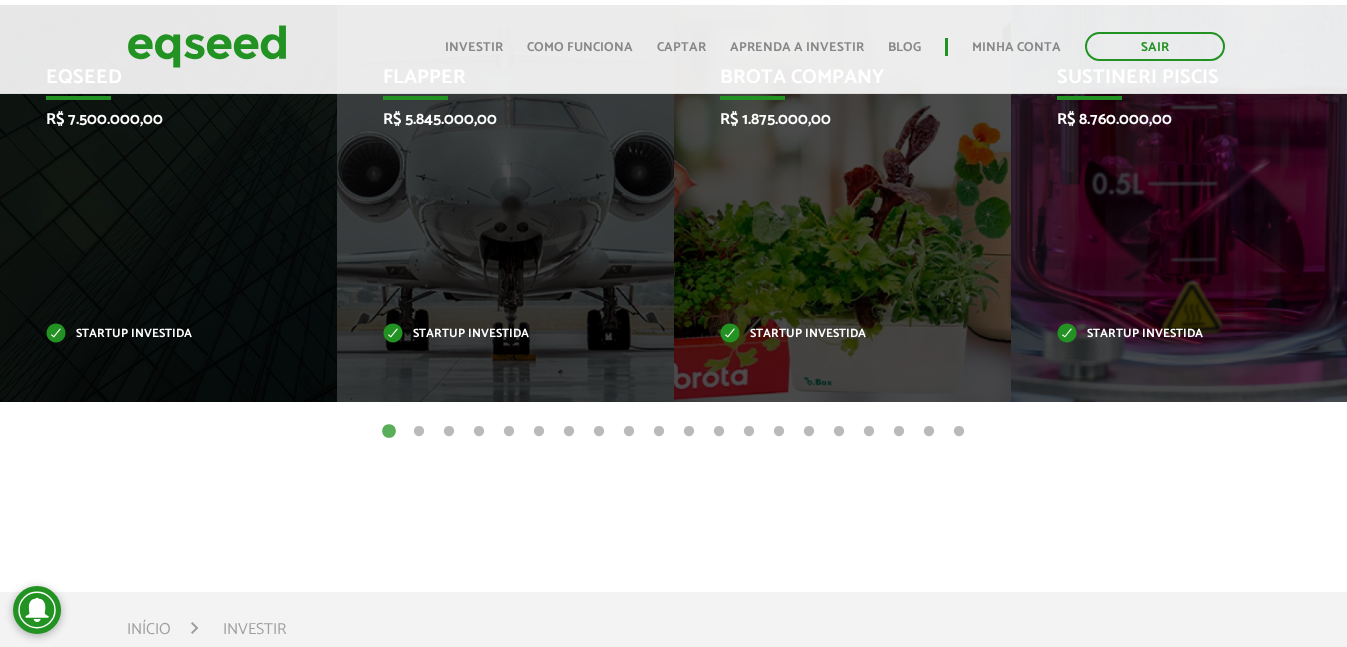 click on "2" at bounding box center [419, 432] 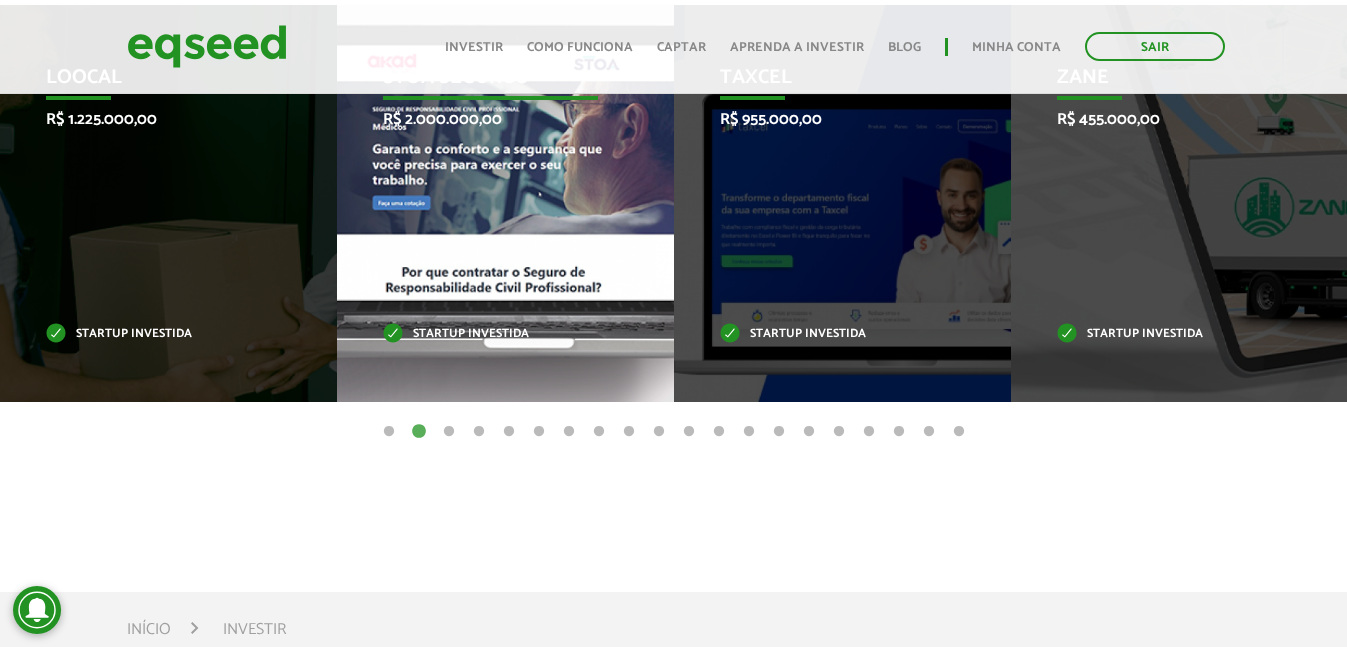 click on "STOA Seguros
R$ 2.000.000,00
Startup investida" at bounding box center (490, 203) 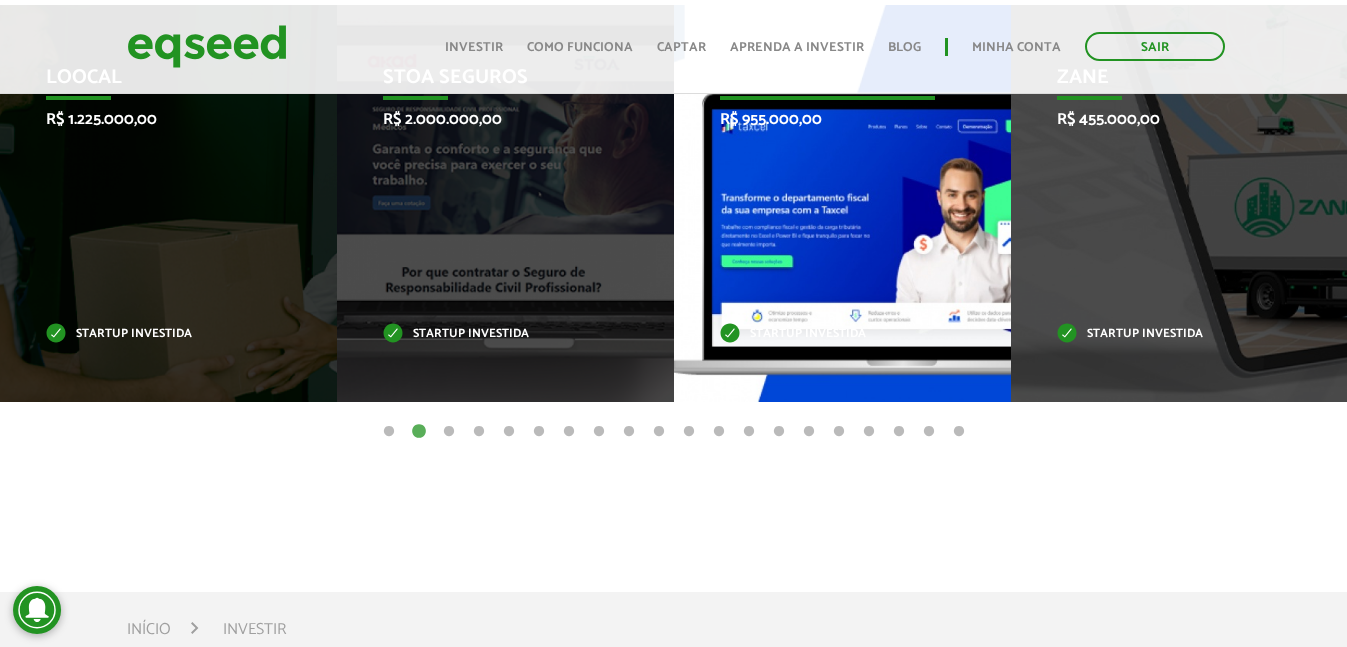 click on "Taxcel
R$ 955.000,00
Startup investida" at bounding box center (827, 203) 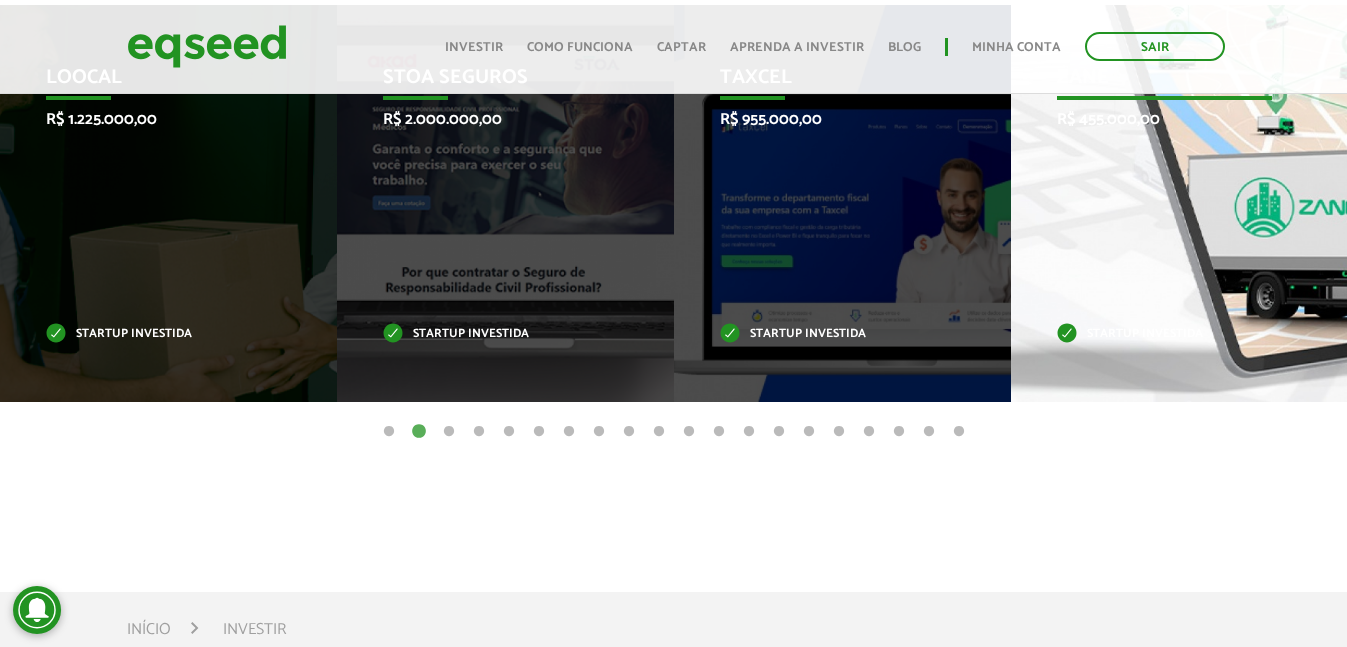 click on "Zane
R$ 455.000,00
Startup investida" at bounding box center (1164, 203) 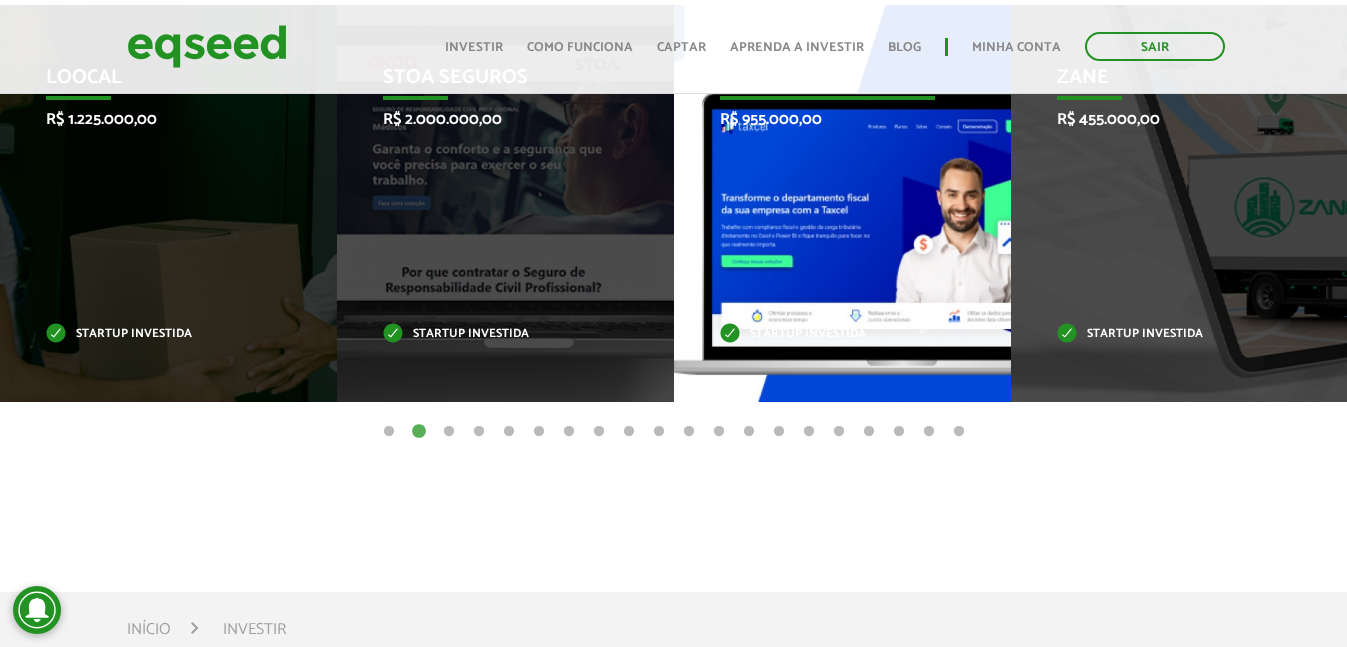 click on "Taxcel
R$ 955.000,00
Startup investida" at bounding box center (827, 203) 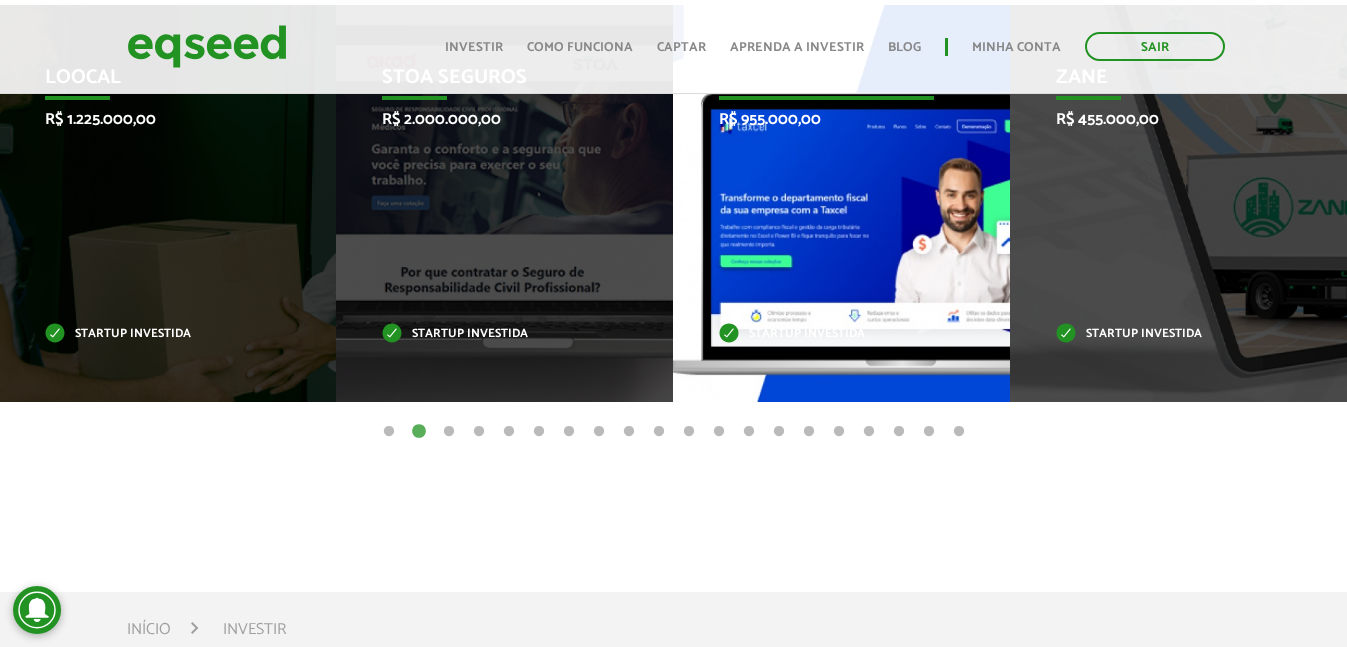 click on "Taxcel
R$ 955.000,00
Startup investida" at bounding box center [826, 203] 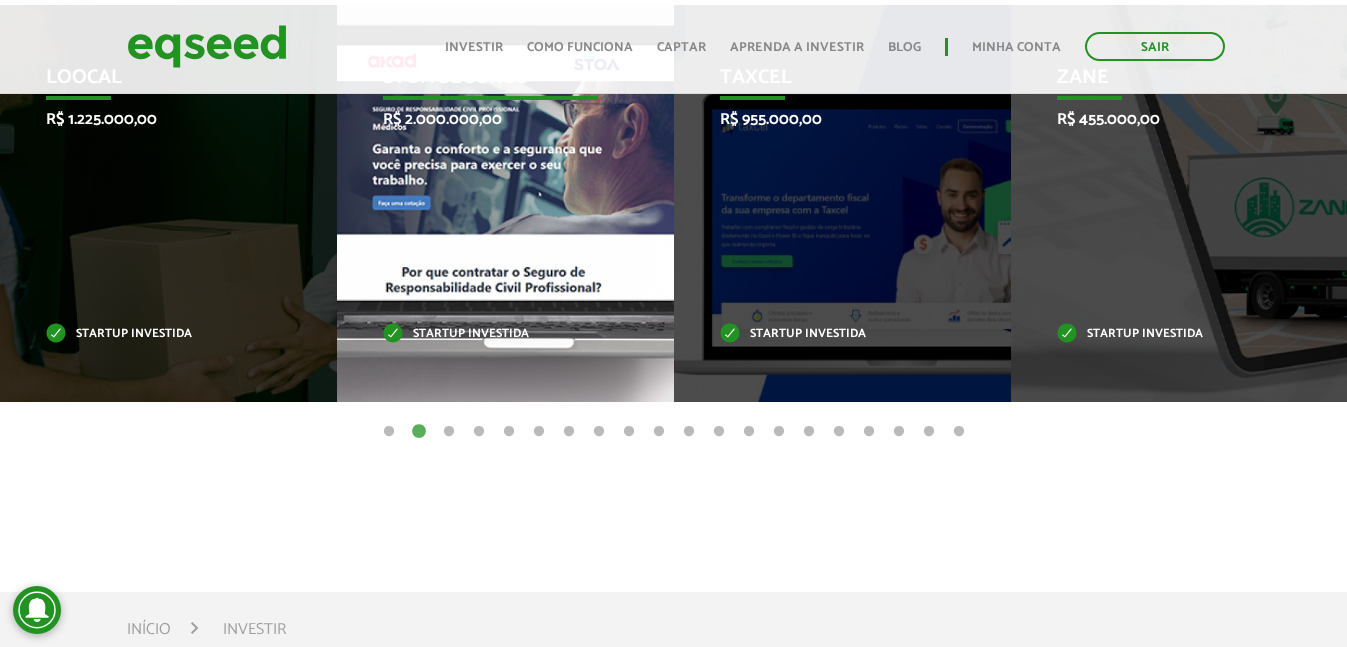 click on "STOA Seguros
R$ 2.000.000,00
Startup investida" at bounding box center [490, 203] 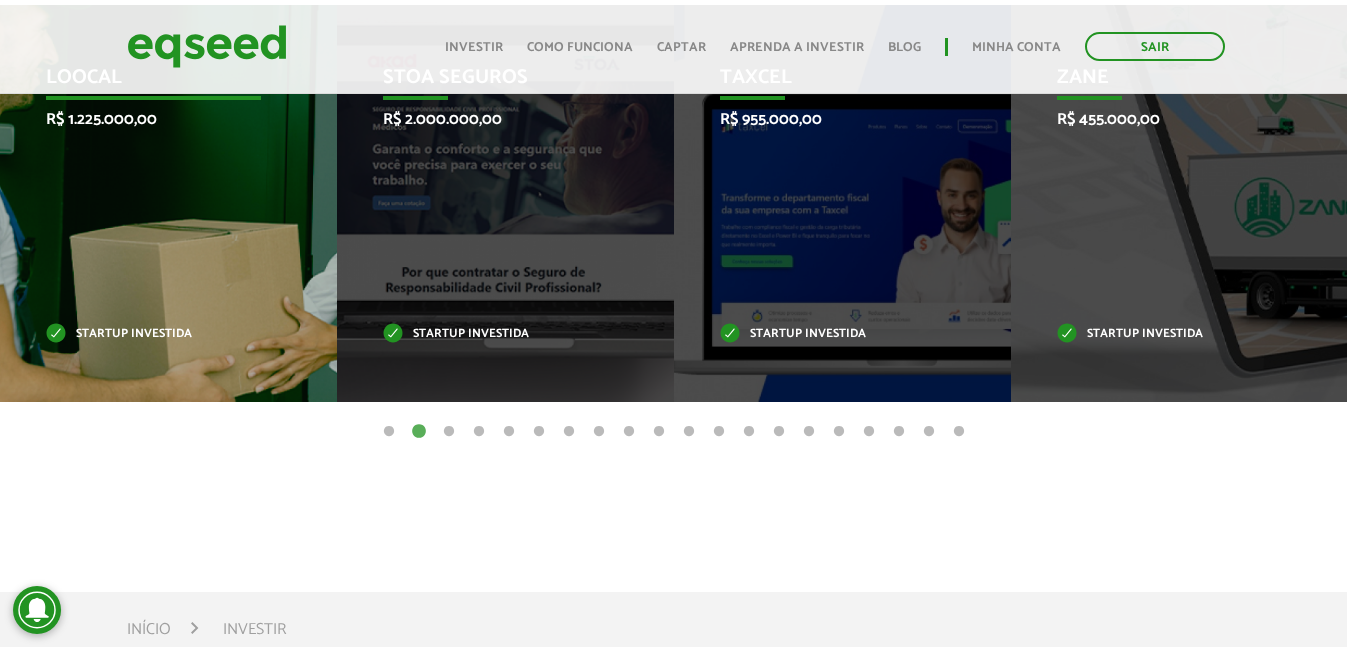 drag, startPoint x: 488, startPoint y: 274, endPoint x: 250, endPoint y: 237, distance: 240.85889 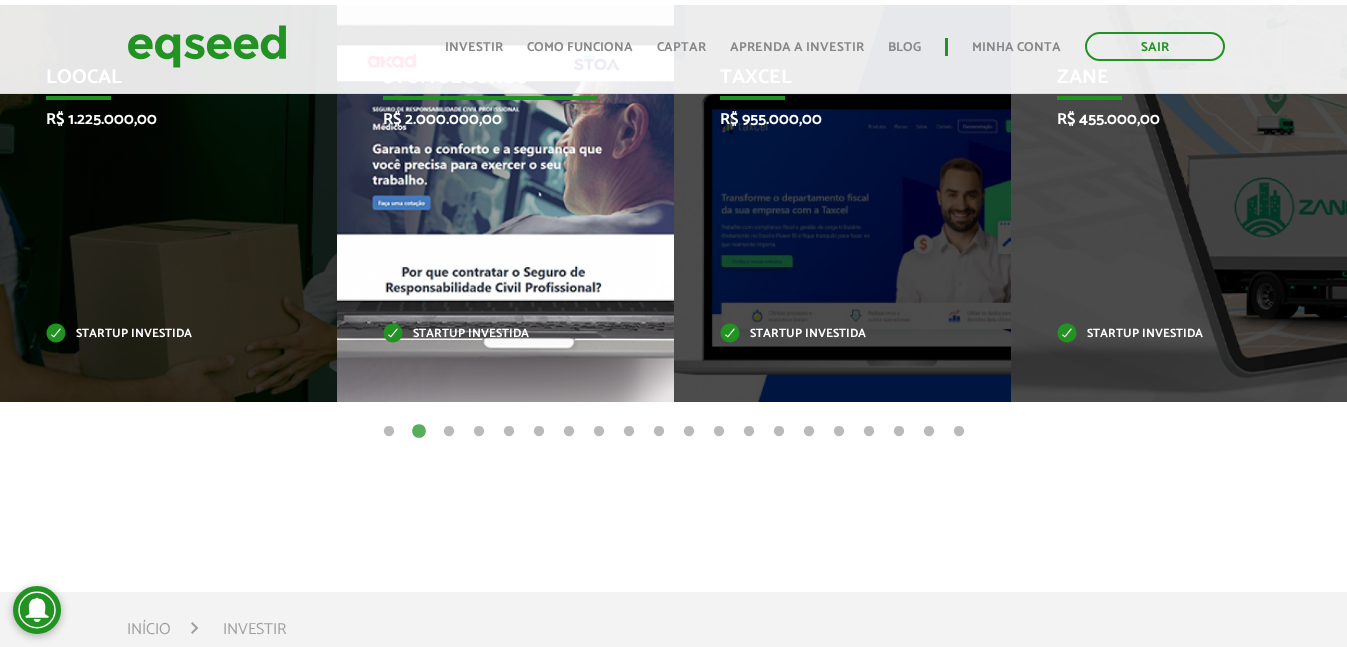 click on "STOA Seguros
R$ 2.000.000,00
Startup investida" at bounding box center [490, 203] 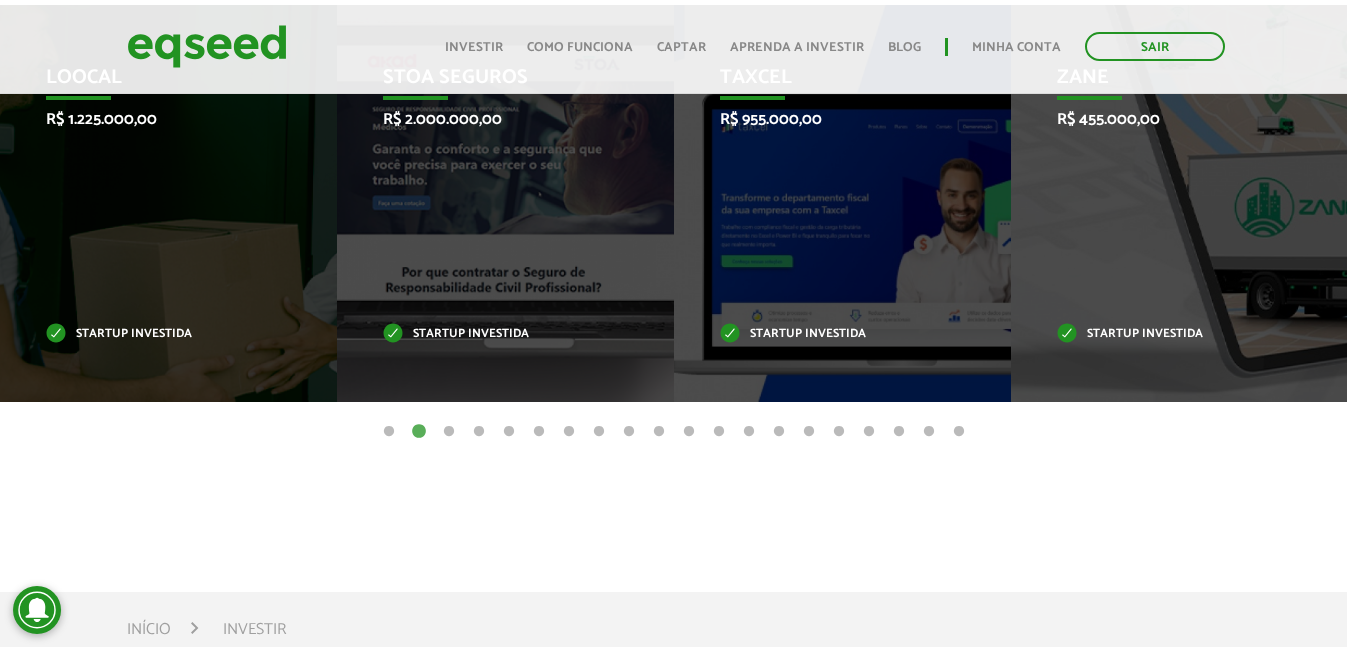 click on "1" at bounding box center (389, 432) 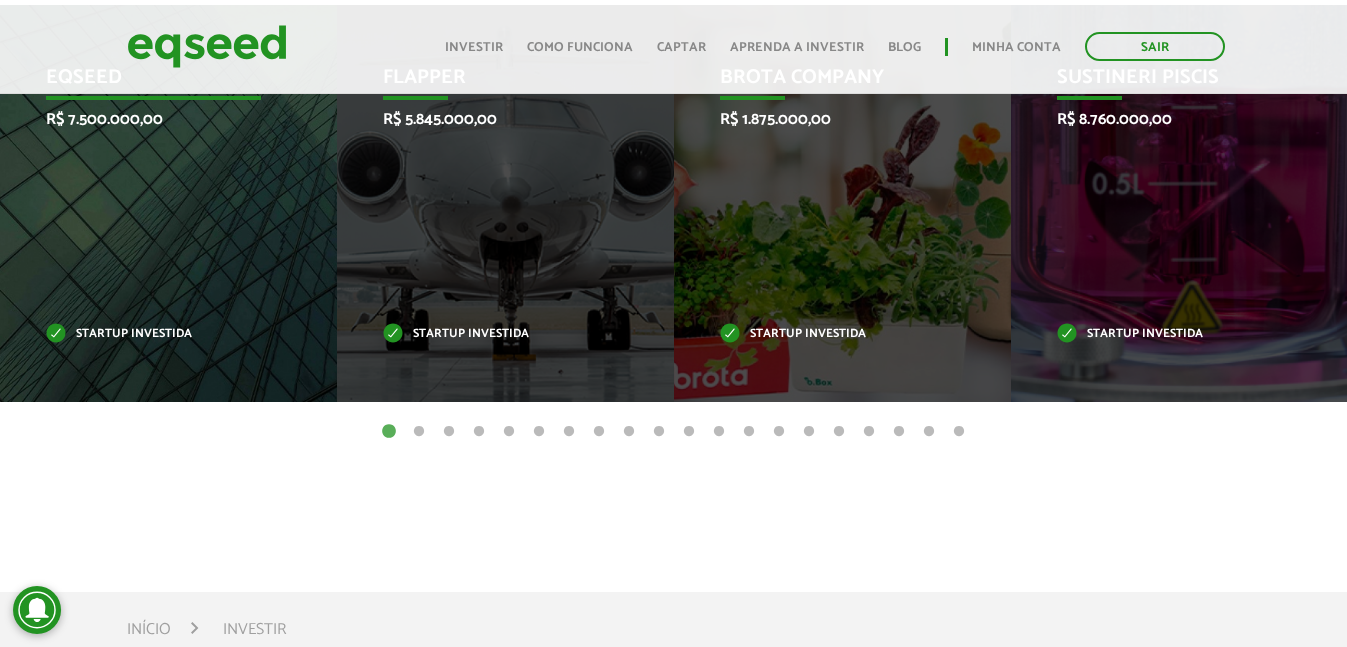 click on "EqSeed
R$ 7.500.000,00
Startup investida" at bounding box center (153, 203) 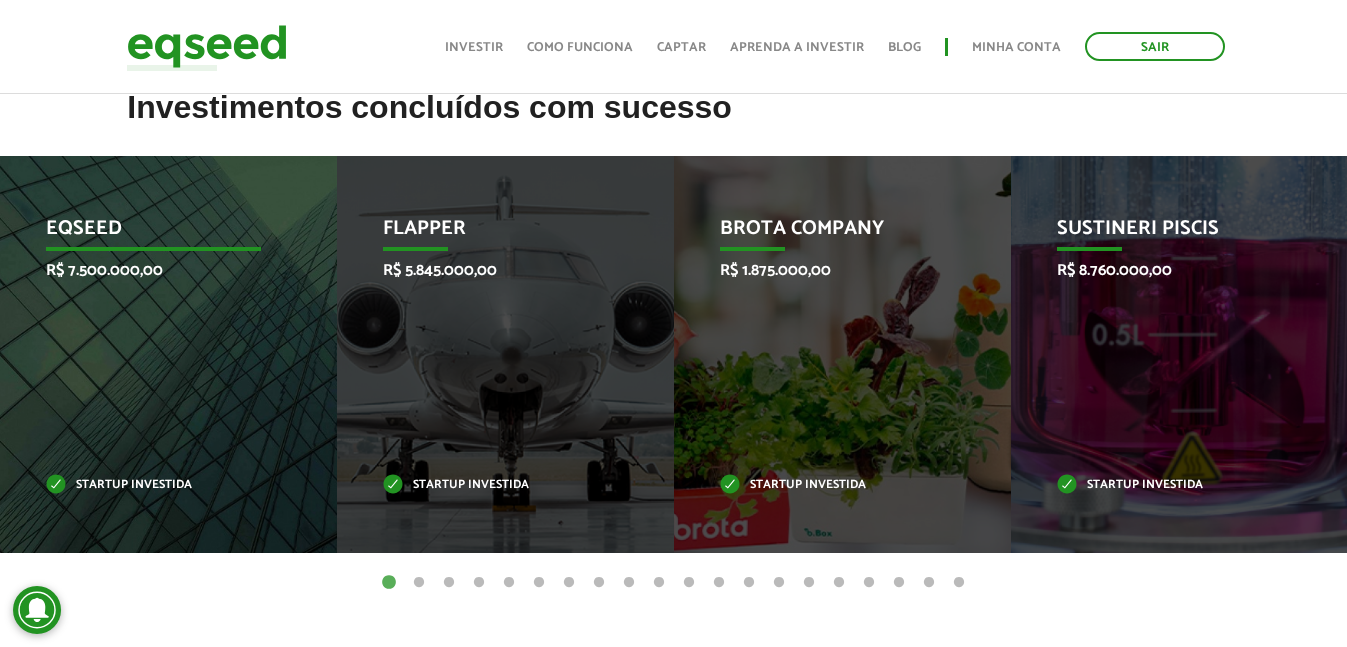 scroll, scrollTop: 600, scrollLeft: 0, axis: vertical 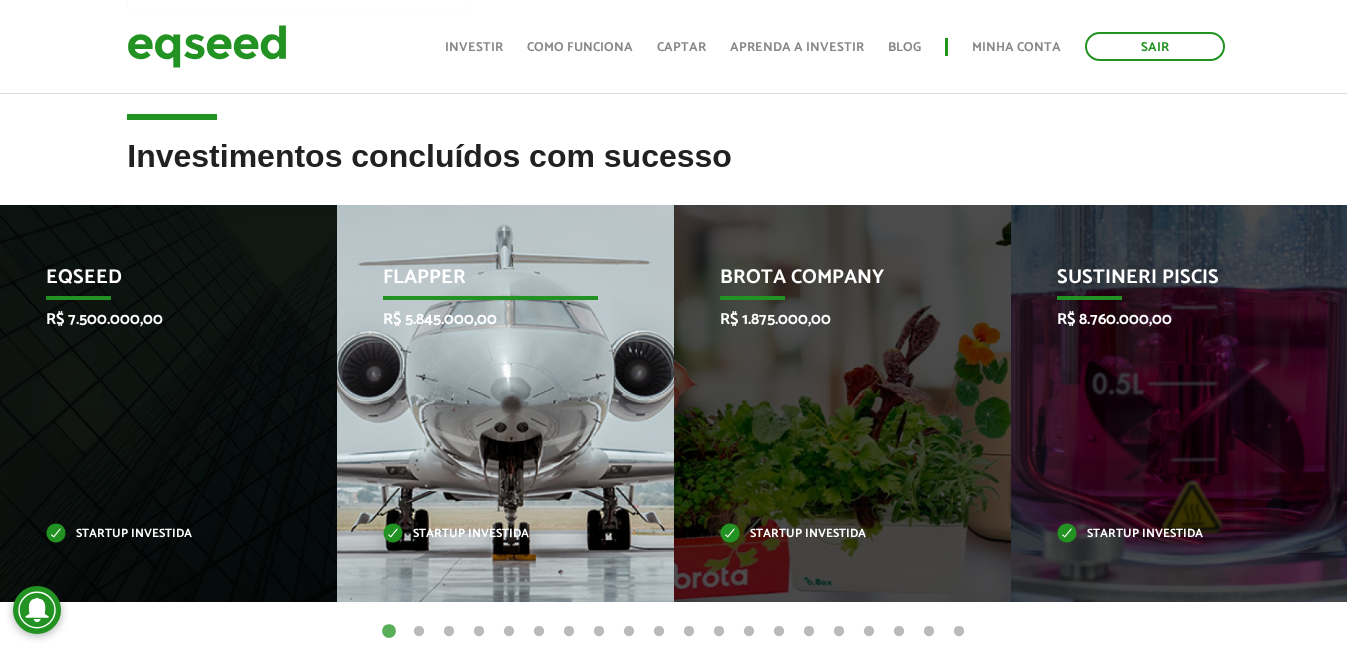 drag, startPoint x: 558, startPoint y: 402, endPoint x: 456, endPoint y: 413, distance: 102.59142 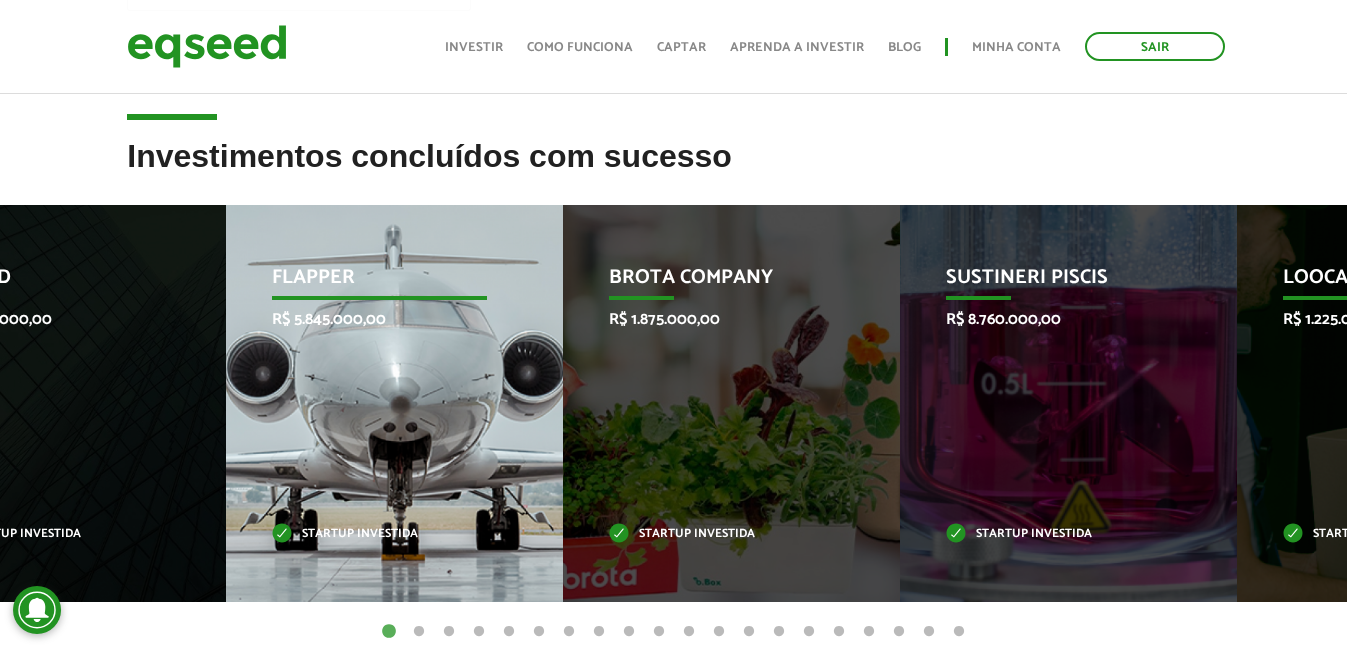 drag, startPoint x: 472, startPoint y: 274, endPoint x: 359, endPoint y: 269, distance: 113.110565 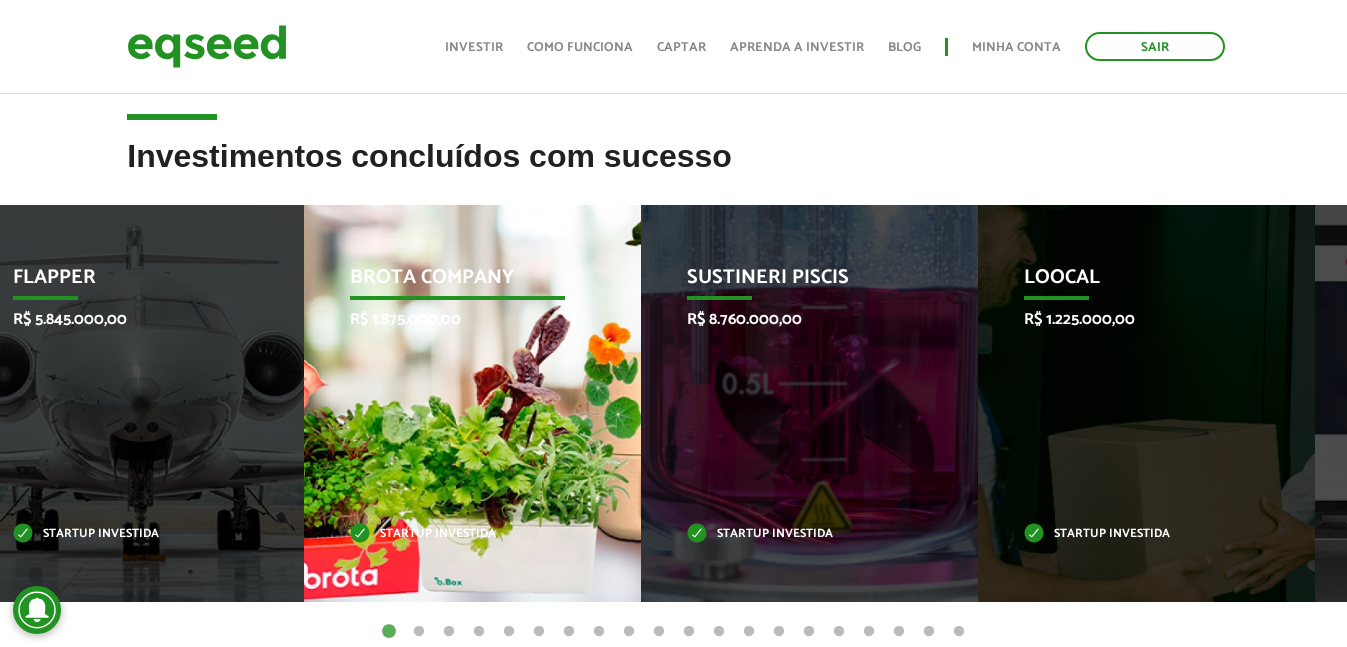 drag, startPoint x: 849, startPoint y: 381, endPoint x: 452, endPoint y: 372, distance: 397.102 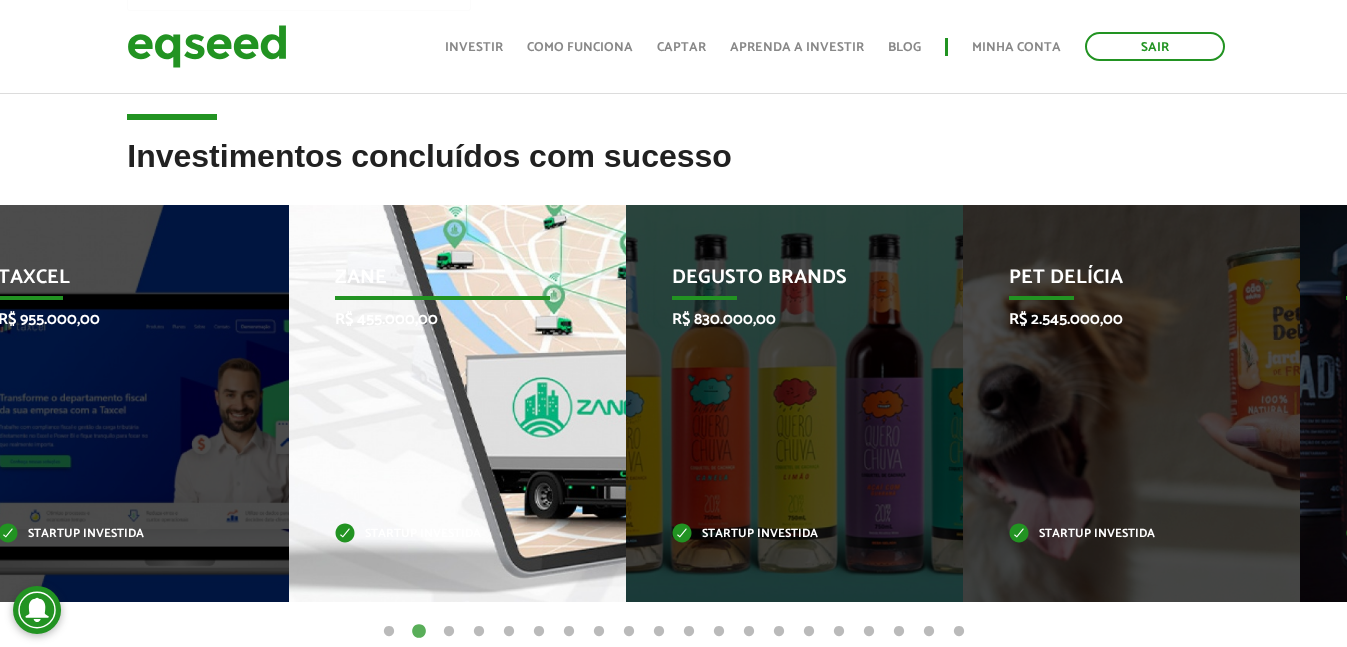 drag, startPoint x: 1285, startPoint y: 493, endPoint x: 562, endPoint y: 493, distance: 723 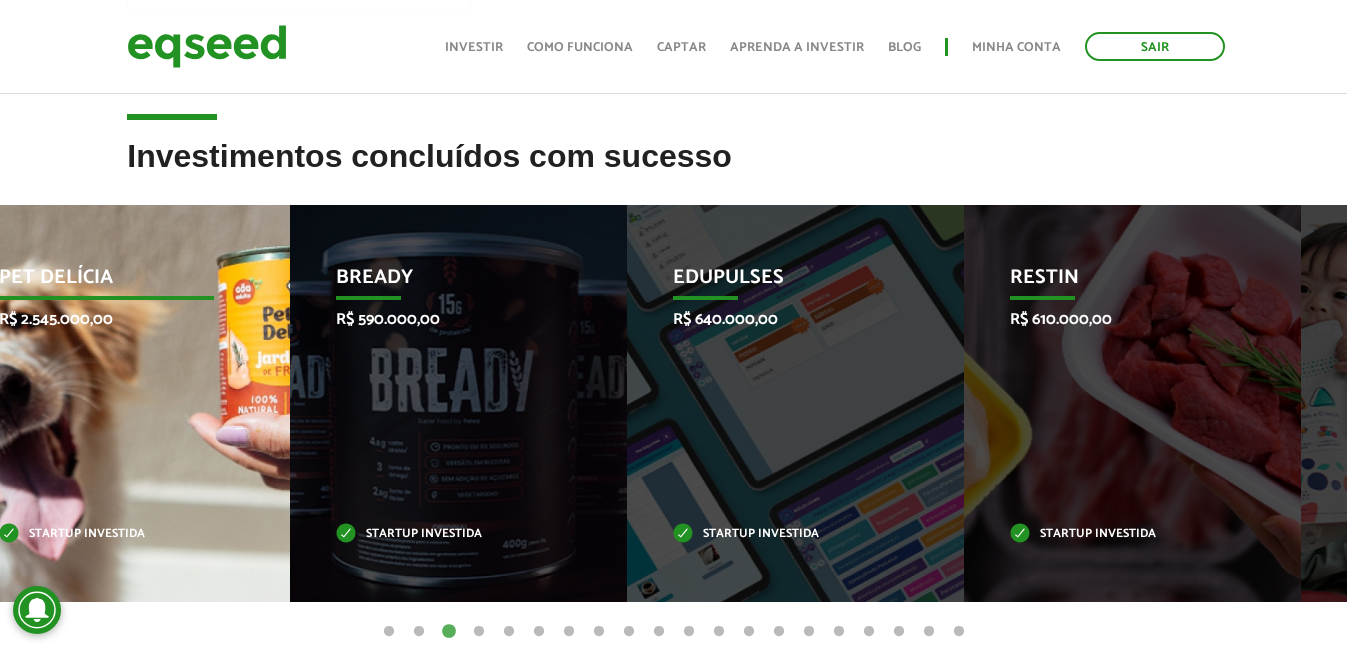 drag, startPoint x: 577, startPoint y: 465, endPoint x: 189, endPoint y: 483, distance: 388.4173 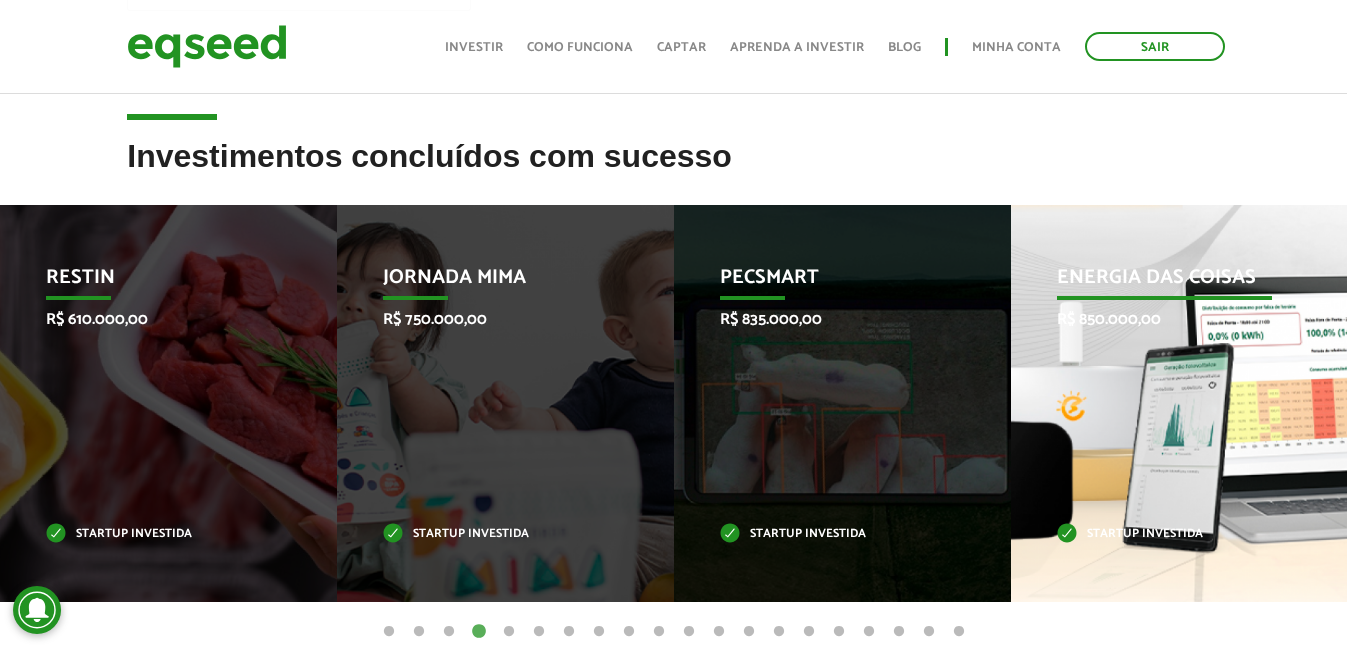click on "Energia das Coisas
R$ 850.000,00
Startup investida" at bounding box center [1164, 403] 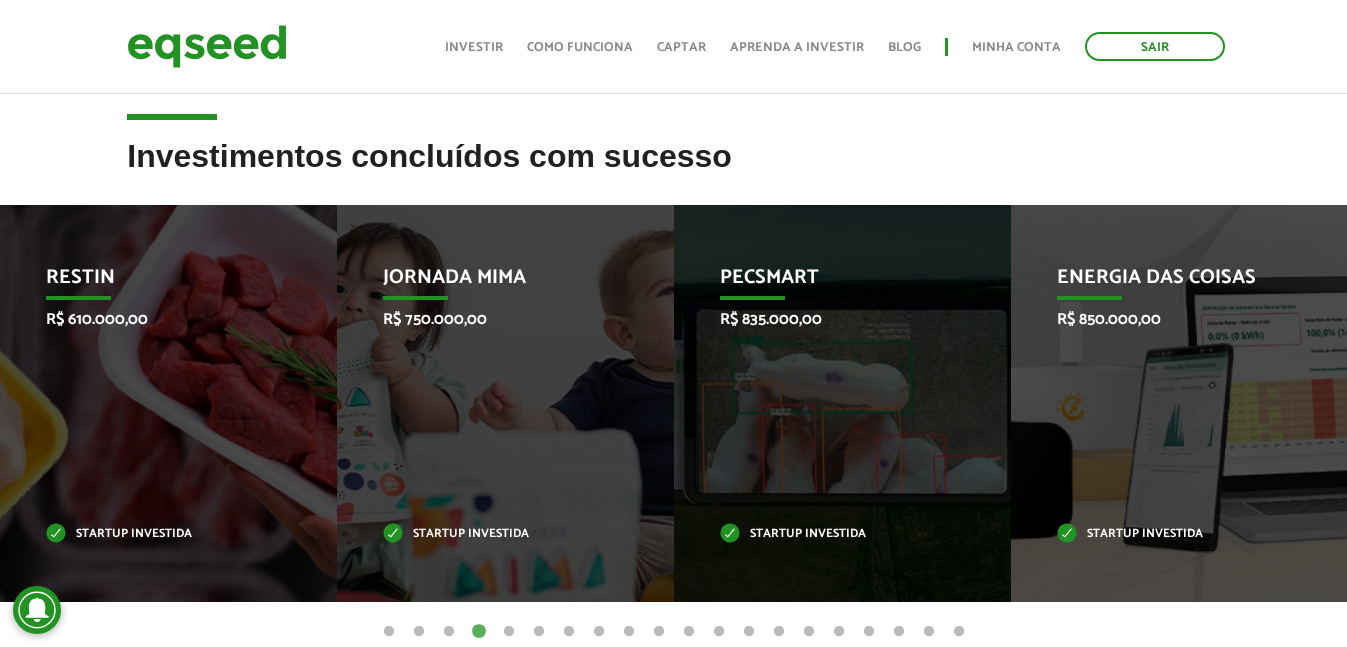 click on "Investimentos concluídos com sucesso" at bounding box center [673, 171] 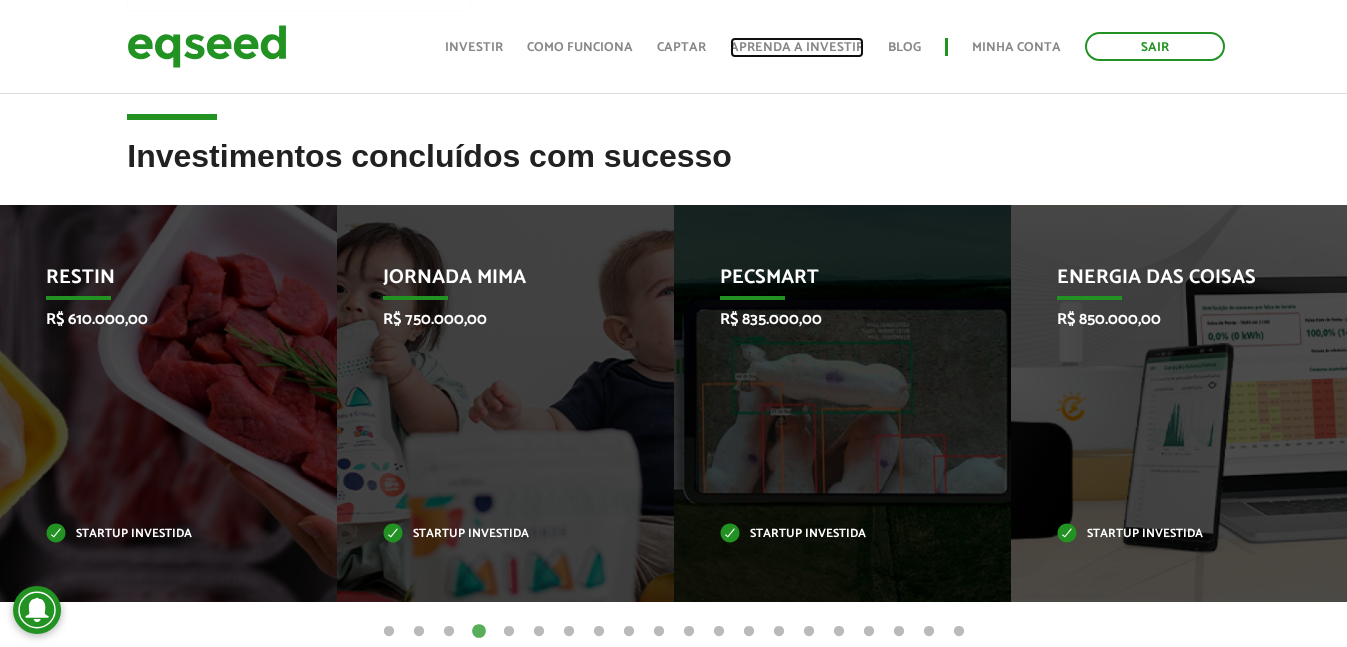 click on "Aprenda a investir" at bounding box center (797, 47) 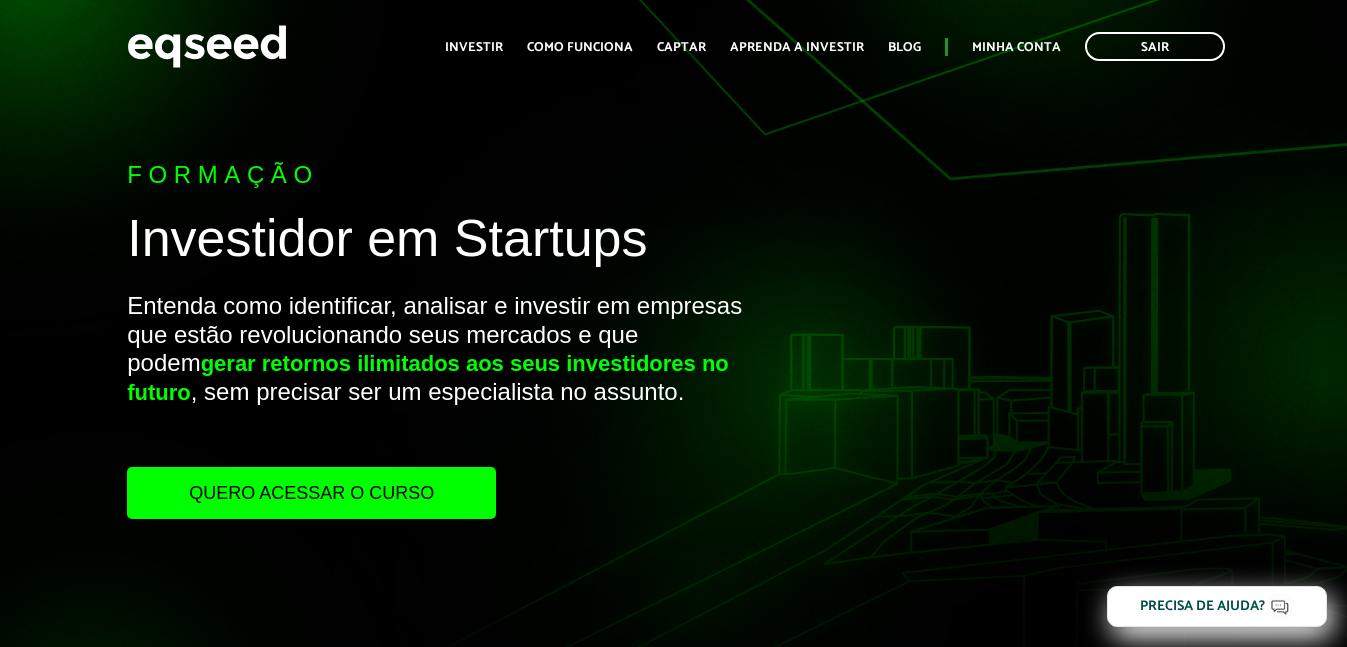 scroll, scrollTop: 0, scrollLeft: 0, axis: both 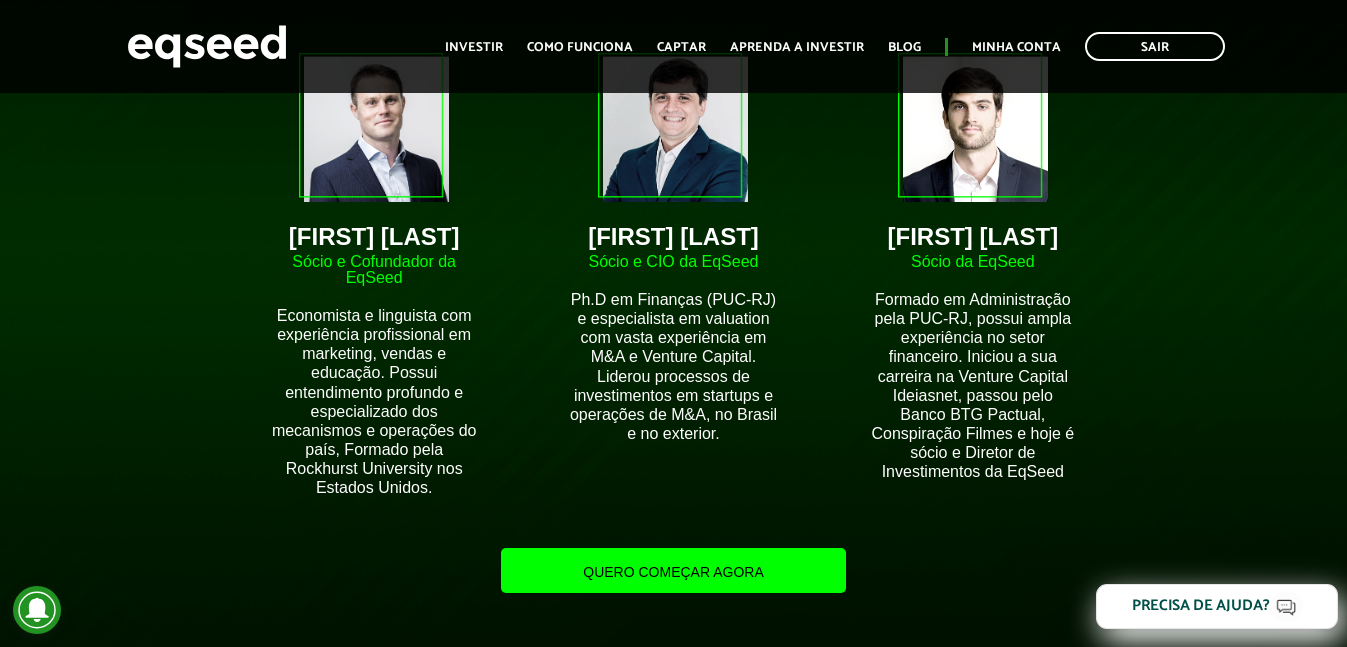 click on "Precisa de ajuda?" at bounding box center (1201, 606) 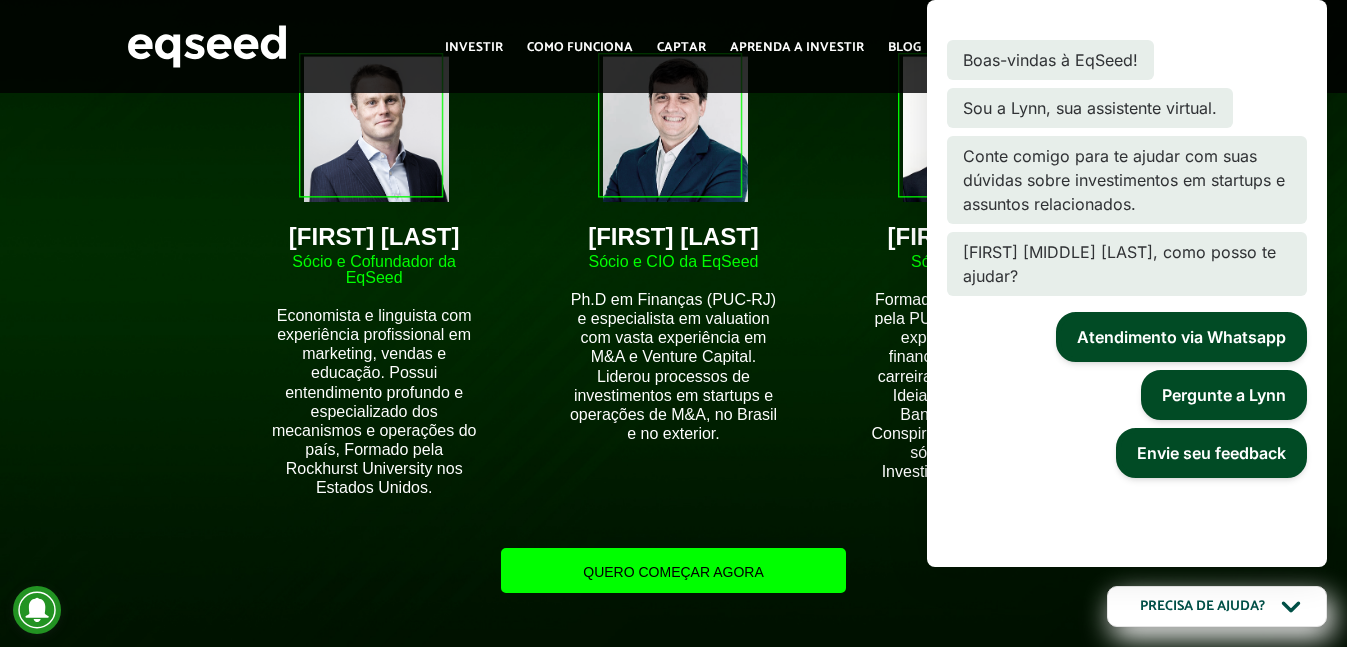 click 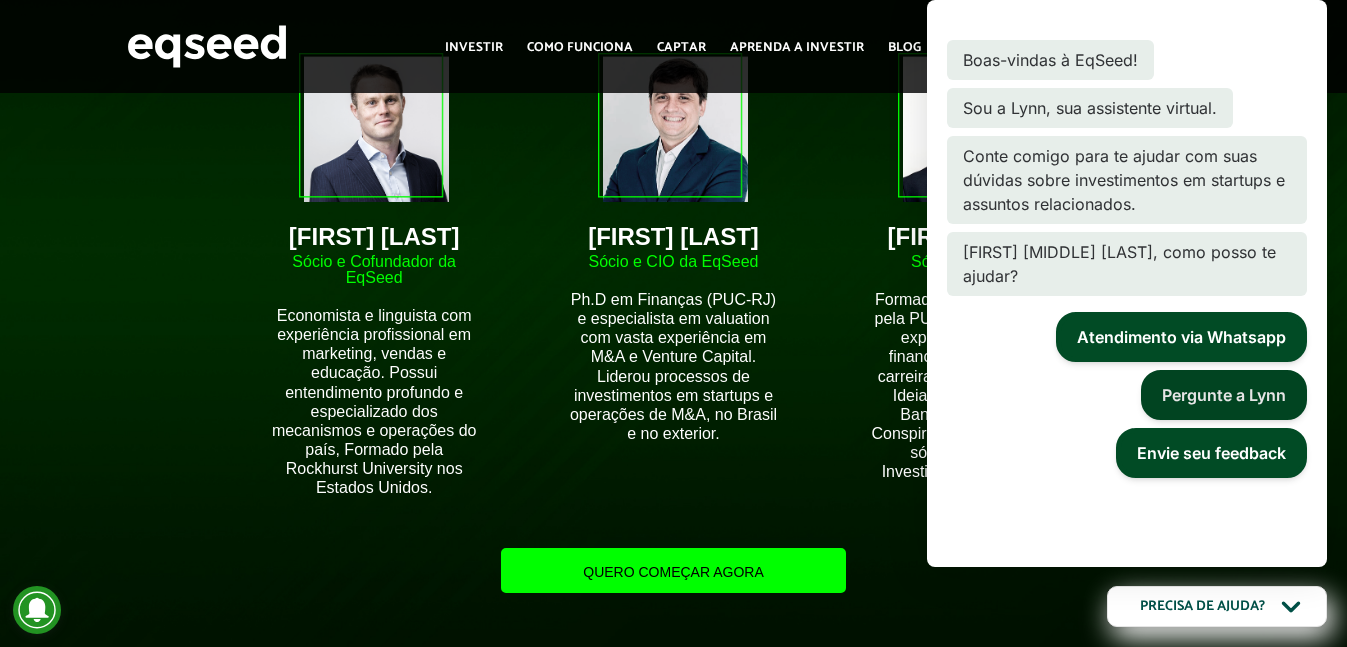 click on "Pergunte a Lynn" at bounding box center [1224, 395] 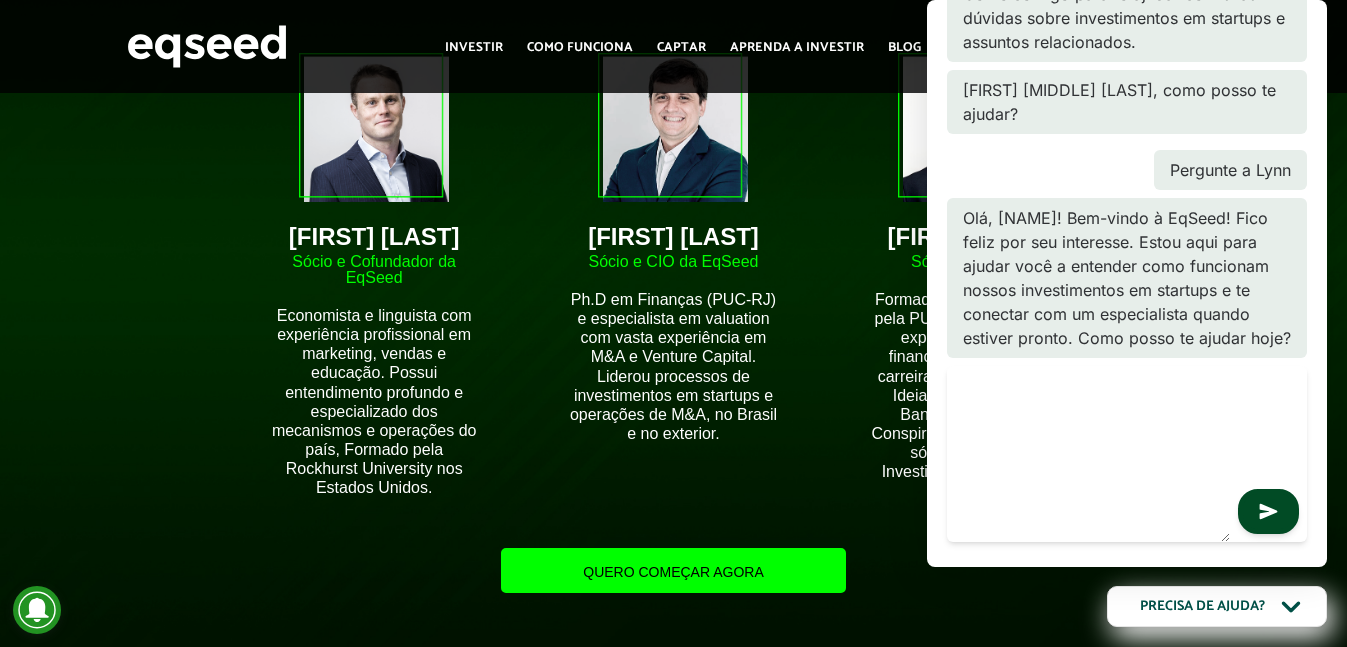 scroll, scrollTop: 249, scrollLeft: 0, axis: vertical 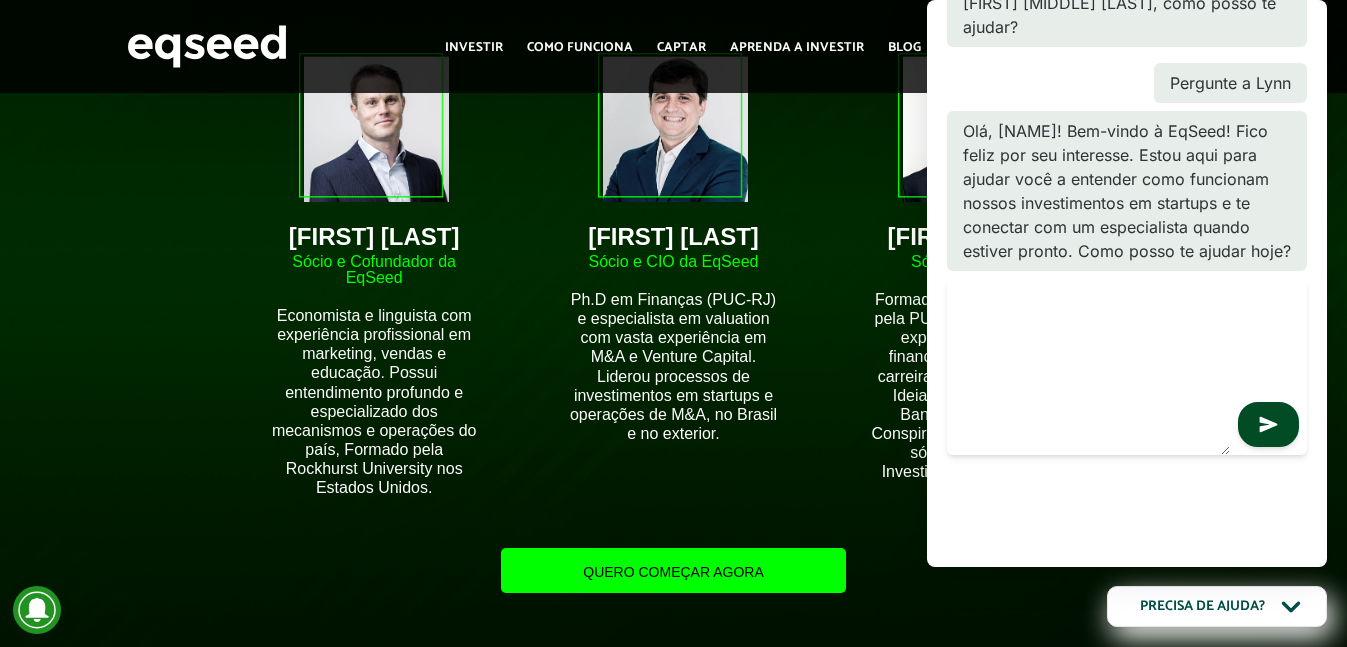 click at bounding box center (1088, 367) 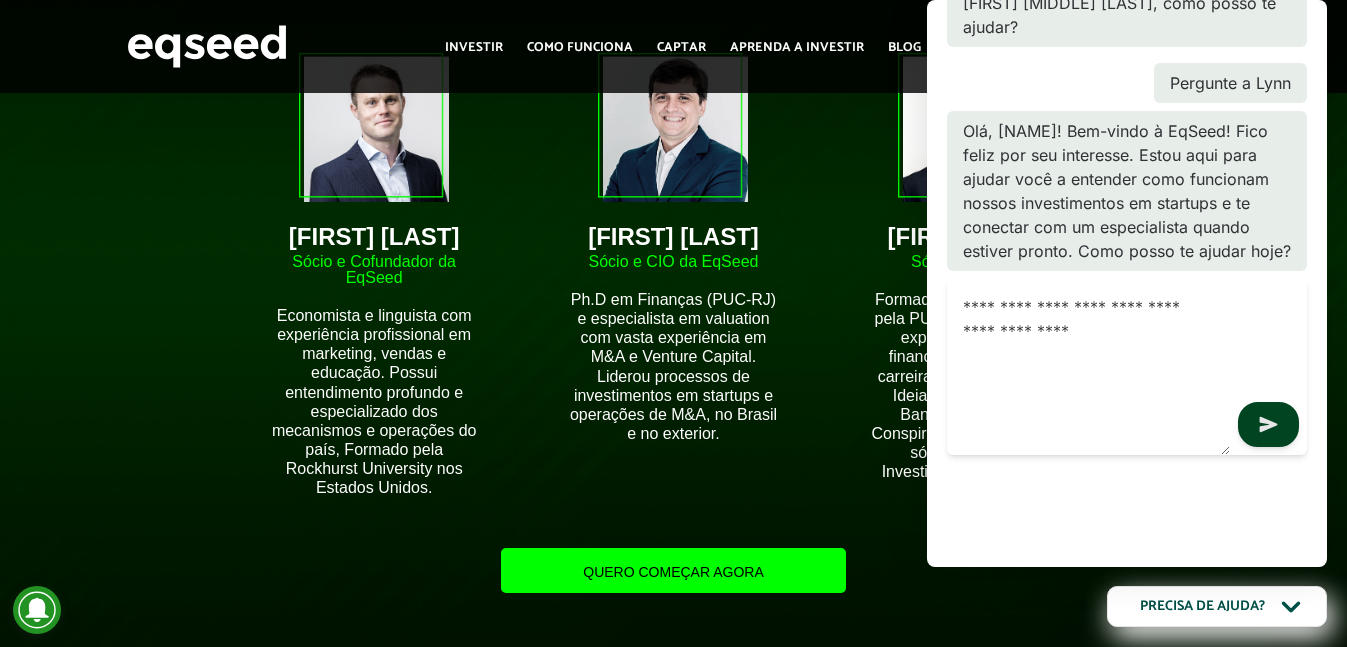 type on "**********" 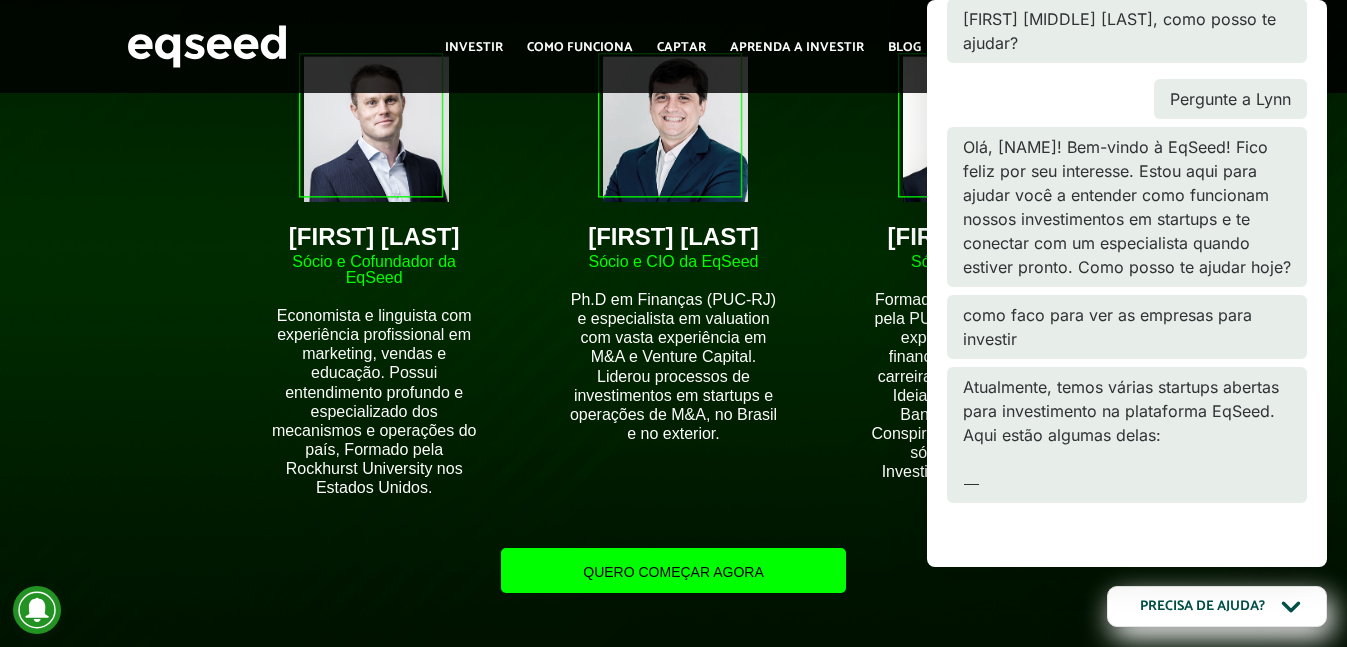 scroll, scrollTop: 249, scrollLeft: 0, axis: vertical 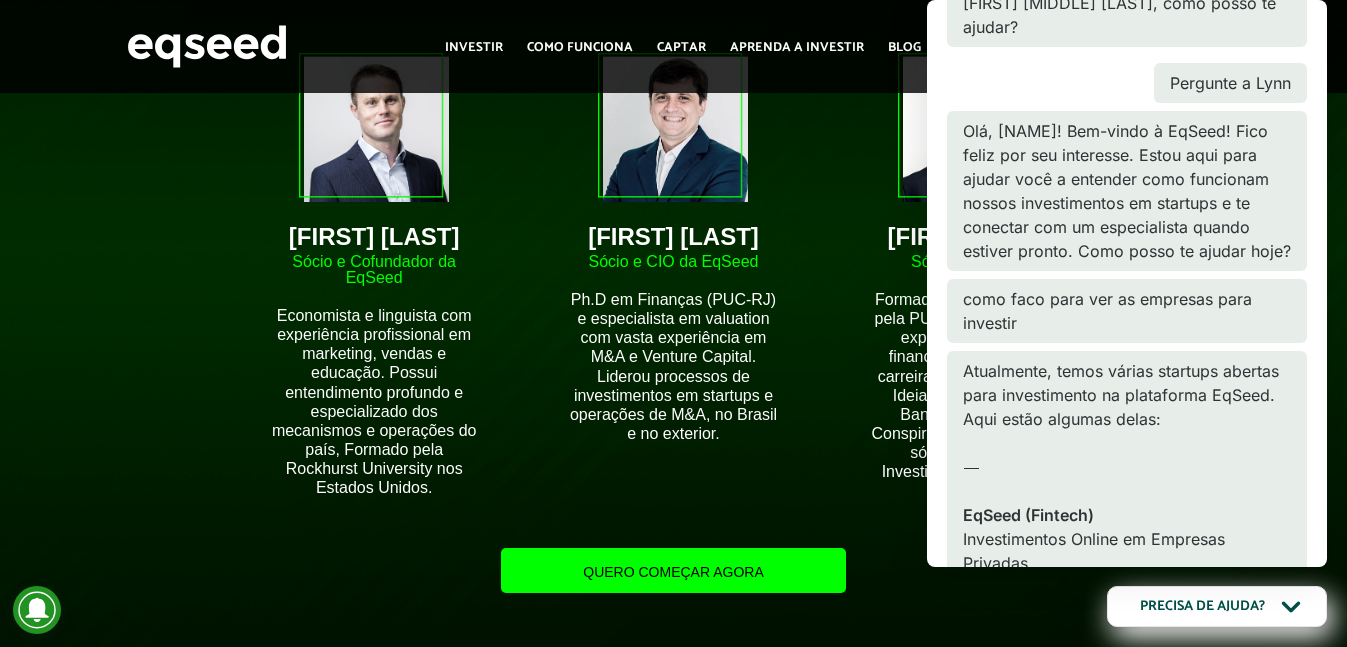 click on "Atualmente, temos várias startups abertas para investimento na plataforma EqSeed. Aqui estão algumas delas:
⸻
EqSeed (Fintech) Investimentos Online em Empresas Privadas. Equity oferecido: 8.4% Meta de captação: R$ 6.000.000 Ver detalhes e investir:  Link para a rodada
⸻
Se você estiver interessado em alguma dessas oportunidades ou quiser saber mais sobre o processo de investimento, posso te ajudar a agendar uma reunião com um de nossos especialistas. O que você acha?" at bounding box center (1127, 599) 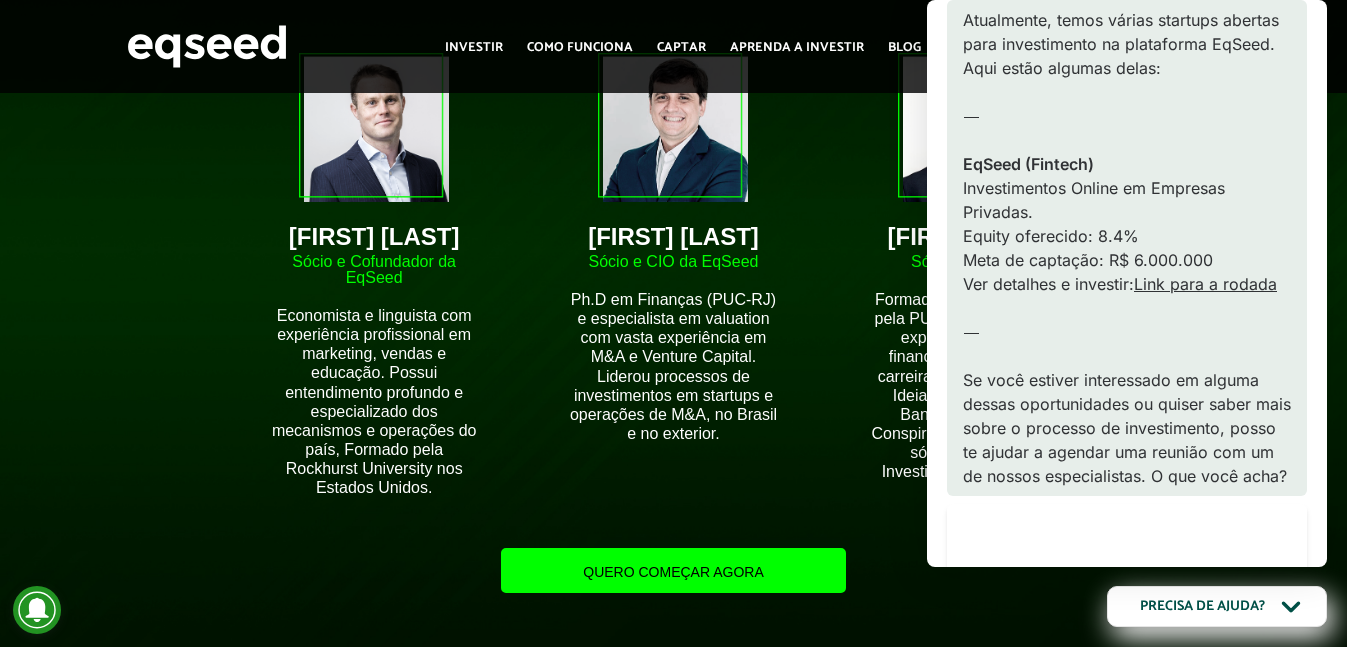 scroll, scrollTop: 649, scrollLeft: 0, axis: vertical 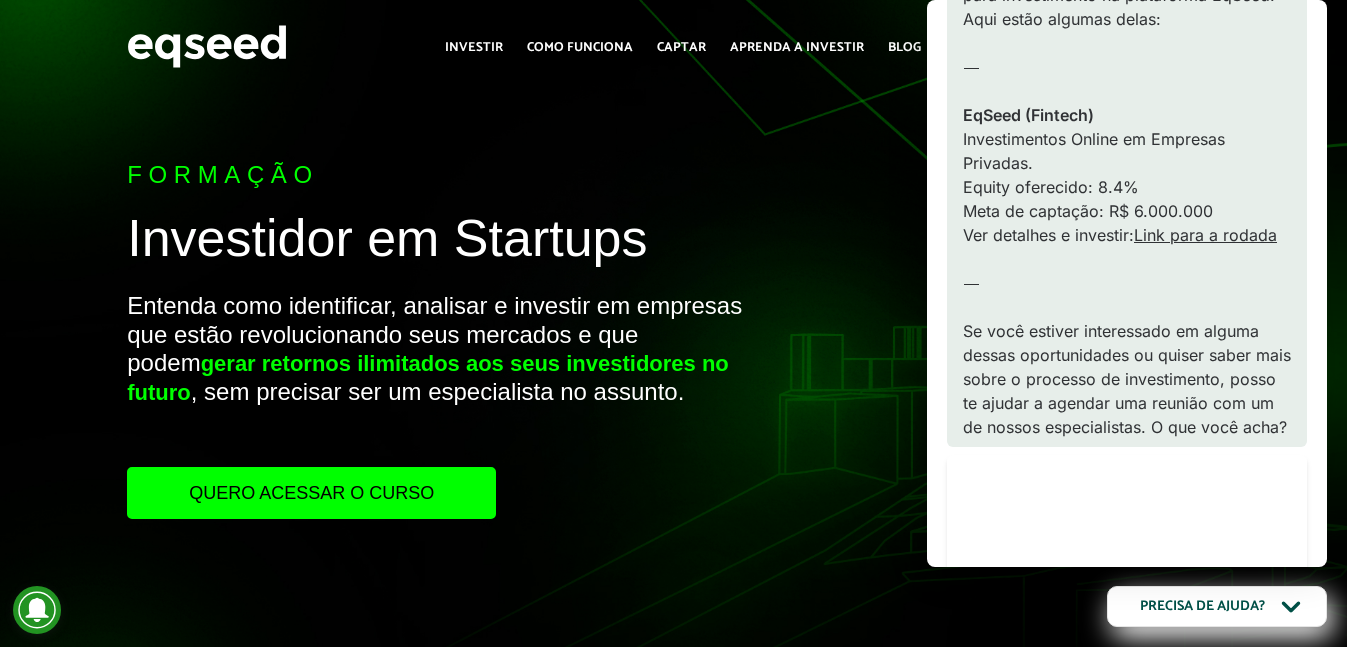 click on "Quero acessar o curso" at bounding box center [311, 493] 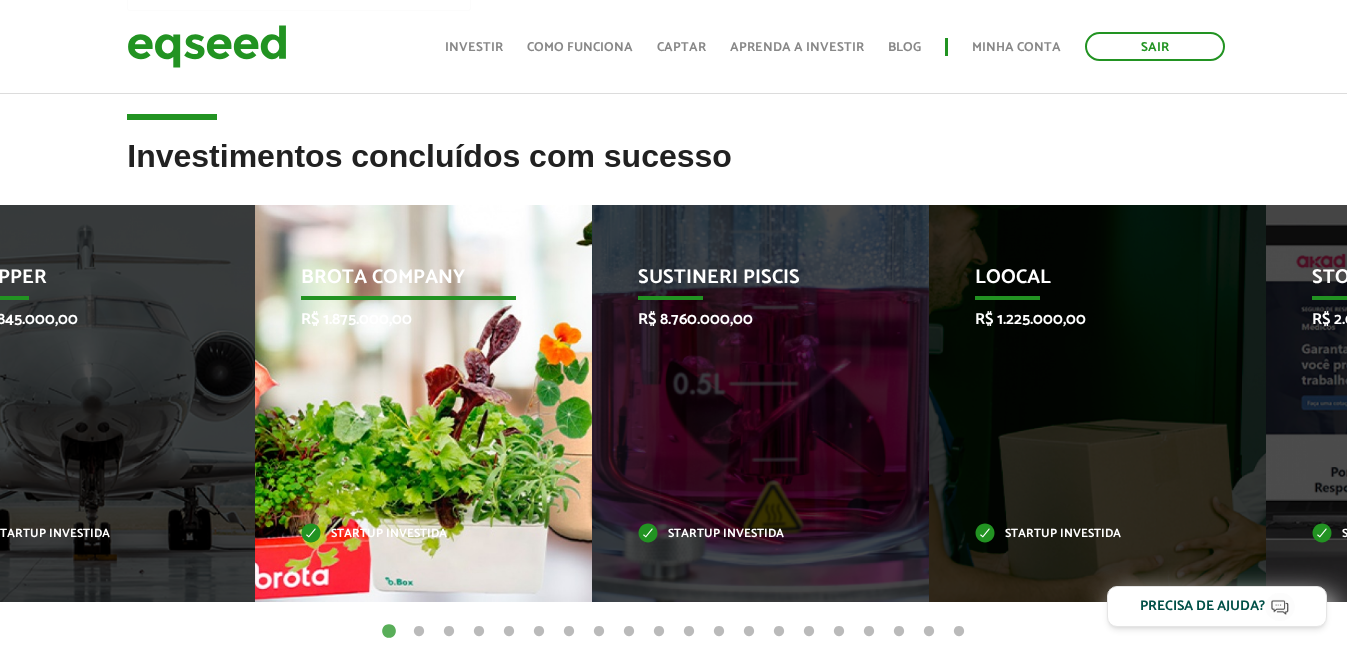 scroll, scrollTop: 600, scrollLeft: 0, axis: vertical 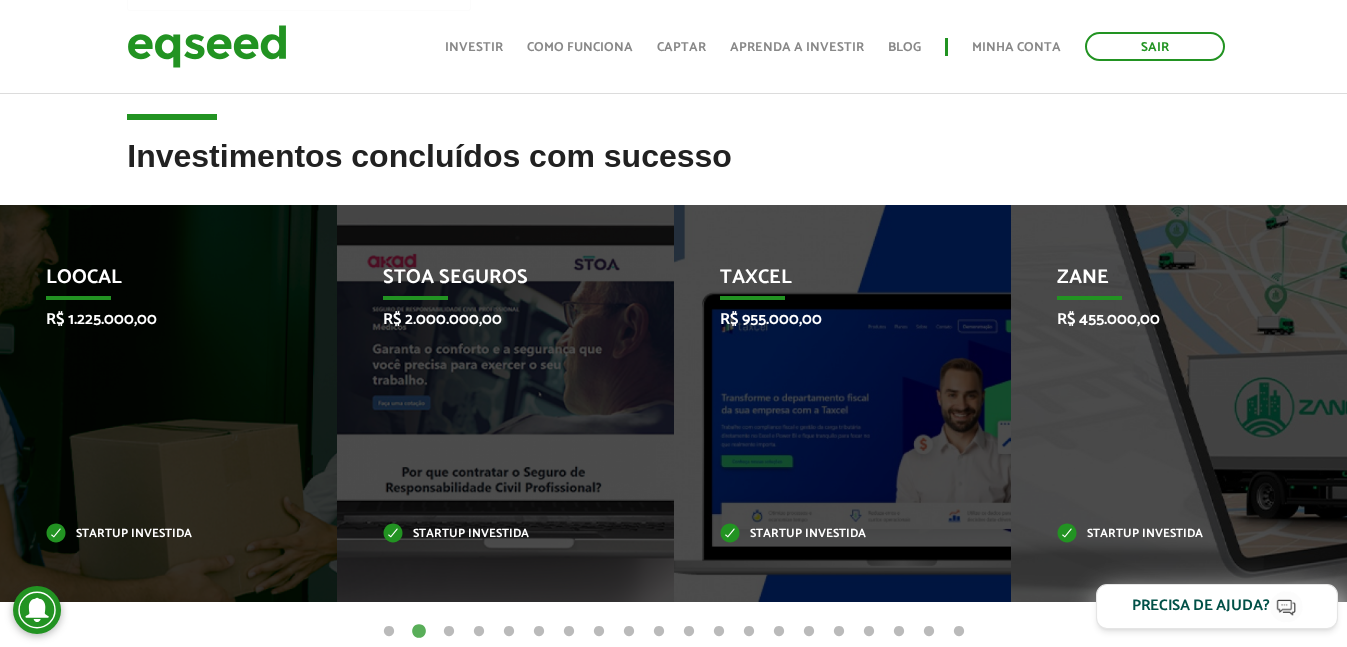 click on "Precisa de ajuda?" at bounding box center (1201, 606) 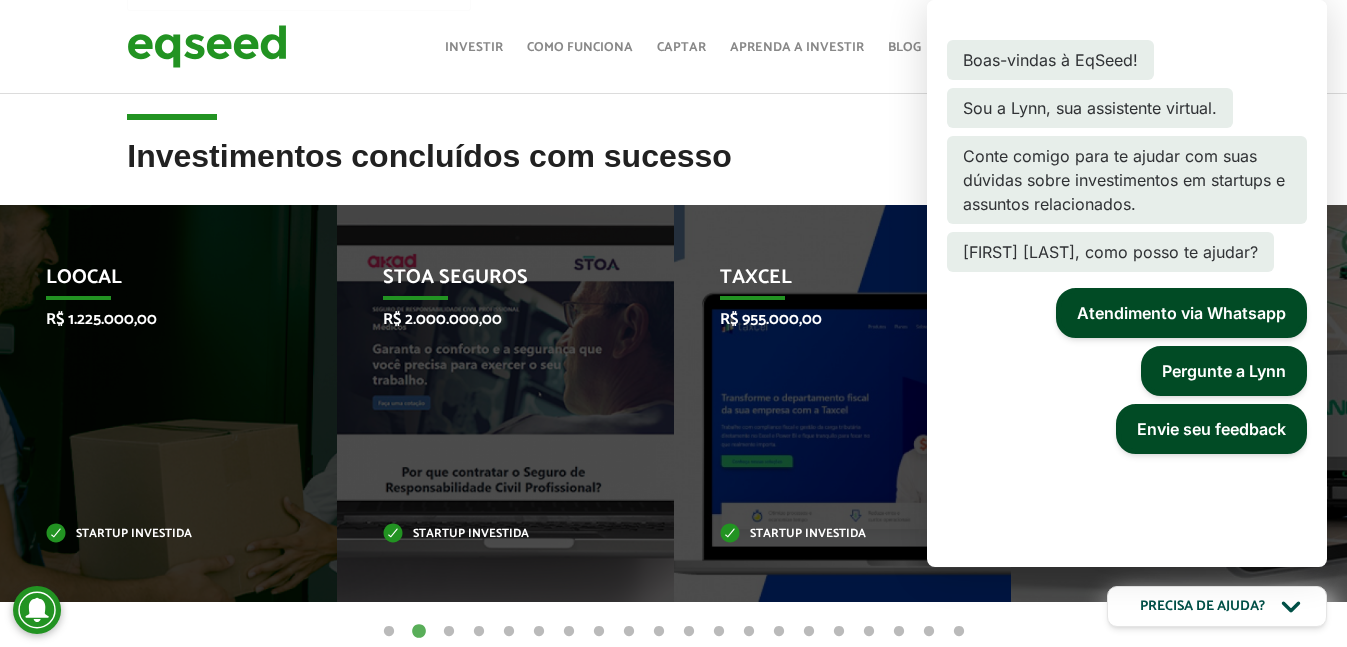 scroll, scrollTop: 23, scrollLeft: 0, axis: vertical 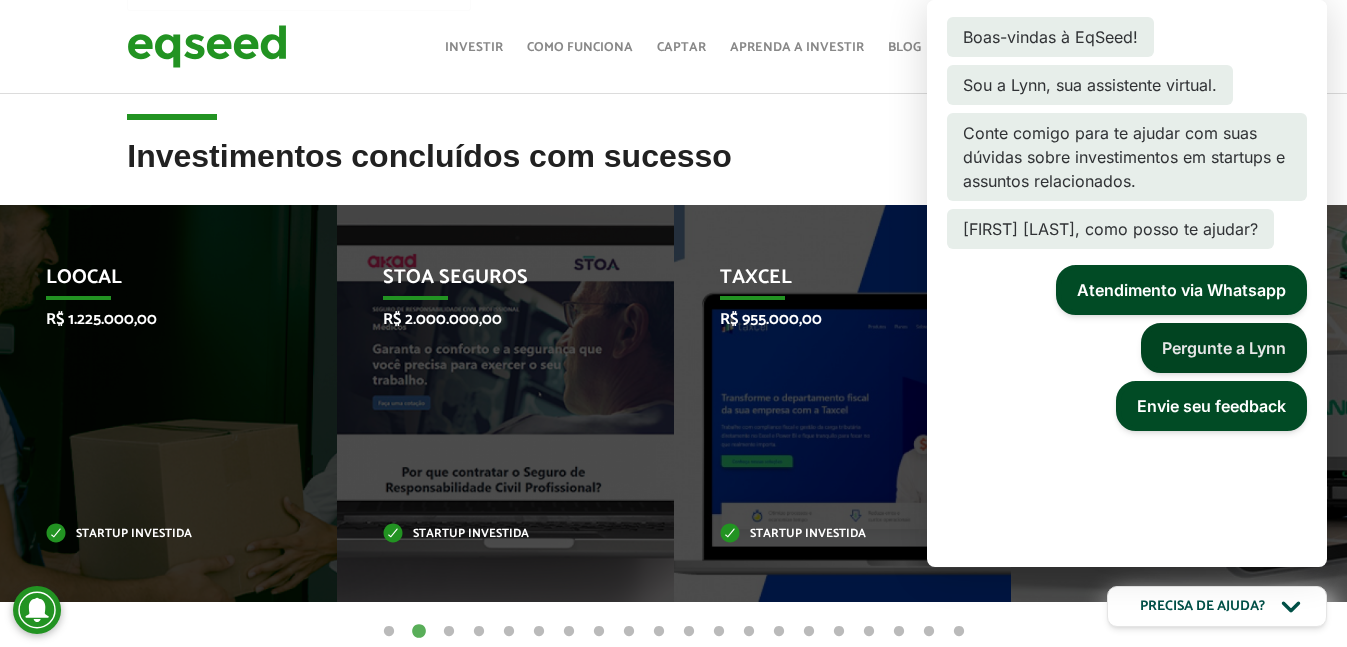 click on "Pergunte a Lynn" at bounding box center (1224, 348) 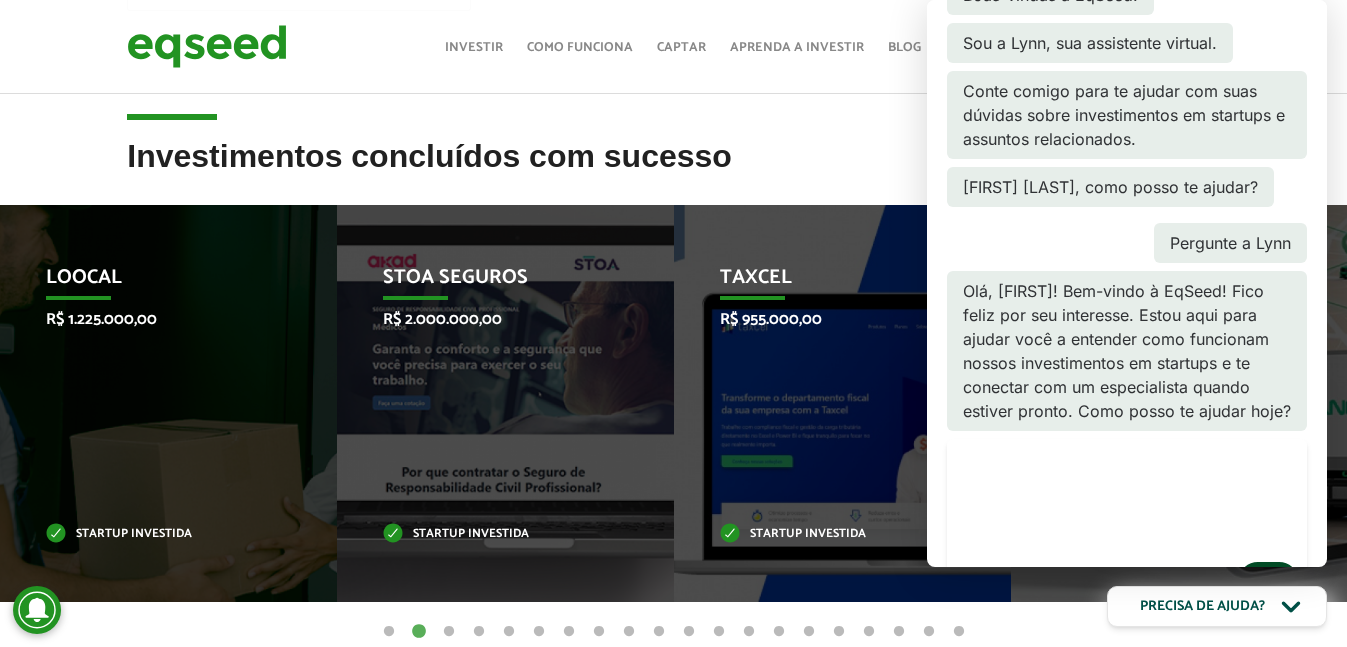 scroll, scrollTop: 249, scrollLeft: 0, axis: vertical 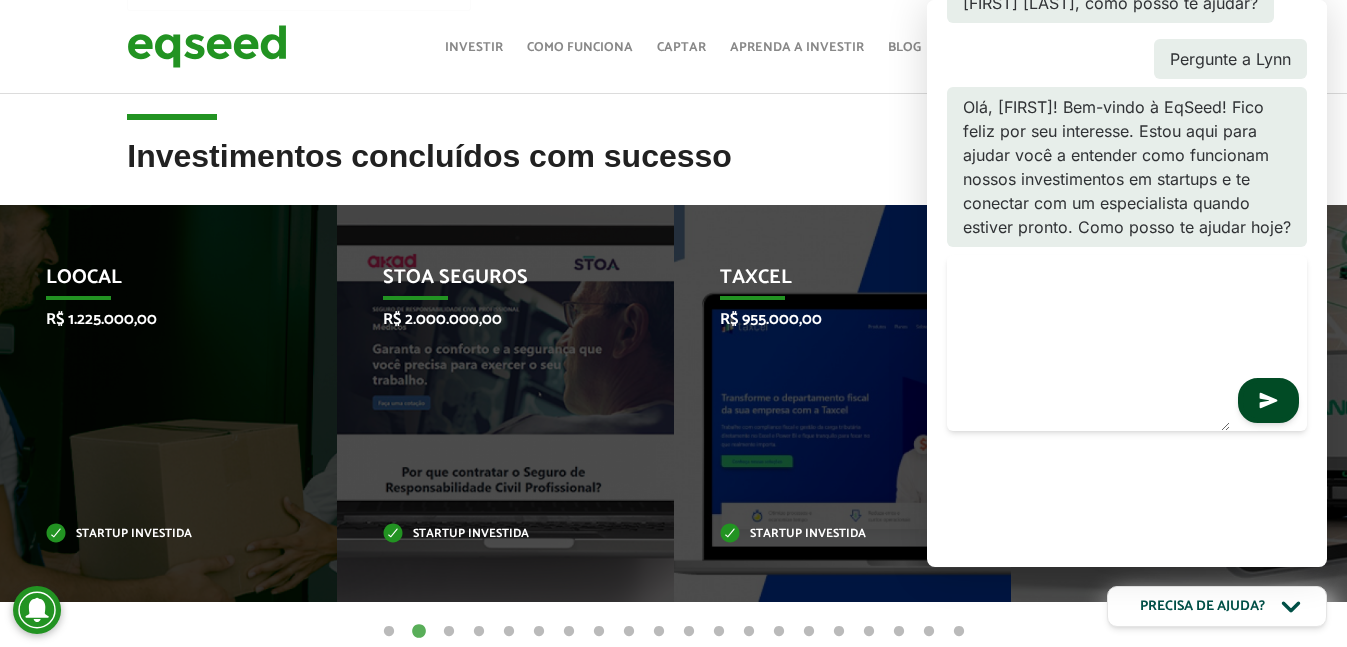 click at bounding box center [1088, 343] 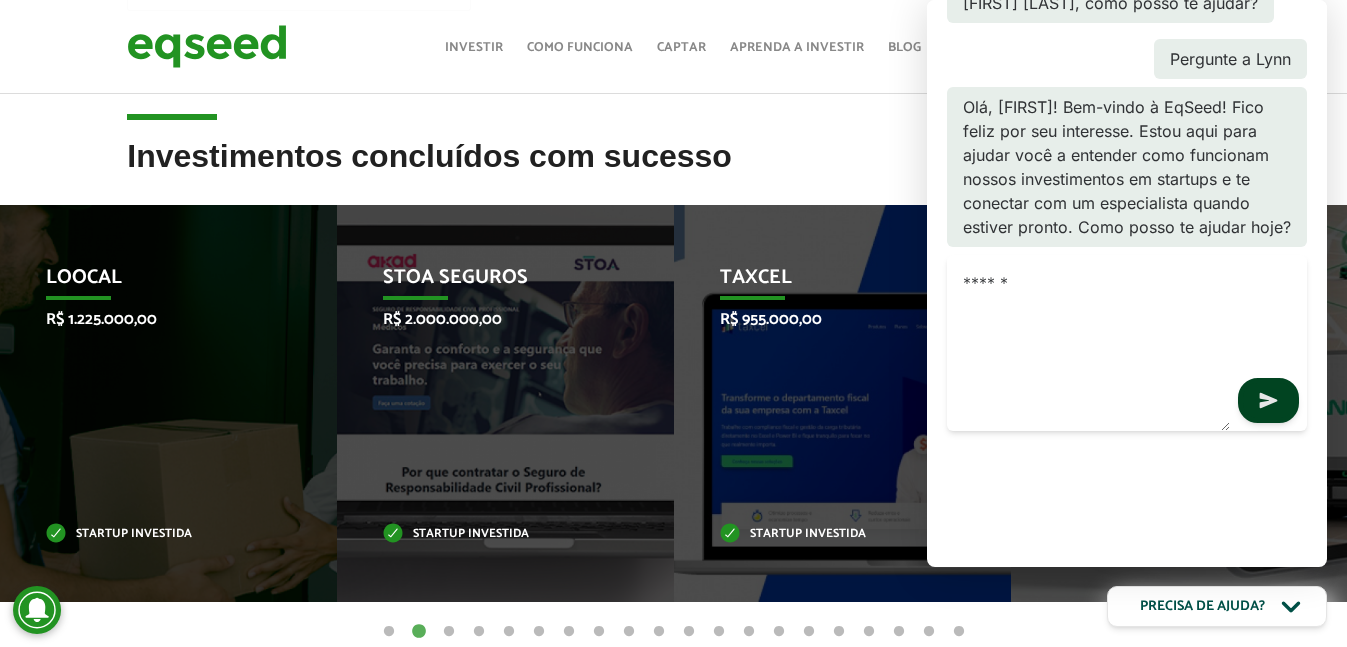type on "******" 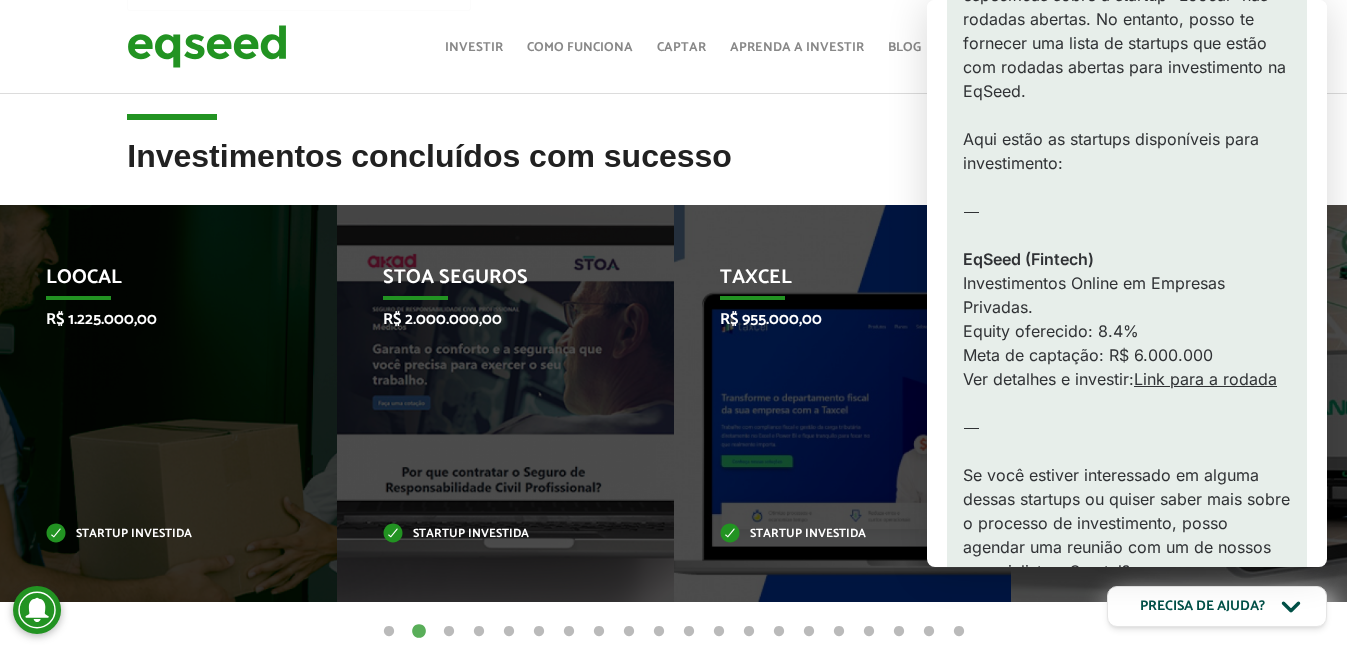 scroll, scrollTop: 649, scrollLeft: 0, axis: vertical 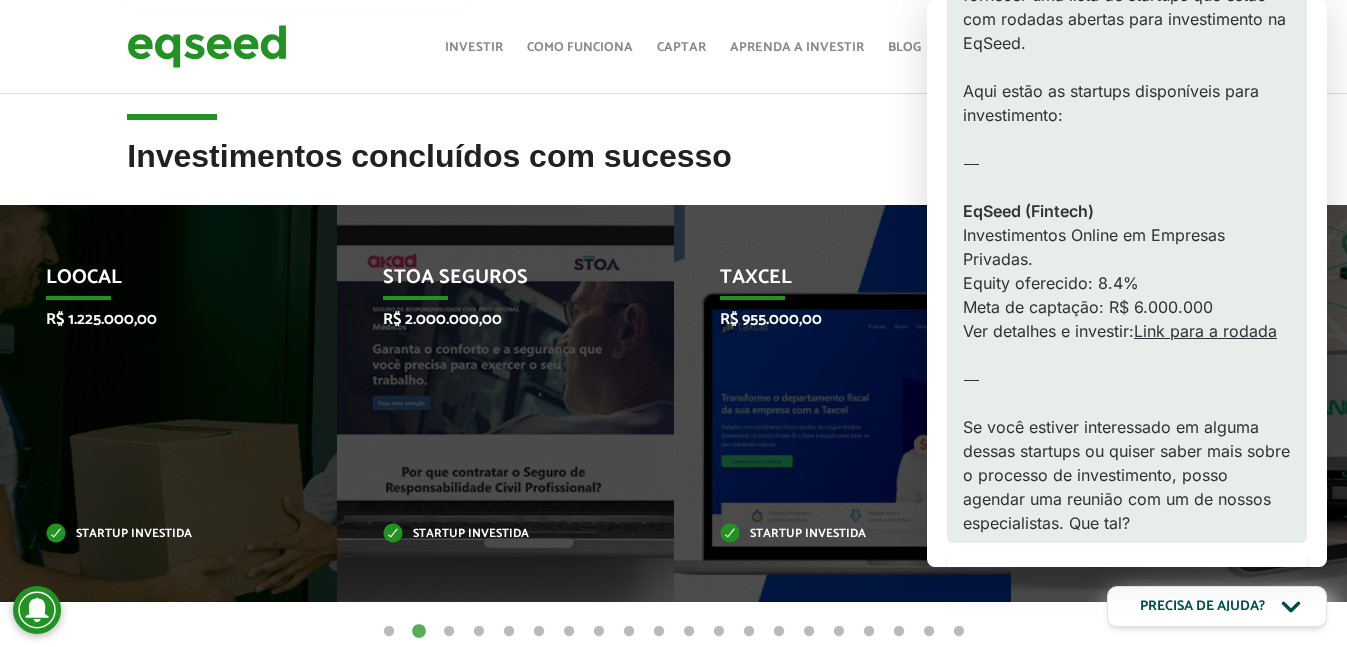 click on "Link para a rodada" at bounding box center [1205, 331] 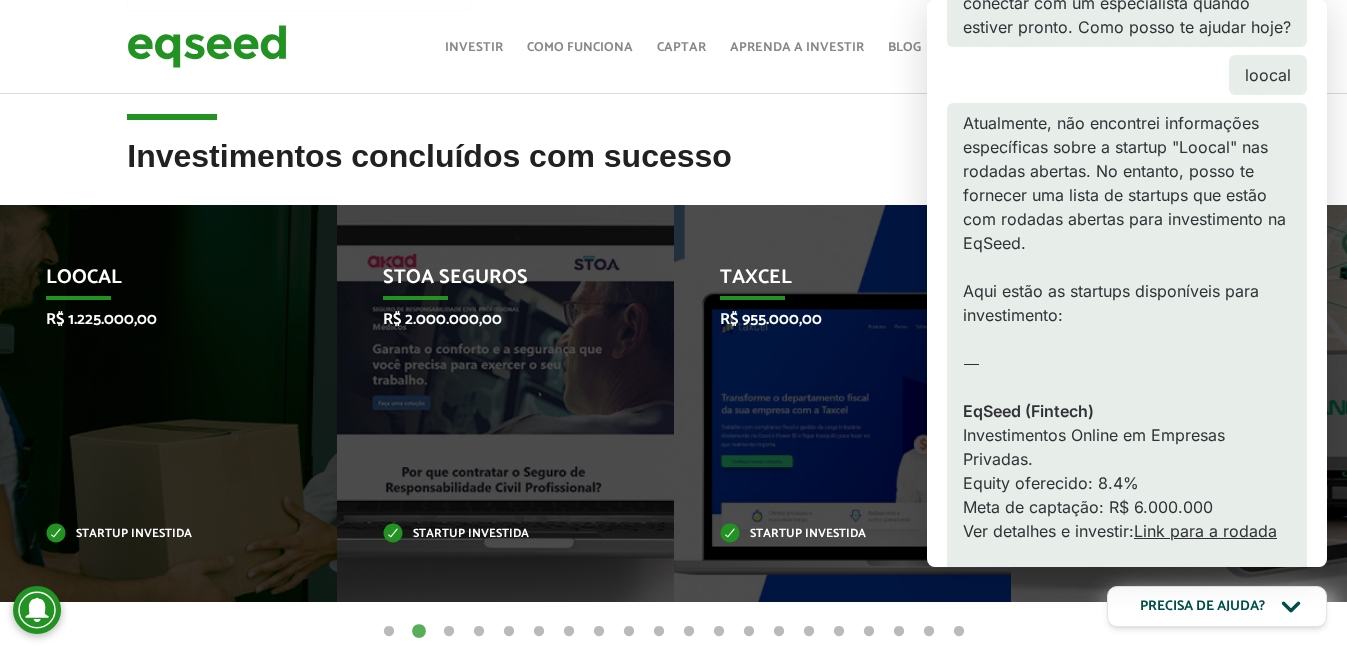 scroll, scrollTop: 849, scrollLeft: 0, axis: vertical 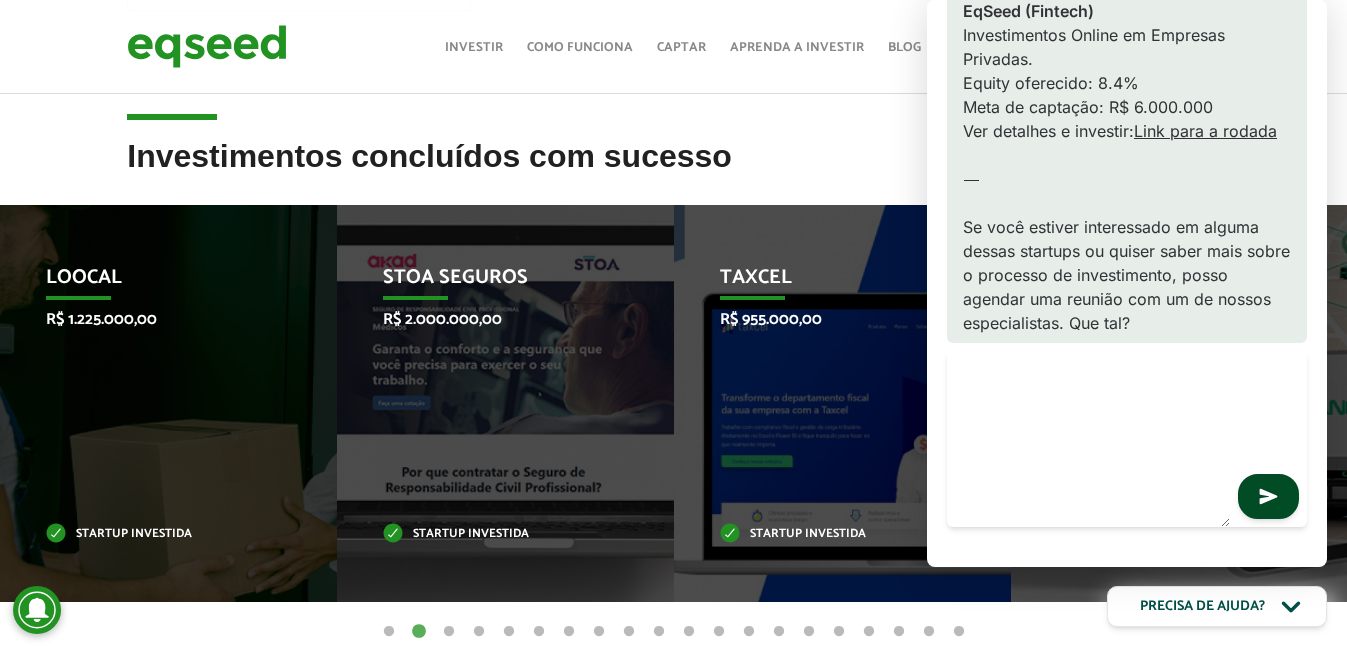 click at bounding box center [1088, 439] 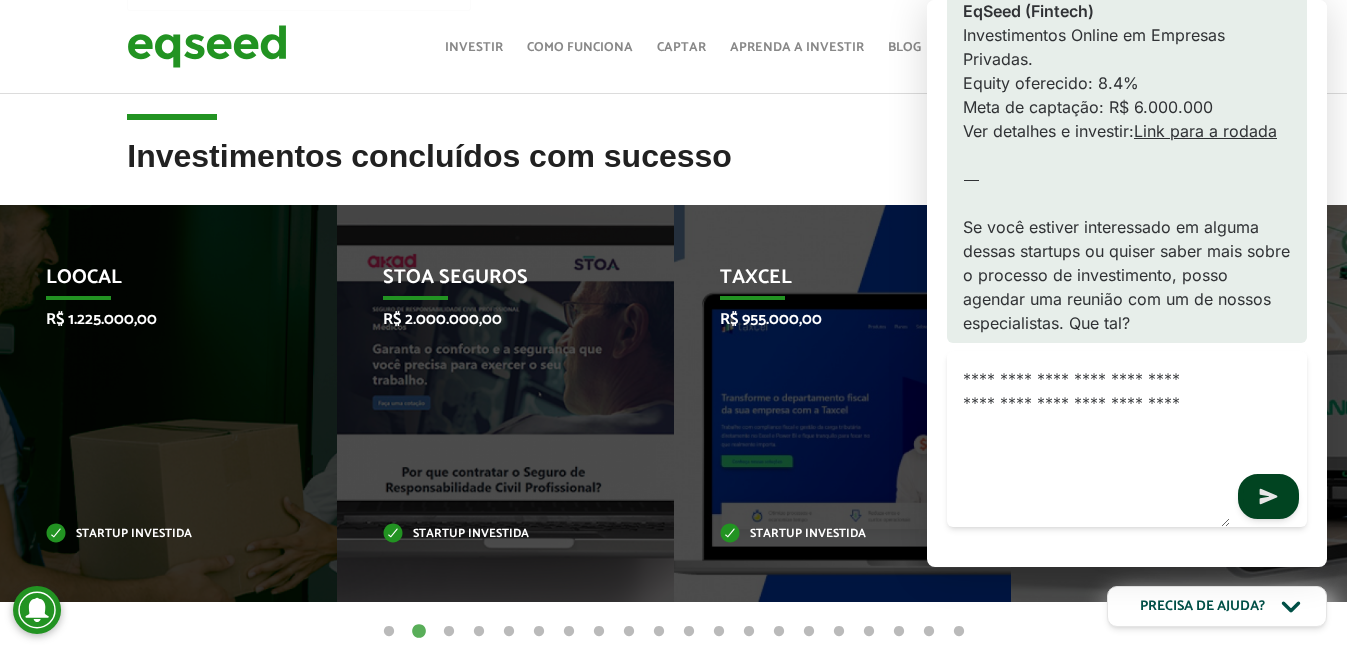 type on "**********" 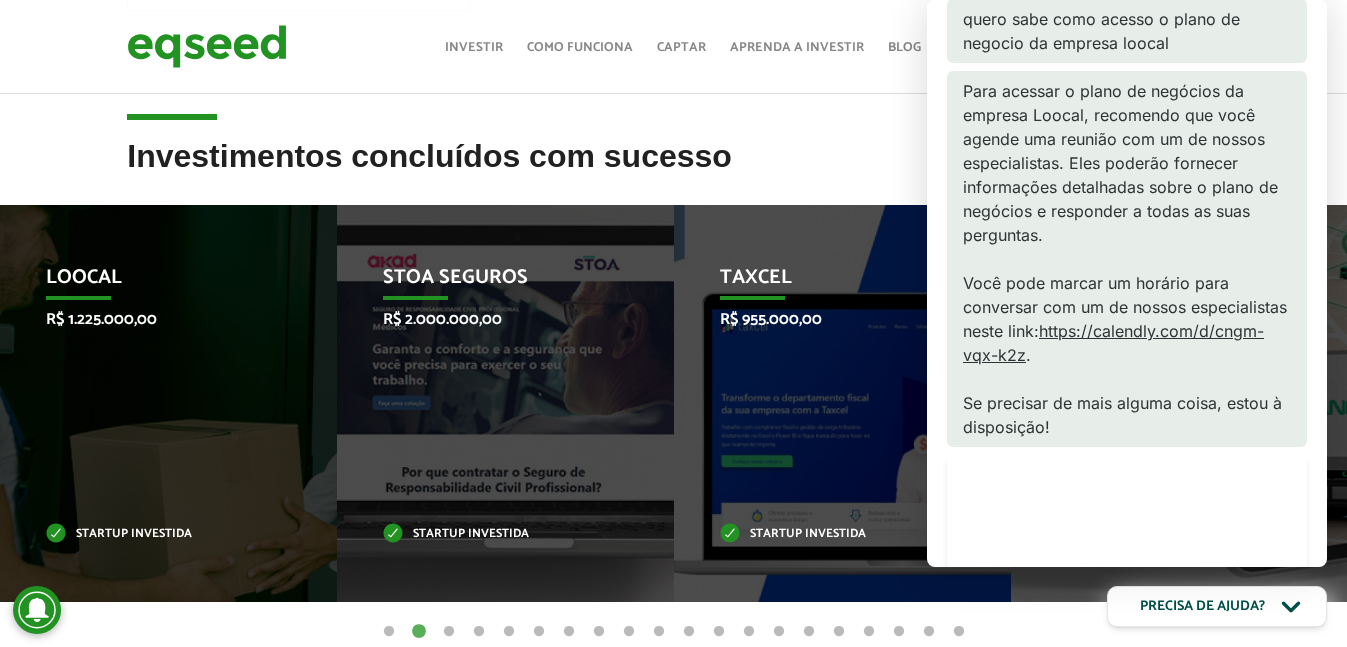 scroll, scrollTop: 1401, scrollLeft: 0, axis: vertical 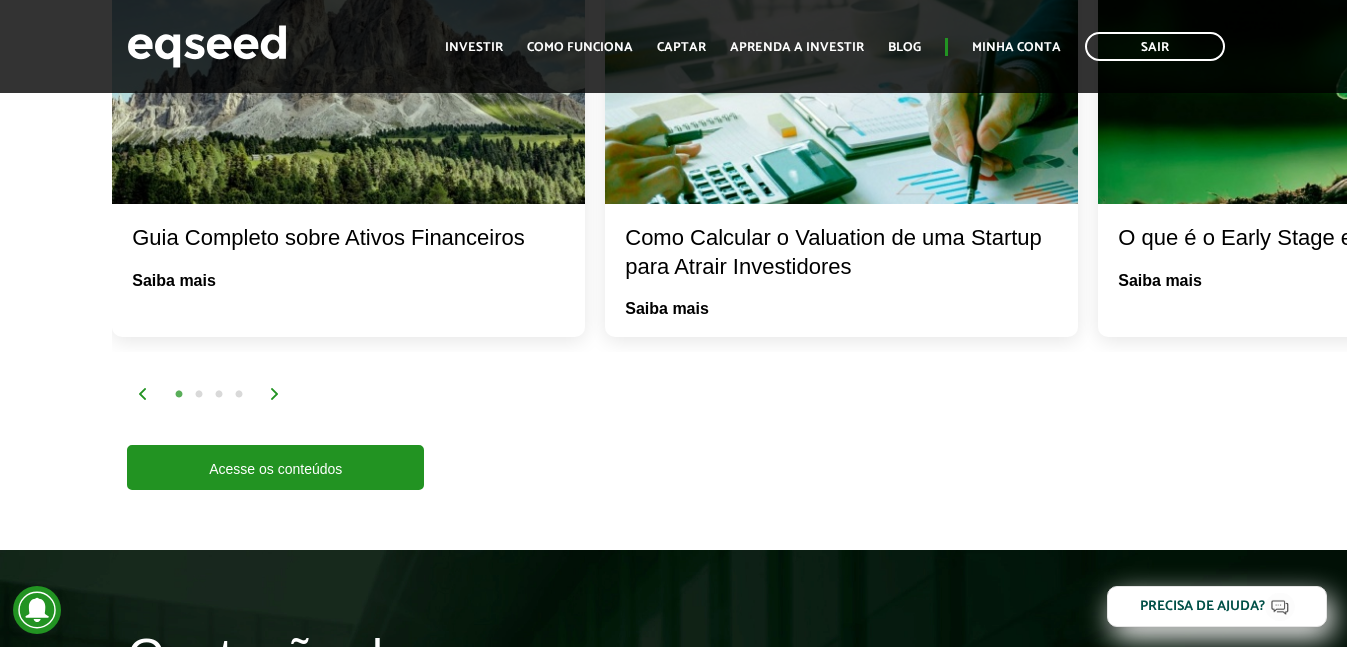 click on "Como Calcular o Valuation de uma Startup para Atrair Investidores
Saiba mais" at bounding box center (841, 270) 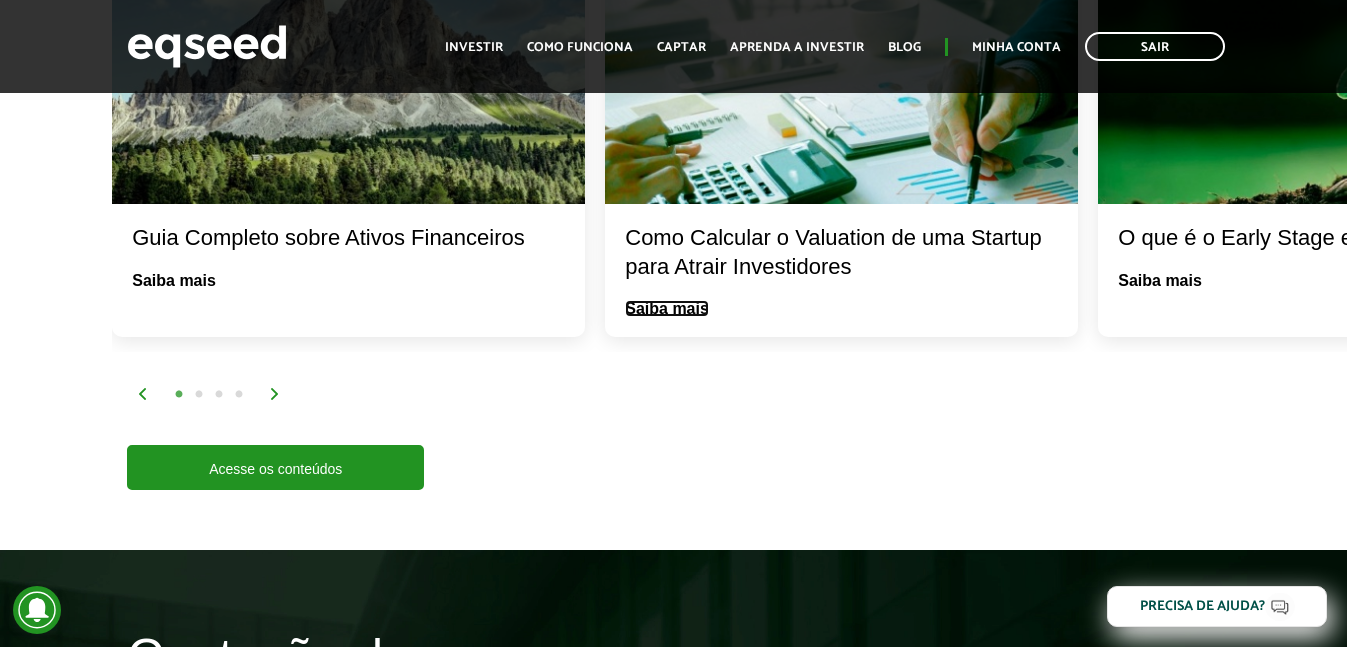 click on "Saiba mais" at bounding box center [667, 309] 